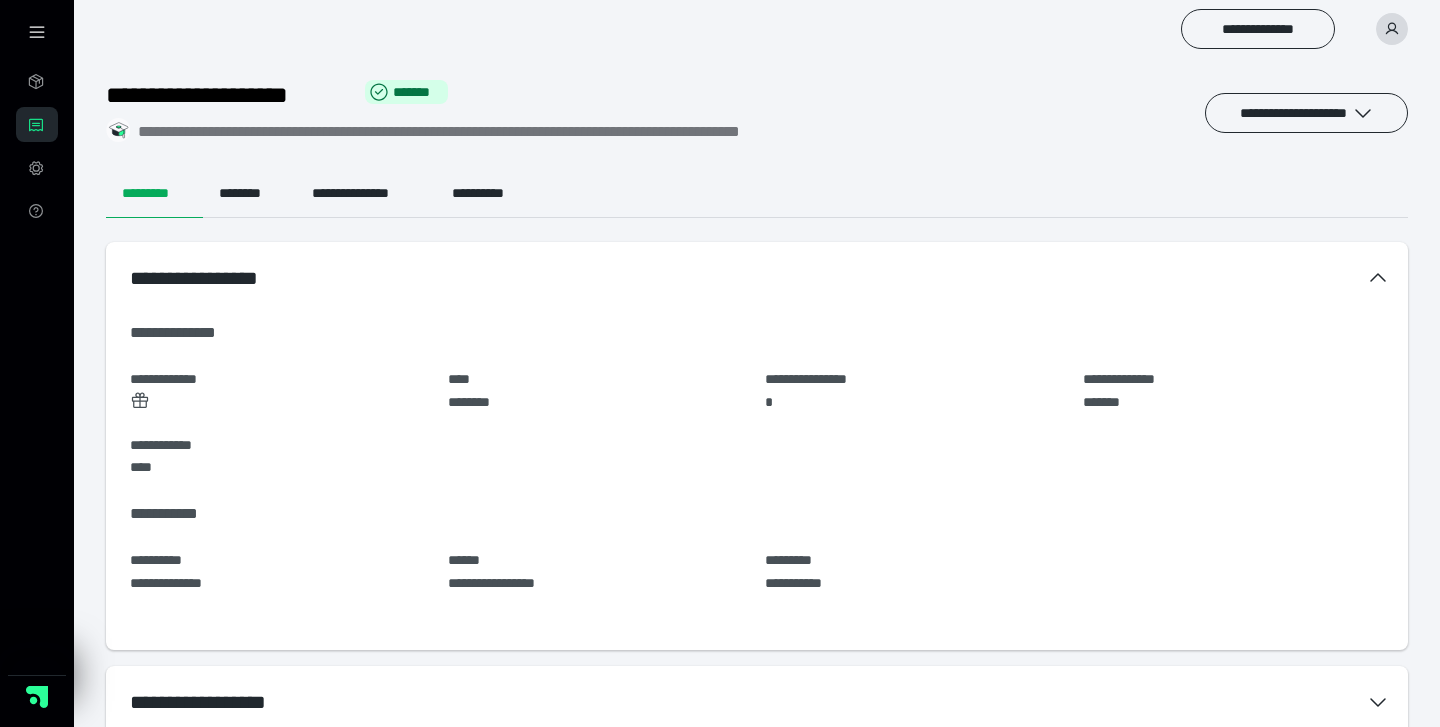 scroll, scrollTop: 31, scrollLeft: 0, axis: vertical 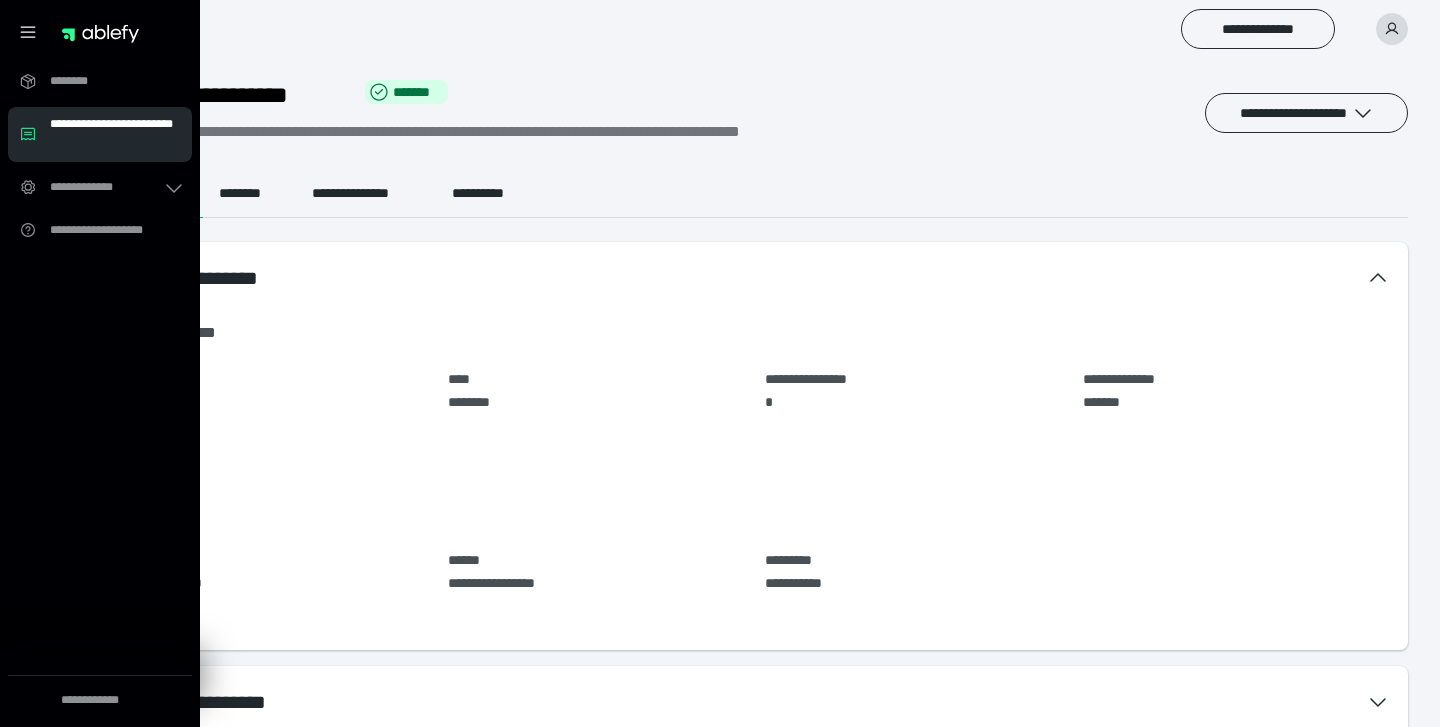 click on "**********" at bounding box center [115, 134] 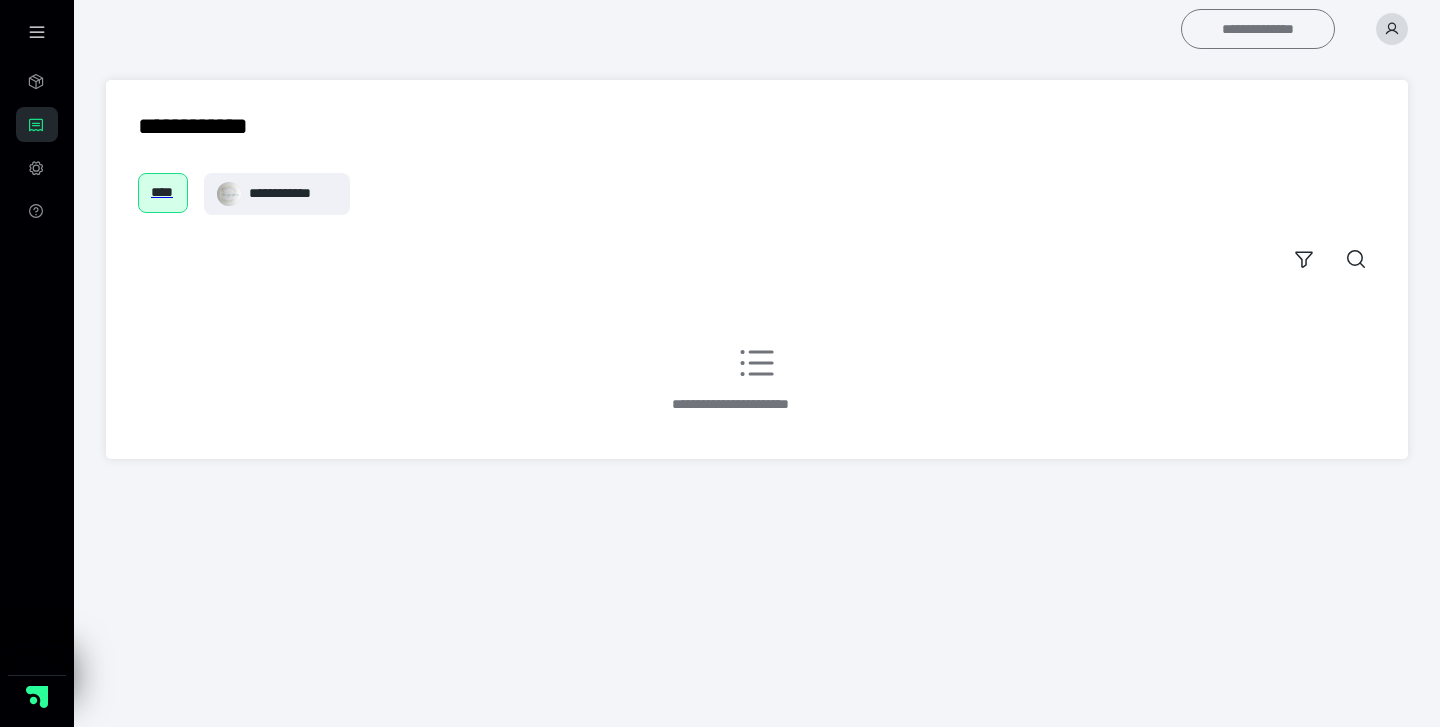 click on "**********" at bounding box center [1258, 29] 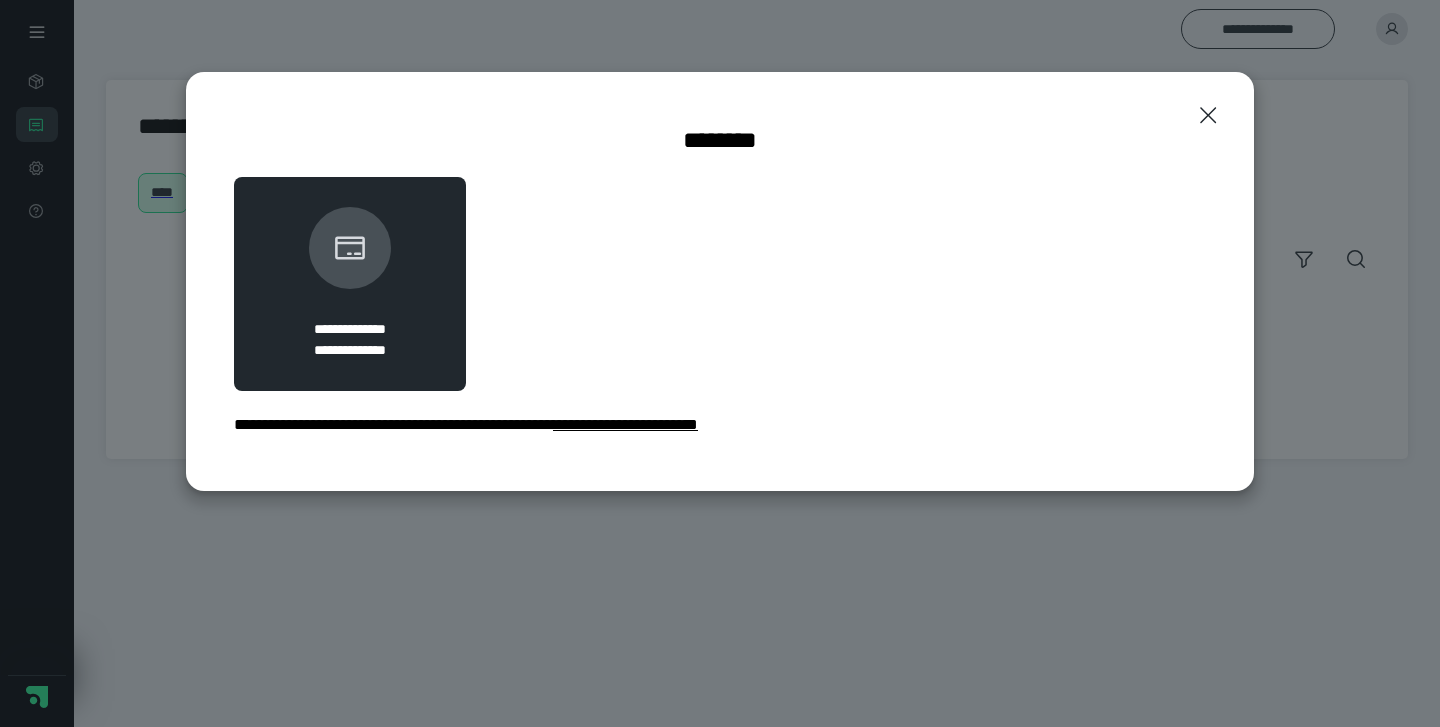 click on "**********" at bounding box center [350, 329] 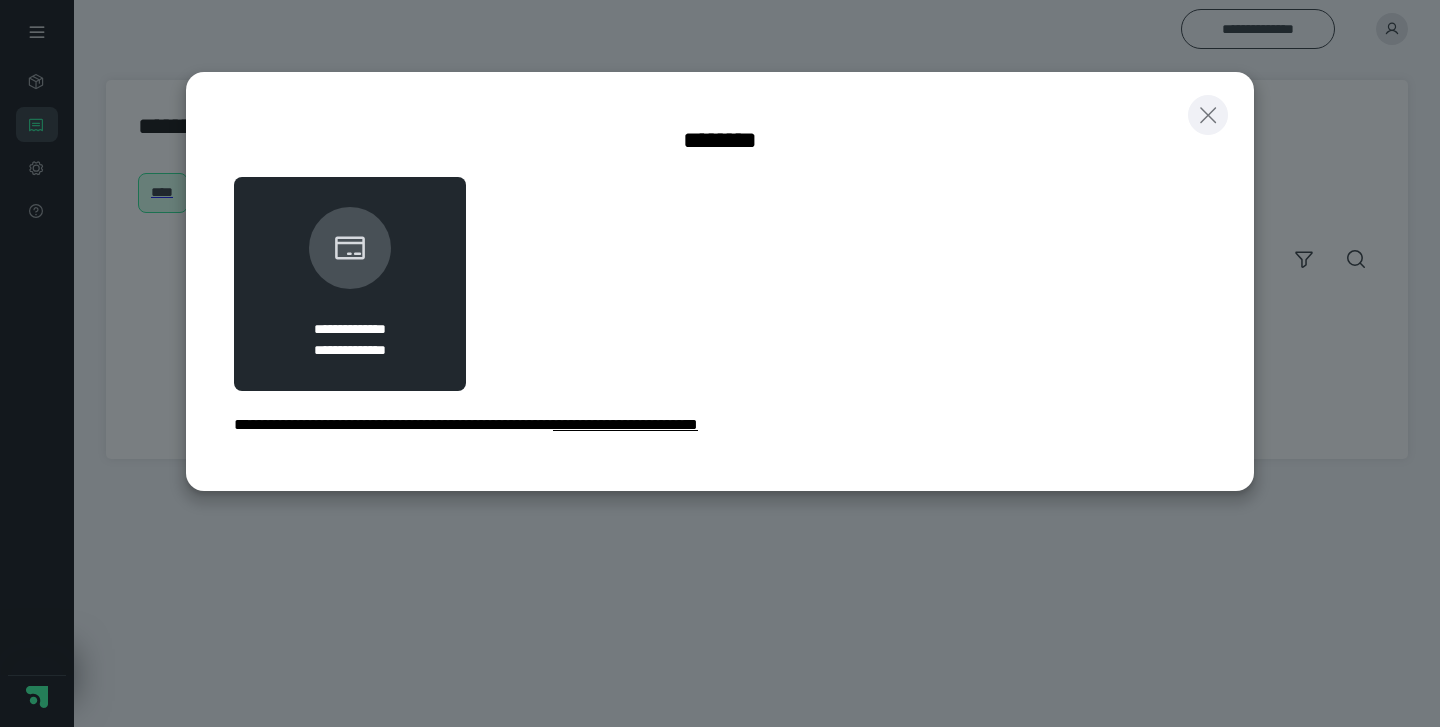 click 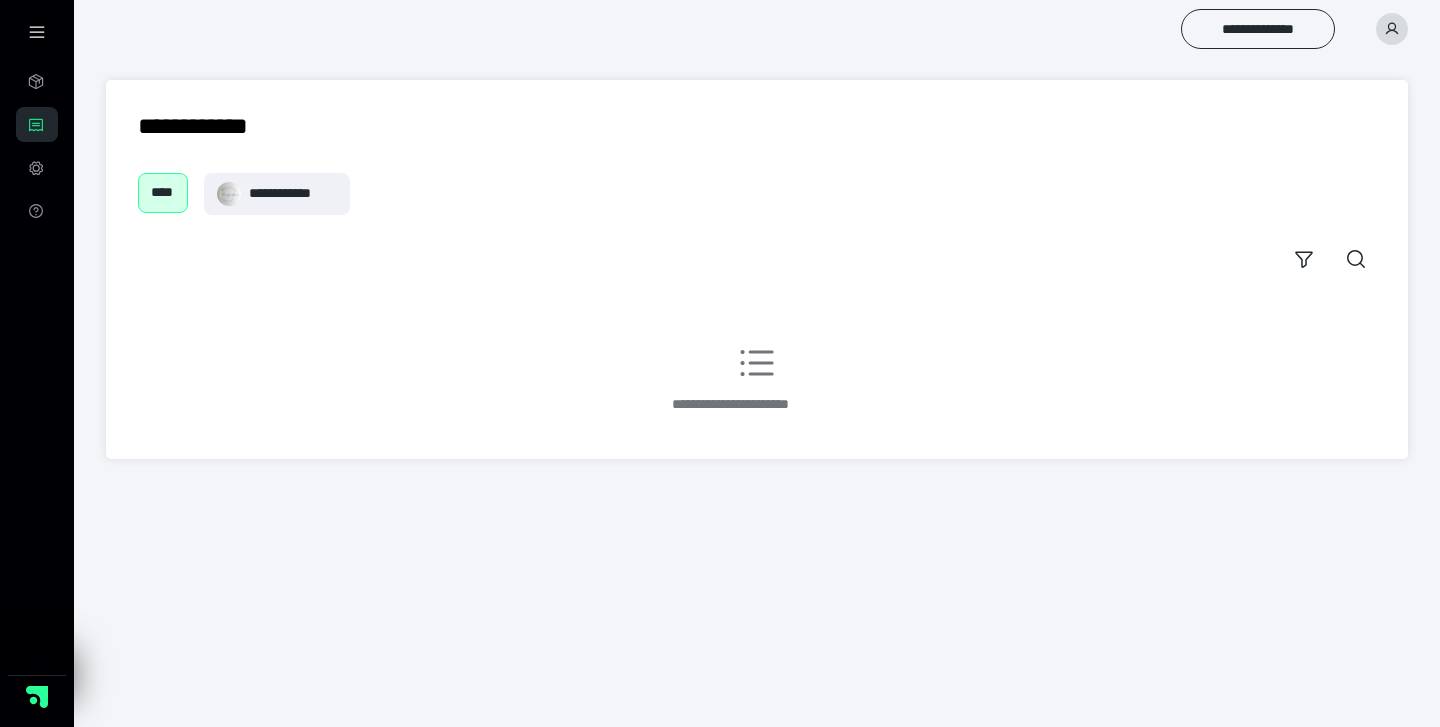 click on "****" at bounding box center (163, 192) 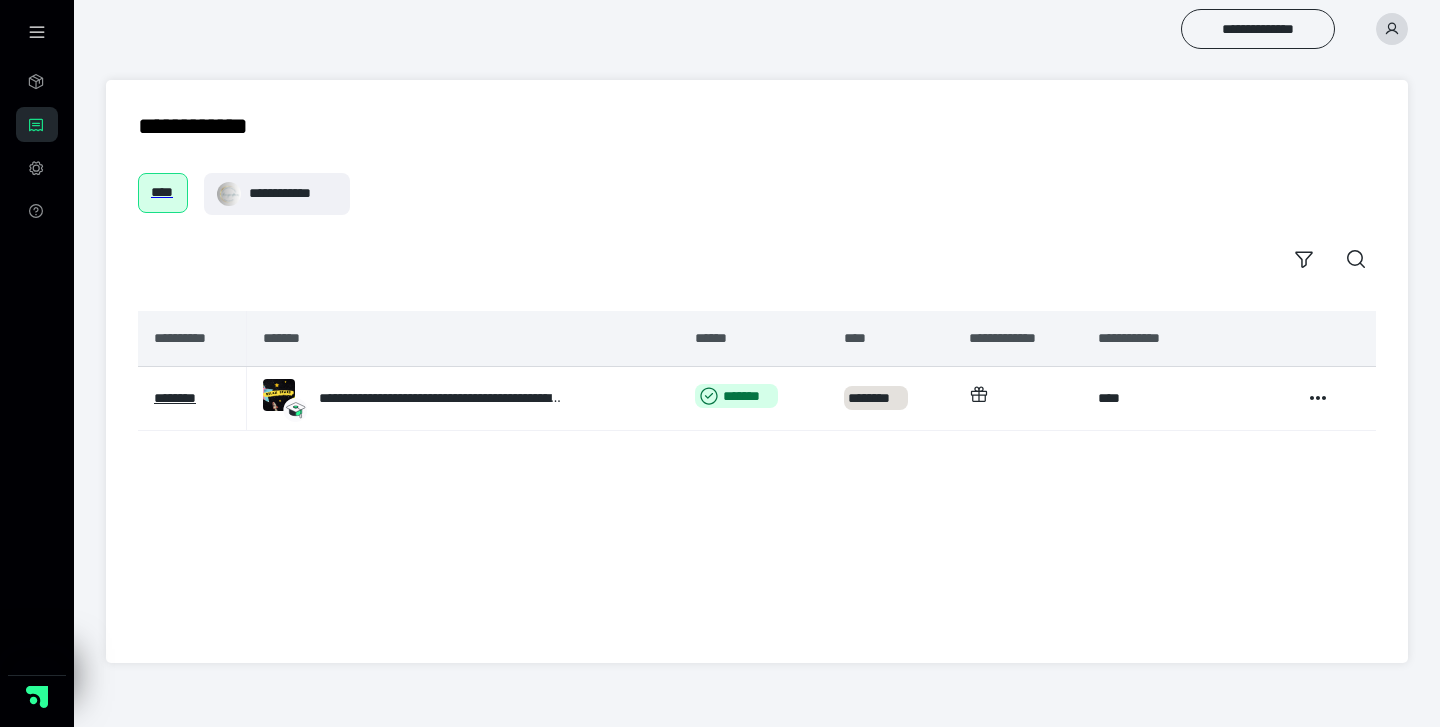 scroll, scrollTop: 0, scrollLeft: 0, axis: both 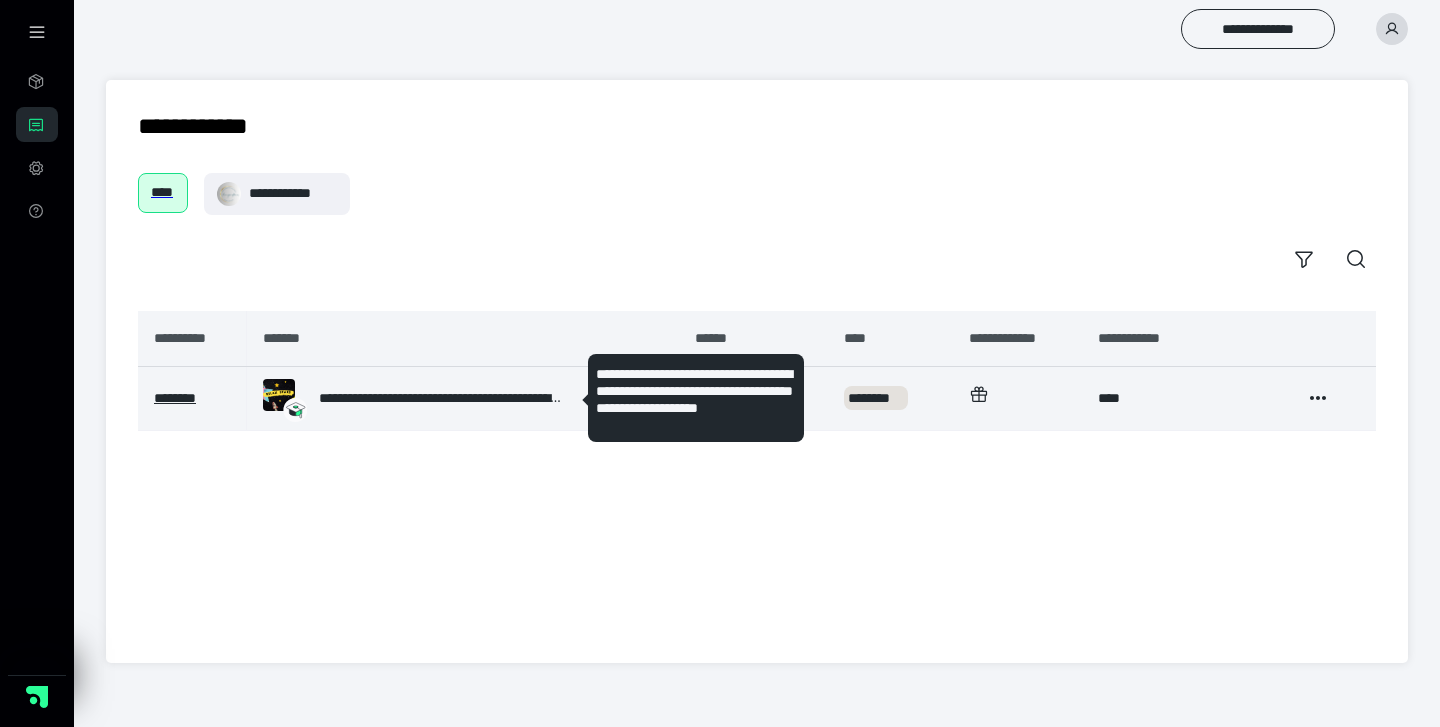 click on "**********" at bounding box center [441, 398] 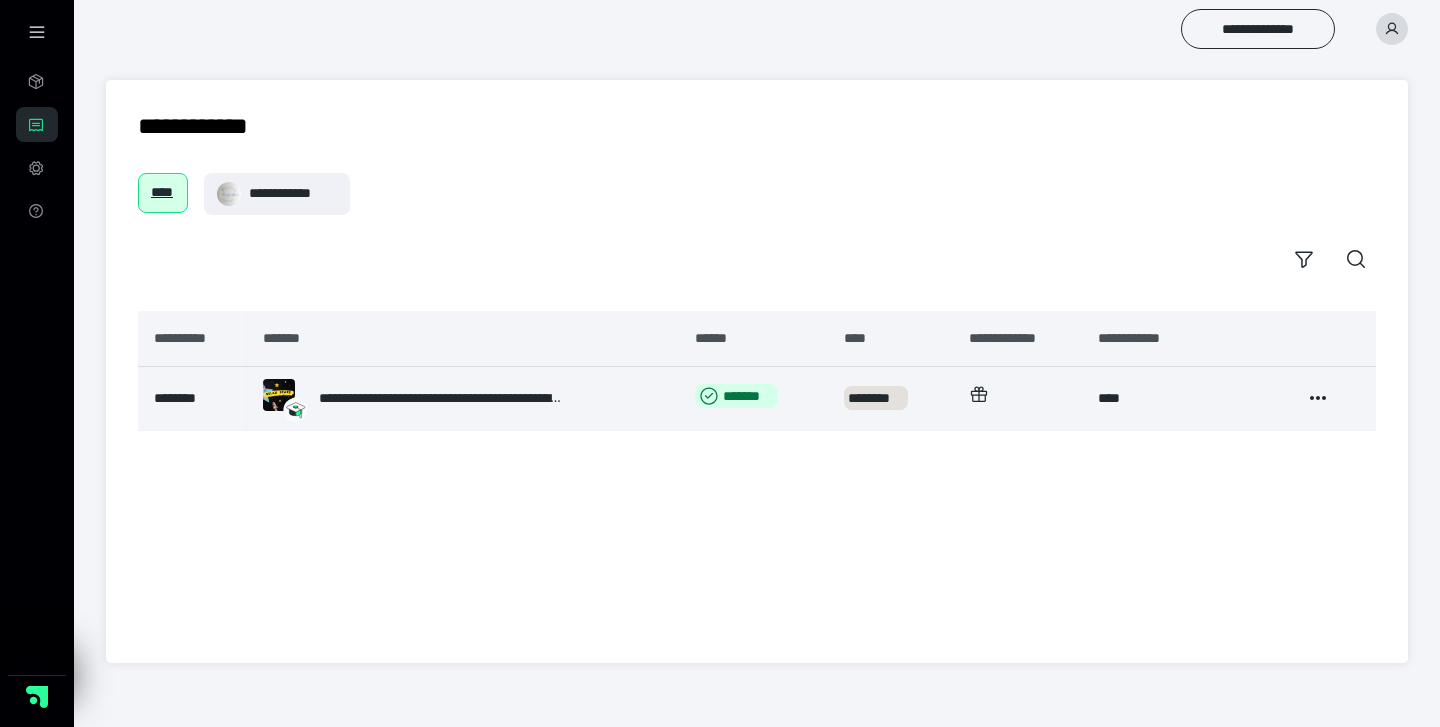 click on "********" at bounding box center [175, 398] 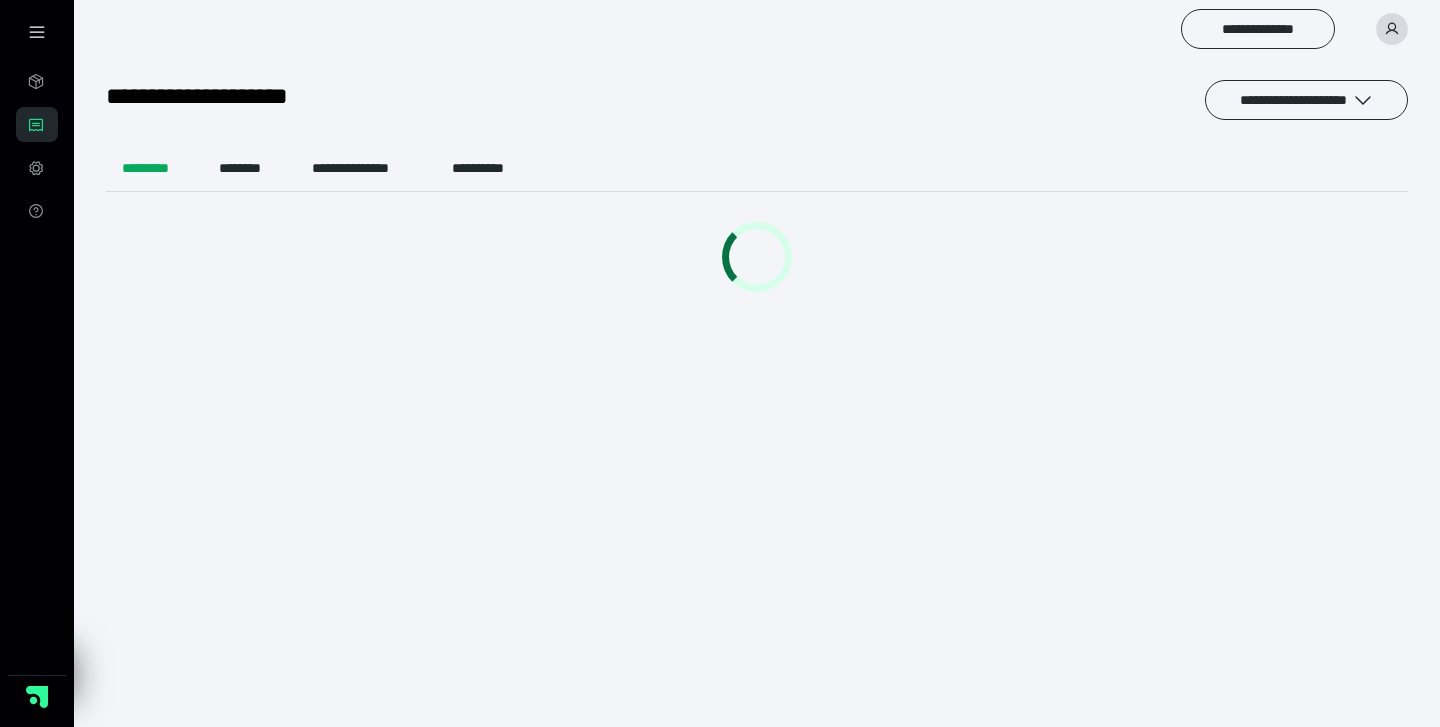 scroll, scrollTop: 0, scrollLeft: 0, axis: both 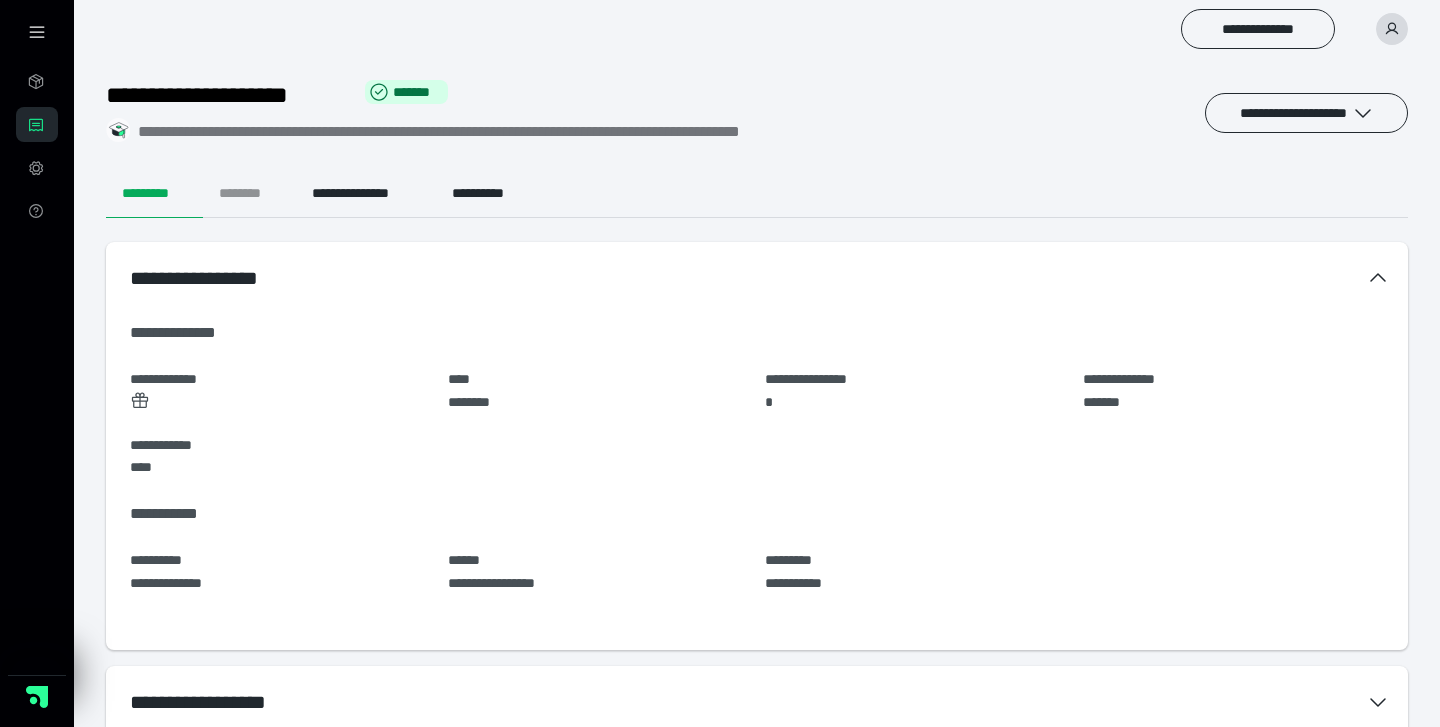 click on "********" at bounding box center (249, 194) 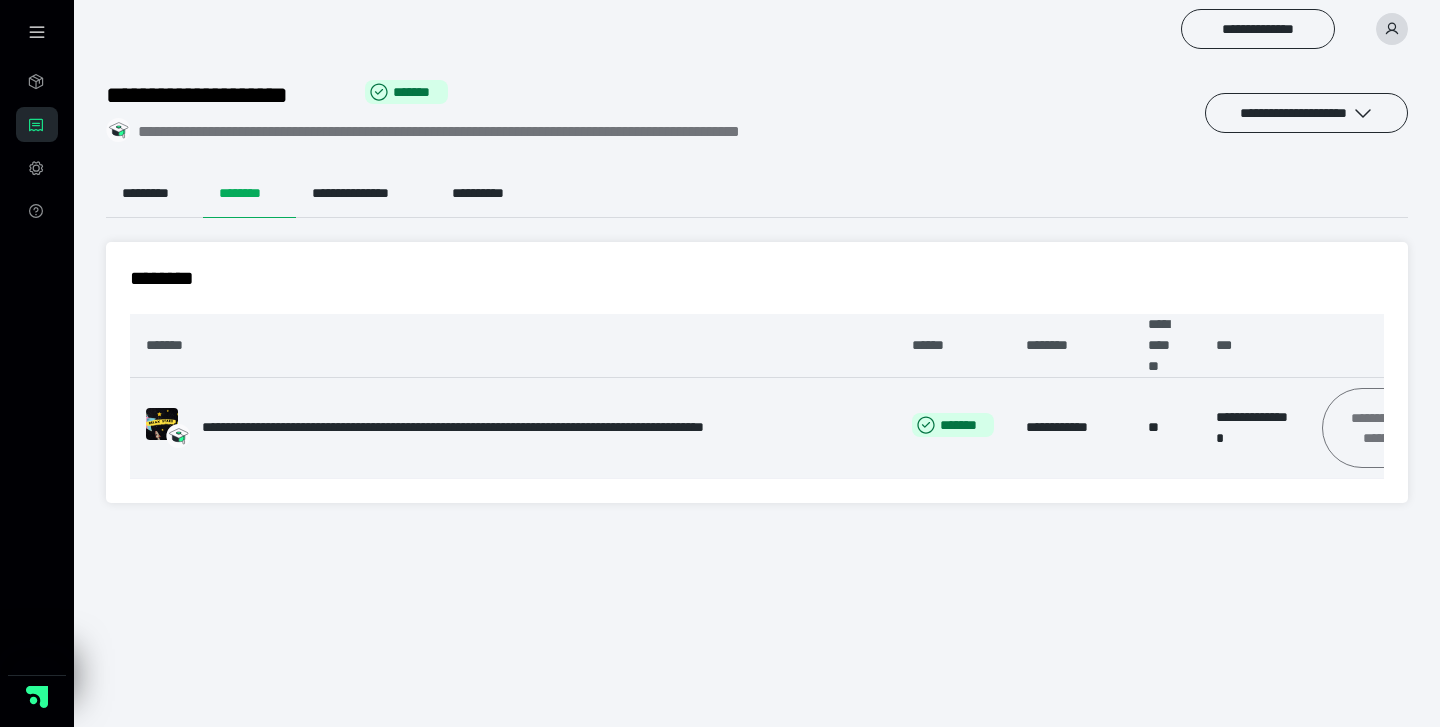 click on "**********" at bounding box center (1386, 428) 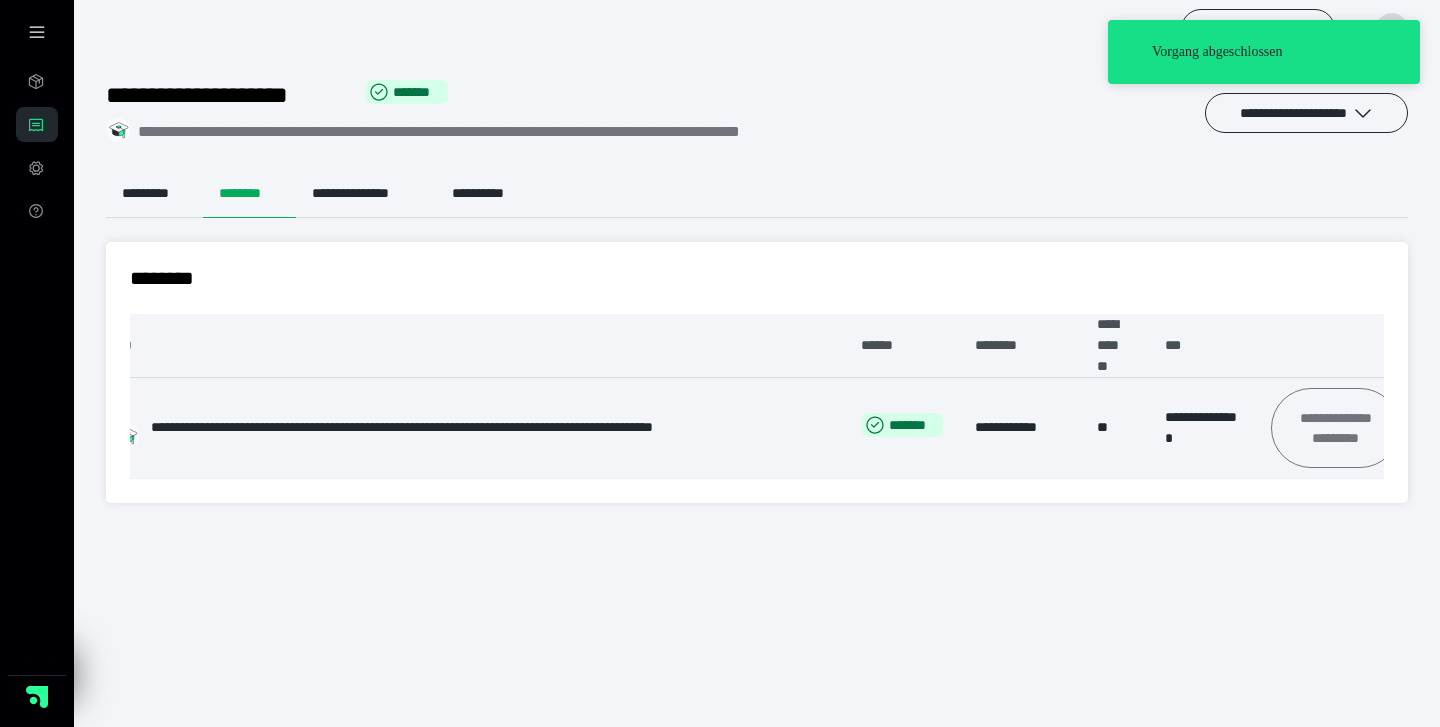 scroll, scrollTop: 0, scrollLeft: 83, axis: horizontal 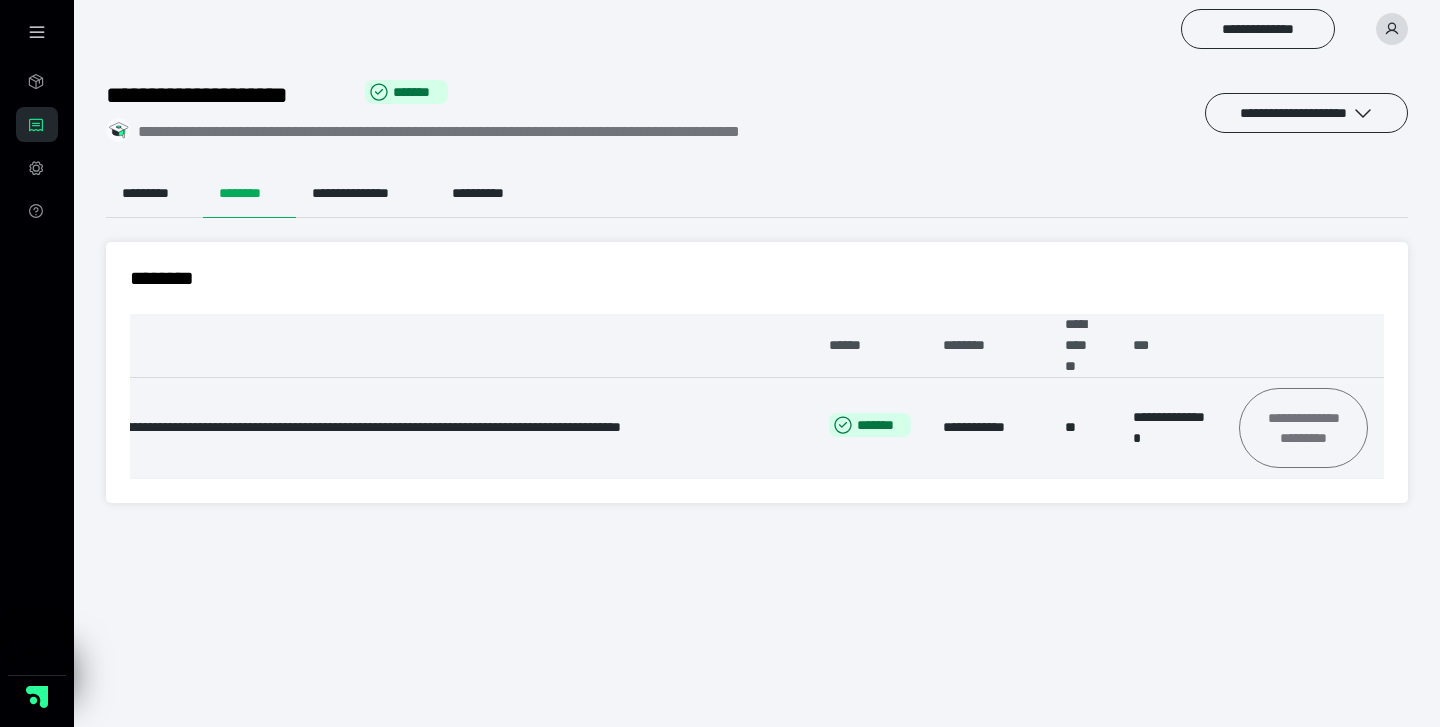 click on "**********" at bounding box center [1303, 428] 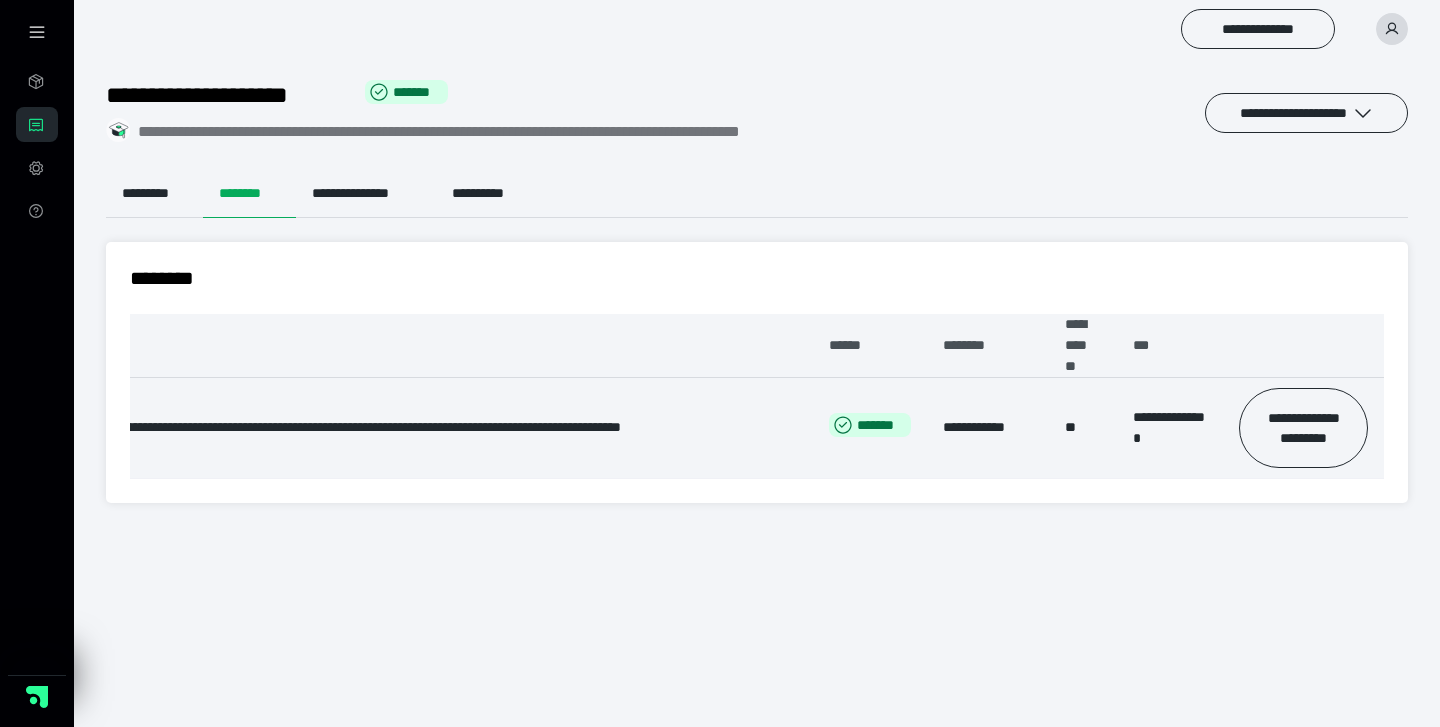 scroll, scrollTop: 0, scrollLeft: 0, axis: both 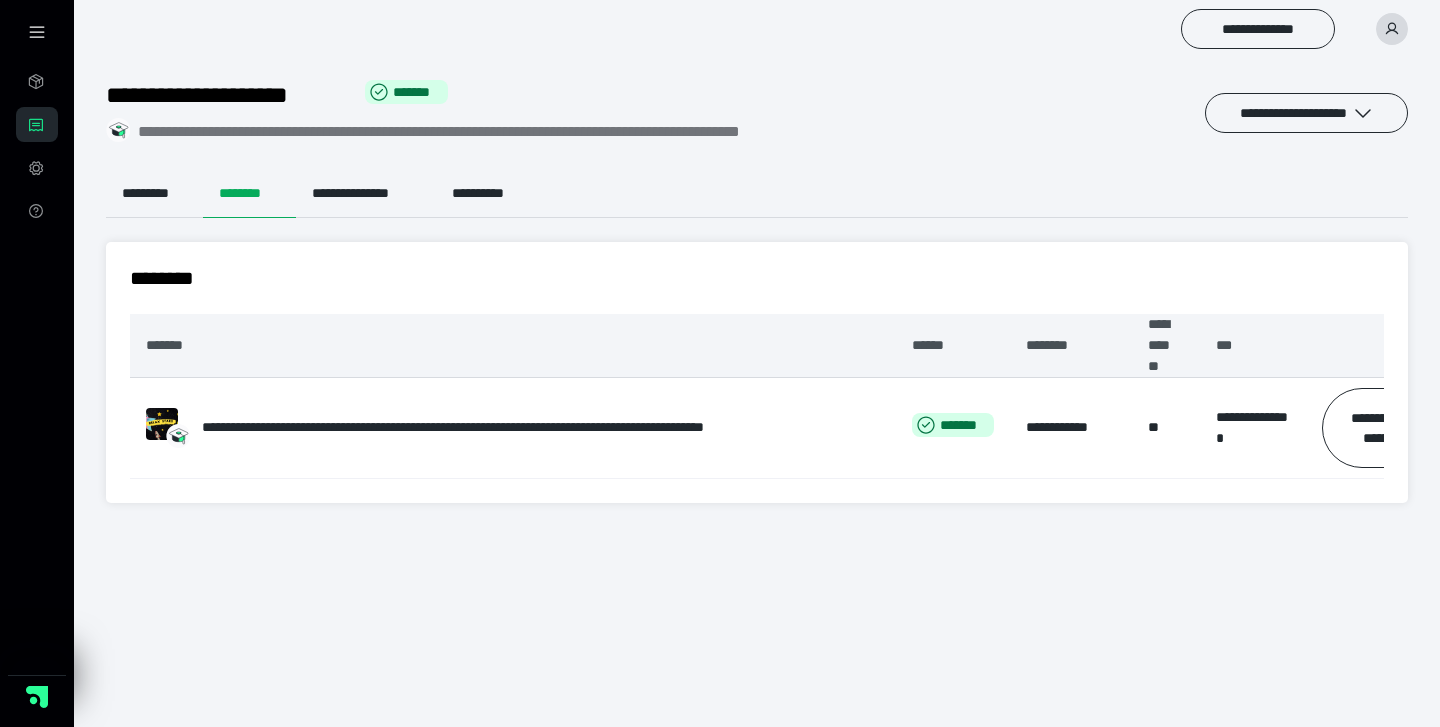 click on "********" at bounding box center (249, 194) 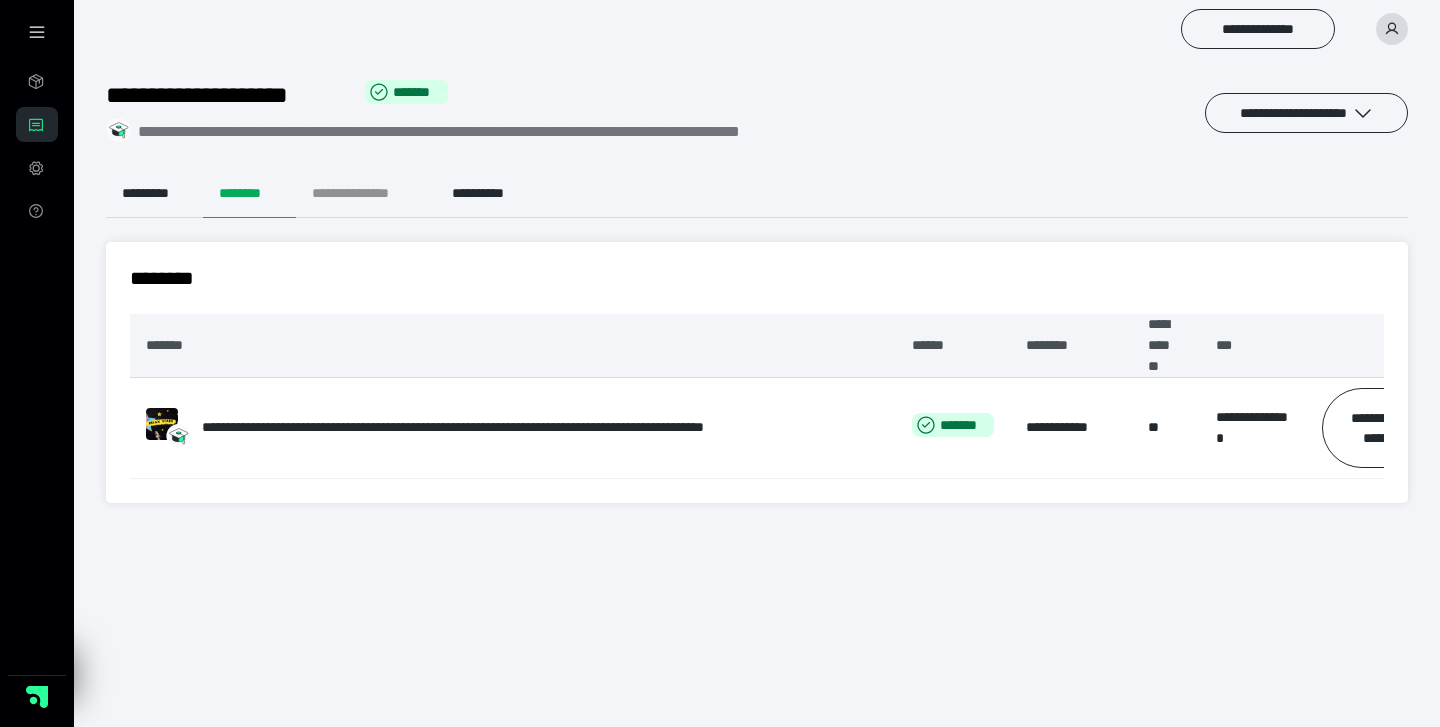 click on "**********" at bounding box center (366, 194) 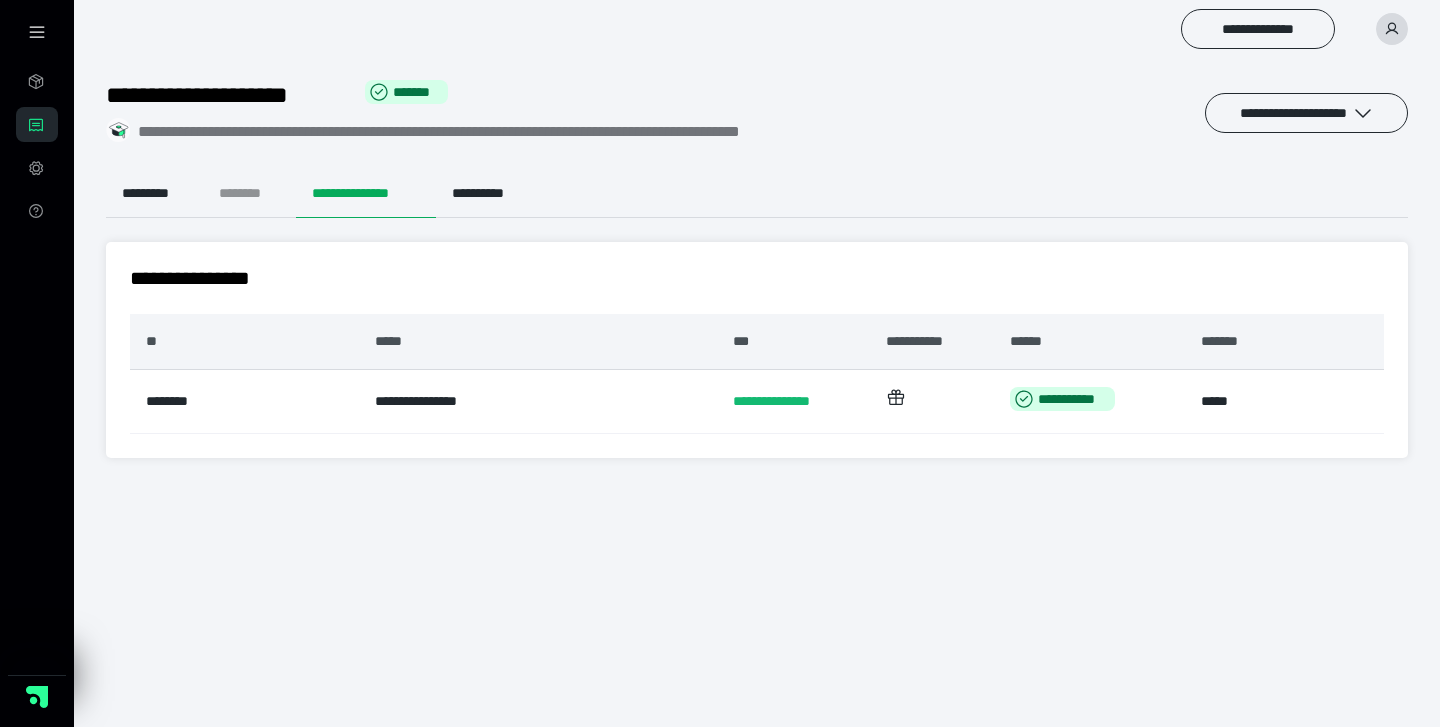 click on "********" at bounding box center (249, 194) 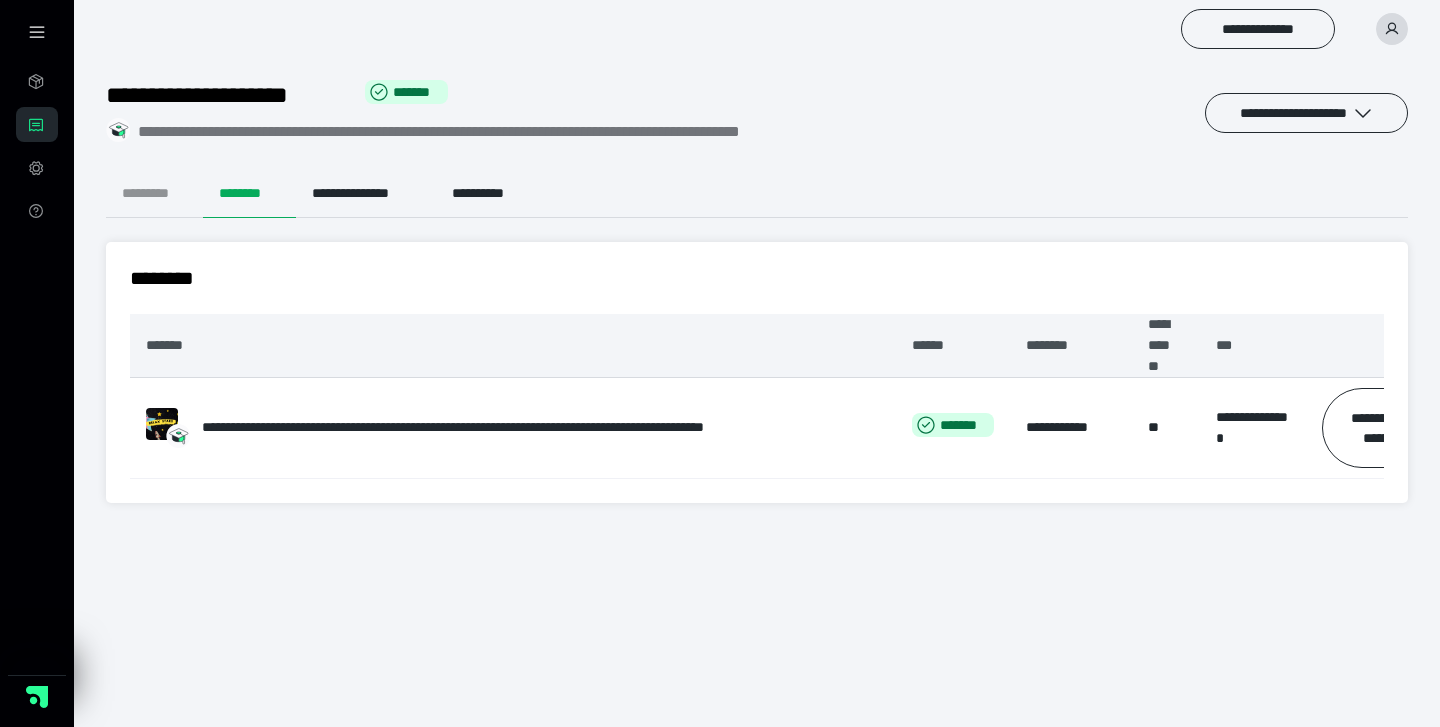 click on "*********" at bounding box center (154, 194) 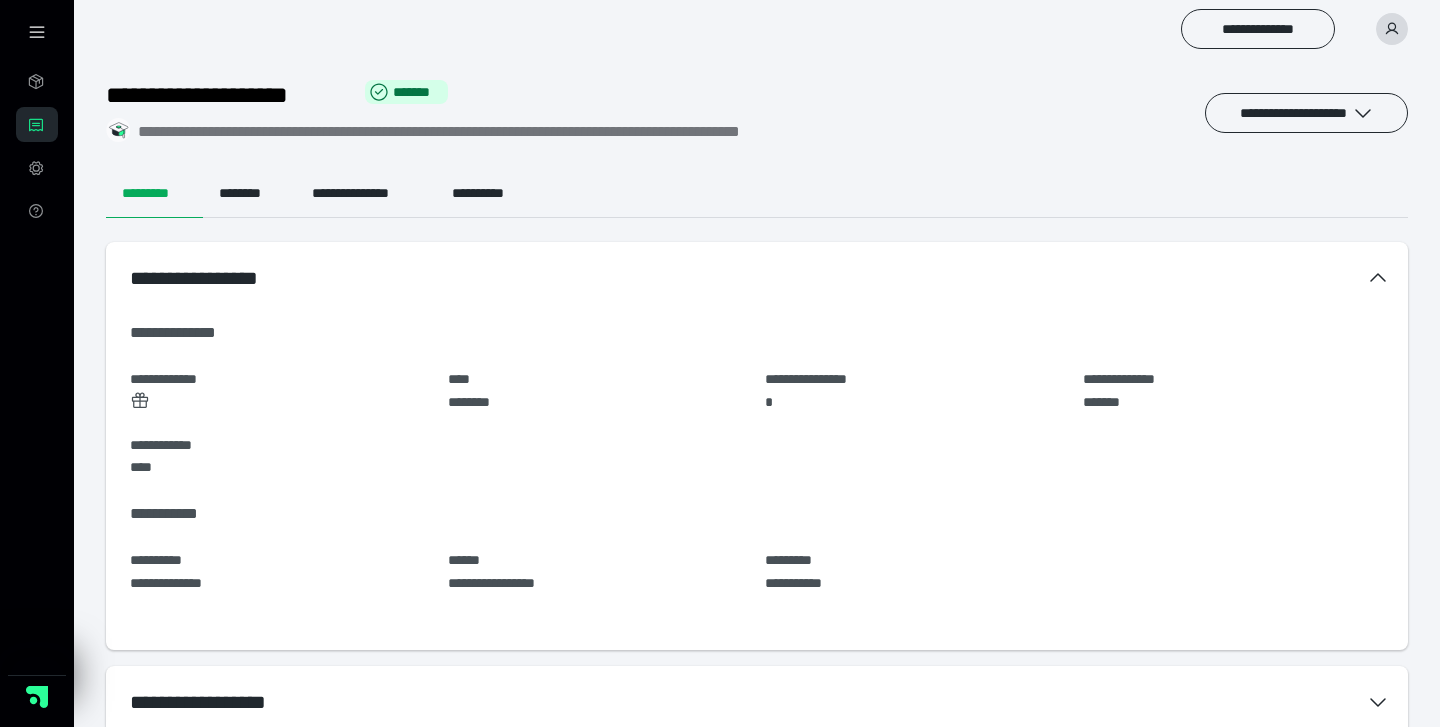 click 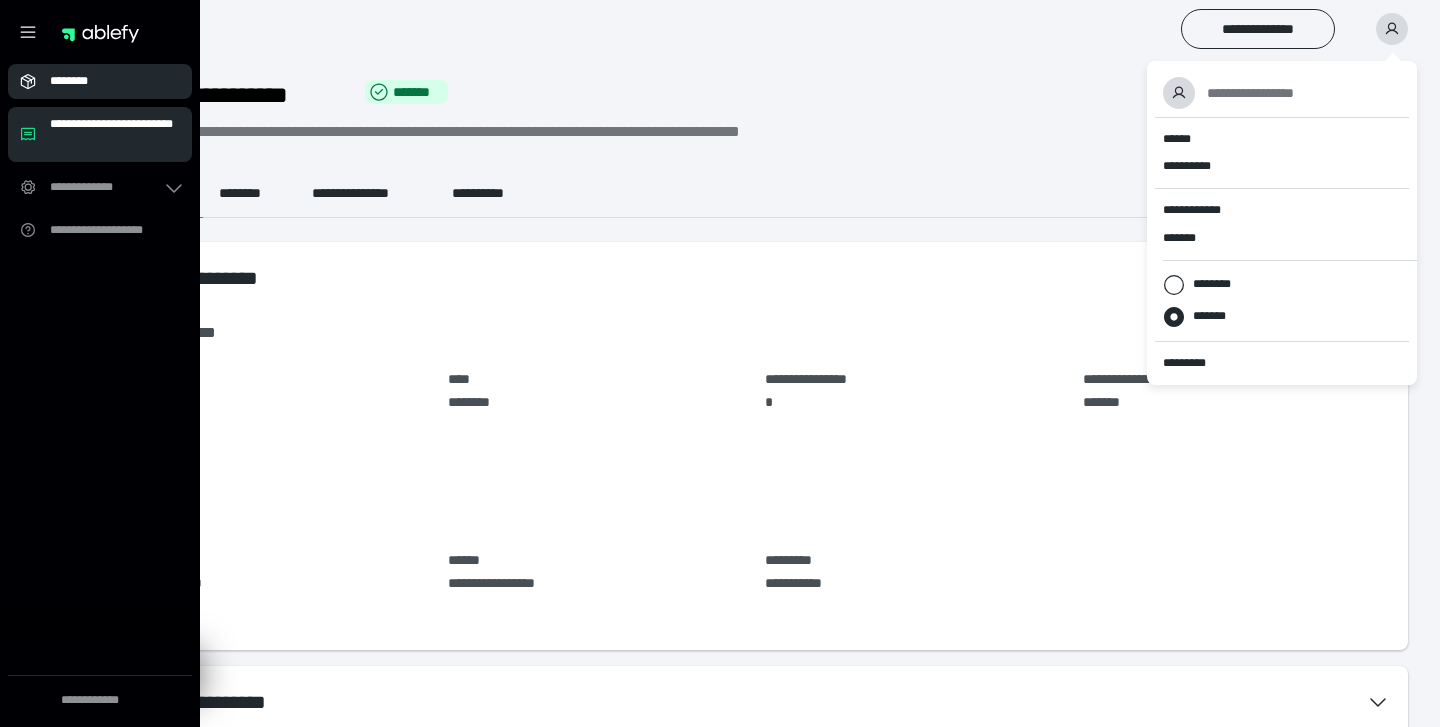 click on "********" at bounding box center (100, 81) 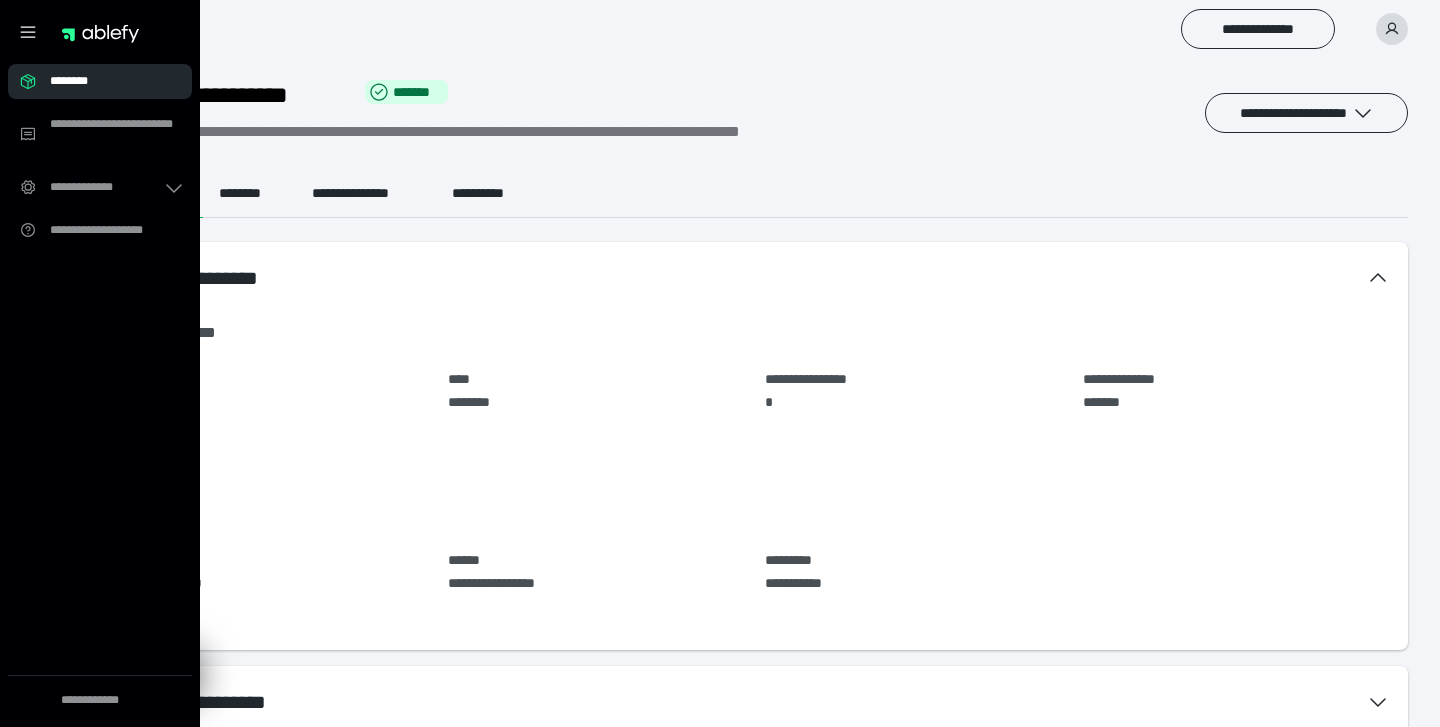 click on "********" at bounding box center [106, 81] 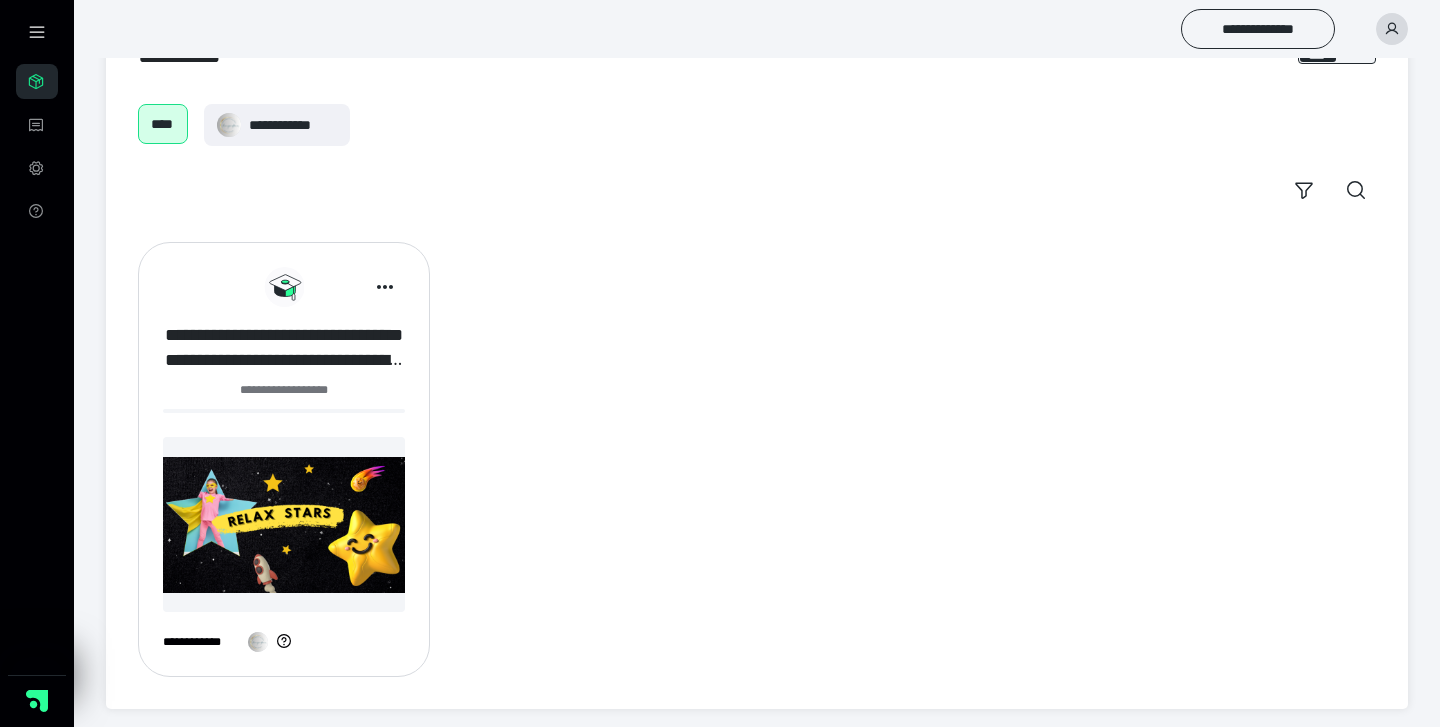 scroll, scrollTop: 80, scrollLeft: 0, axis: vertical 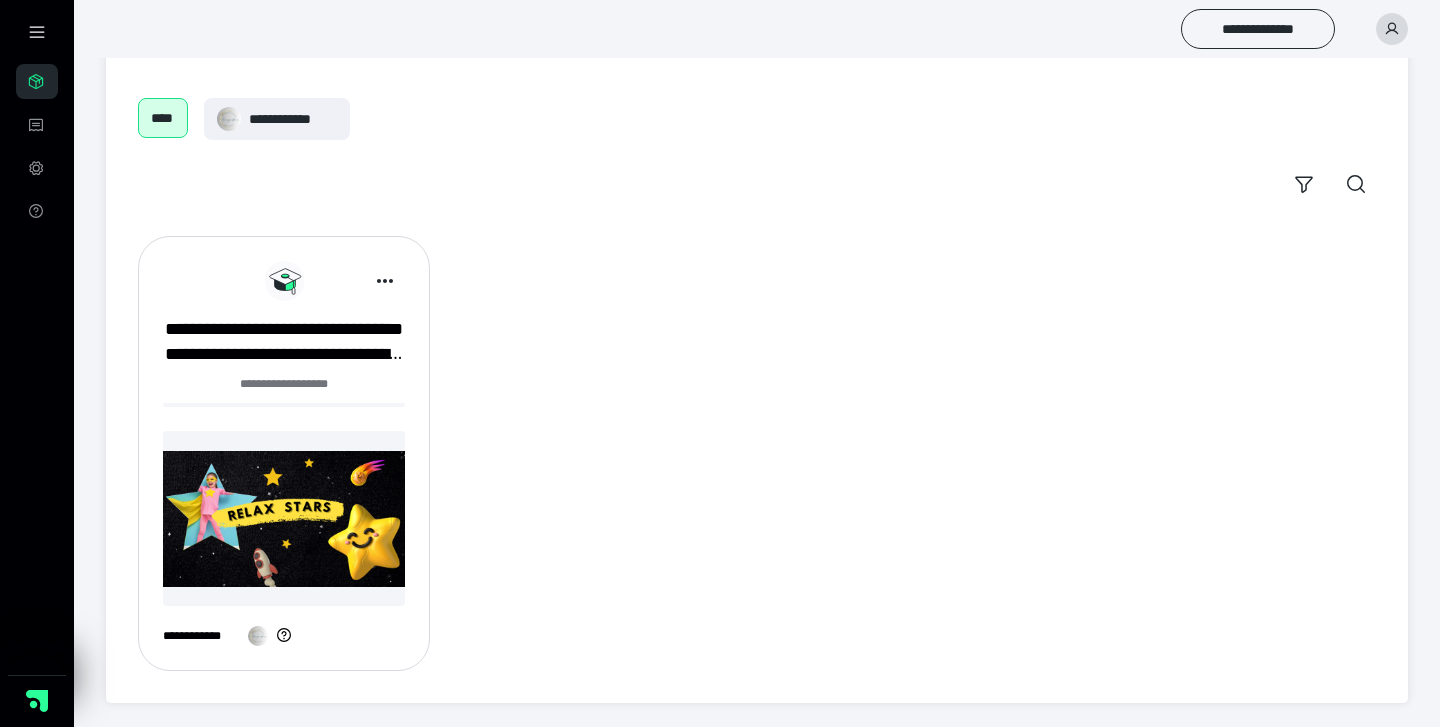 click at bounding box center (284, 518) 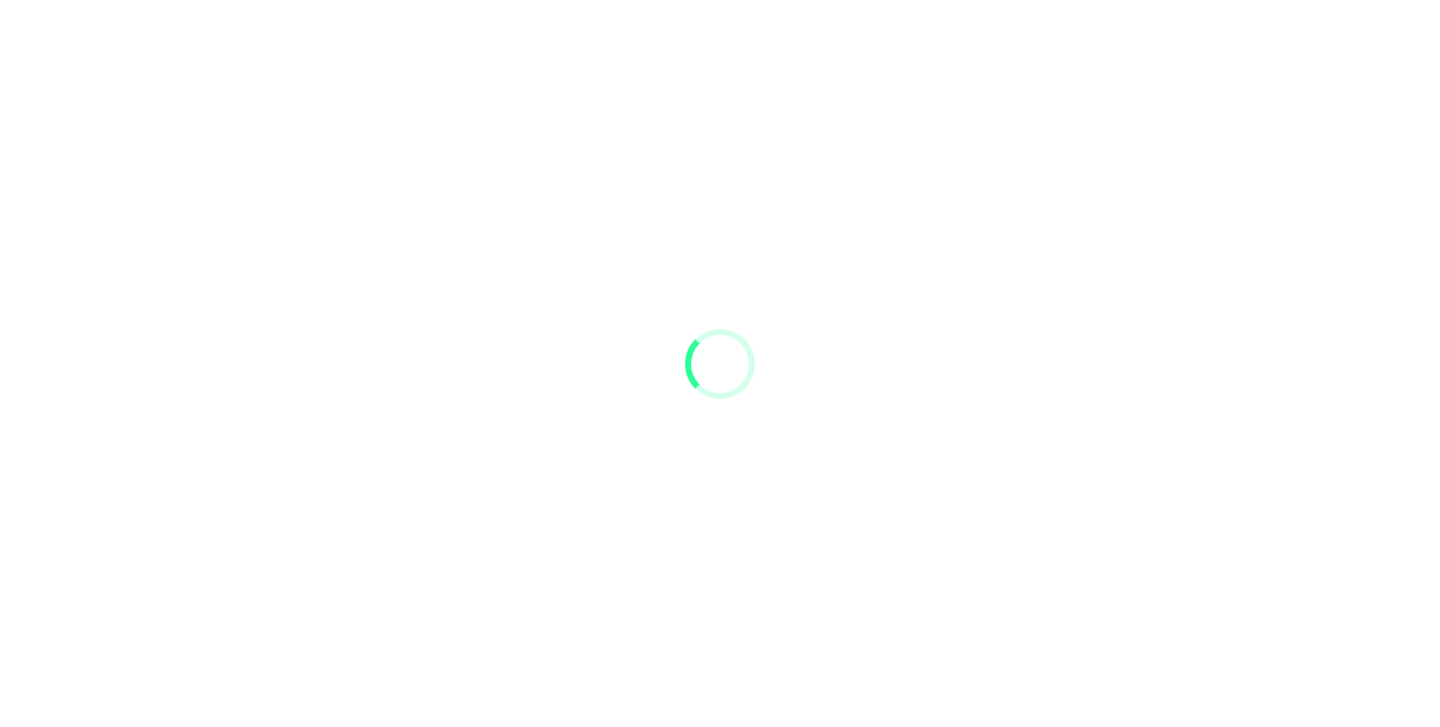 scroll, scrollTop: 0, scrollLeft: 0, axis: both 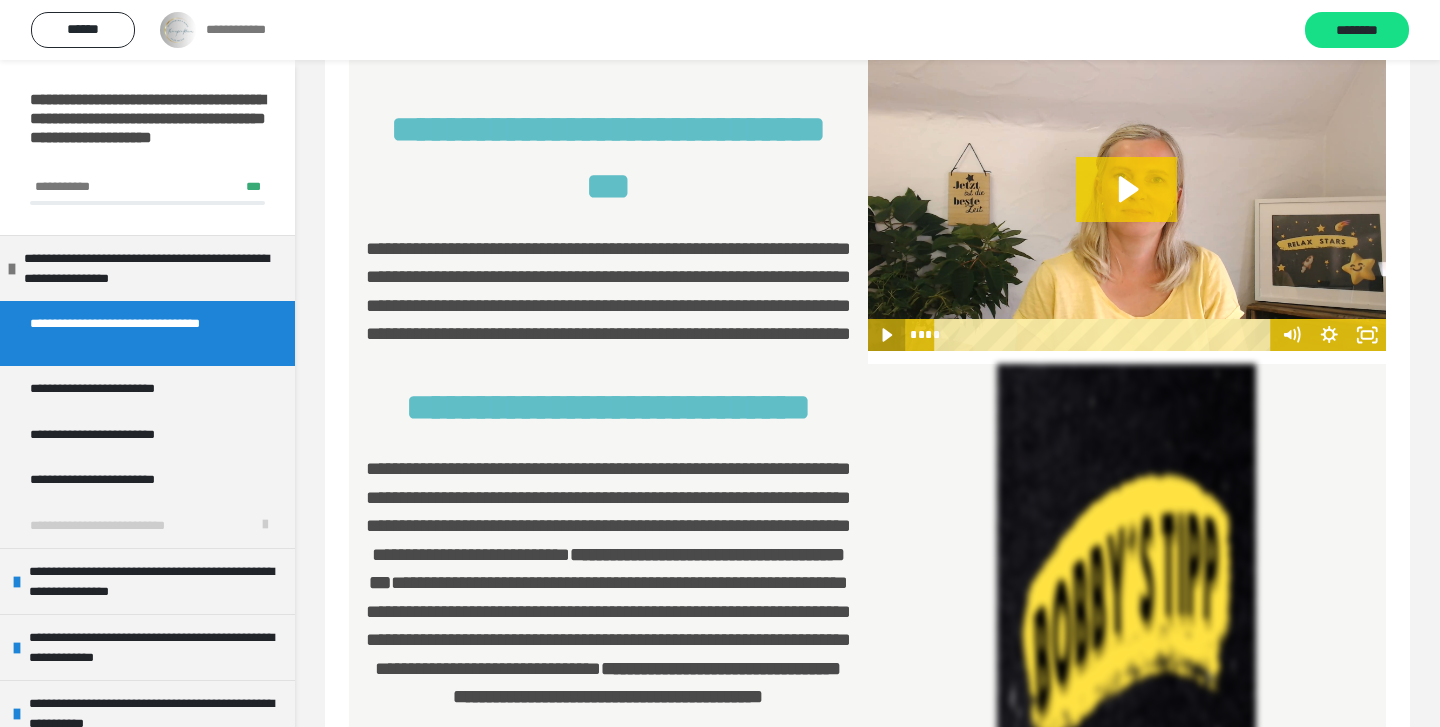 click 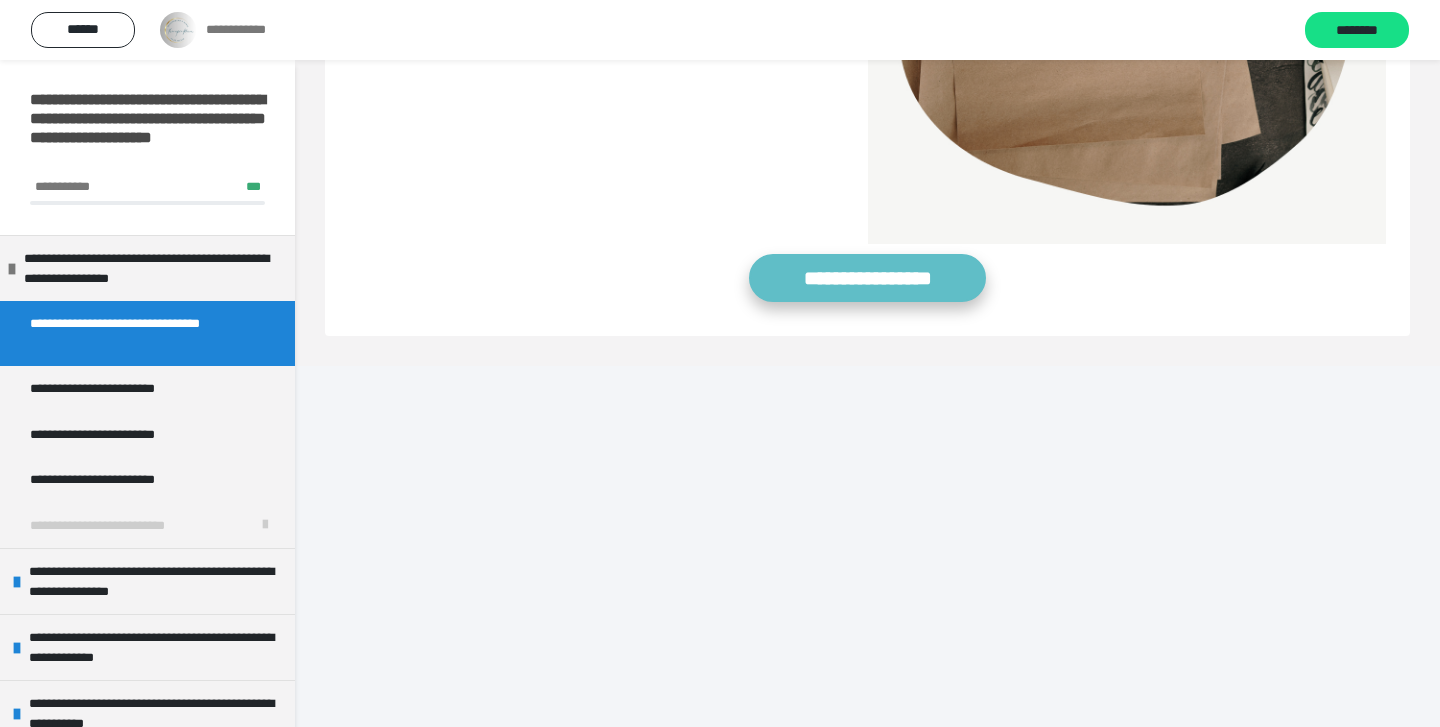 scroll, scrollTop: 4871, scrollLeft: 0, axis: vertical 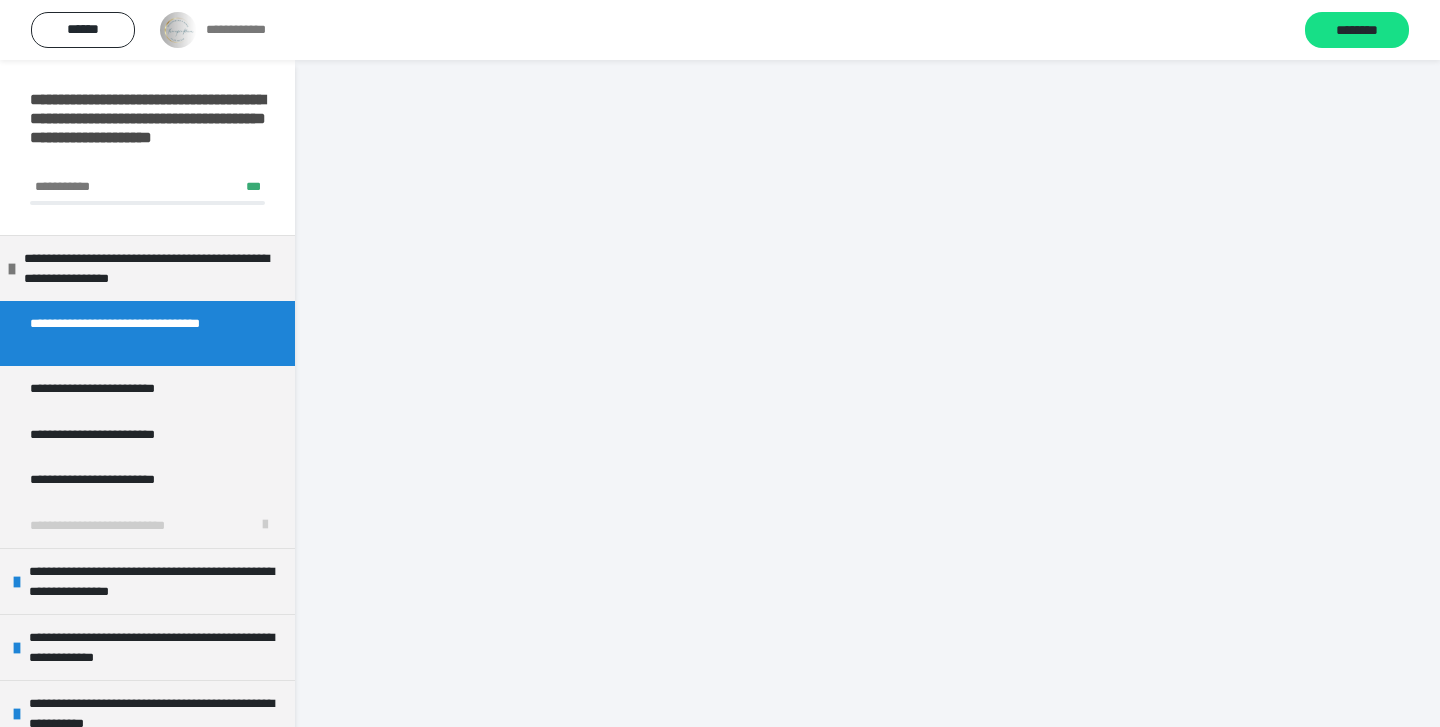 click on "**********" at bounding box center (867, -187) 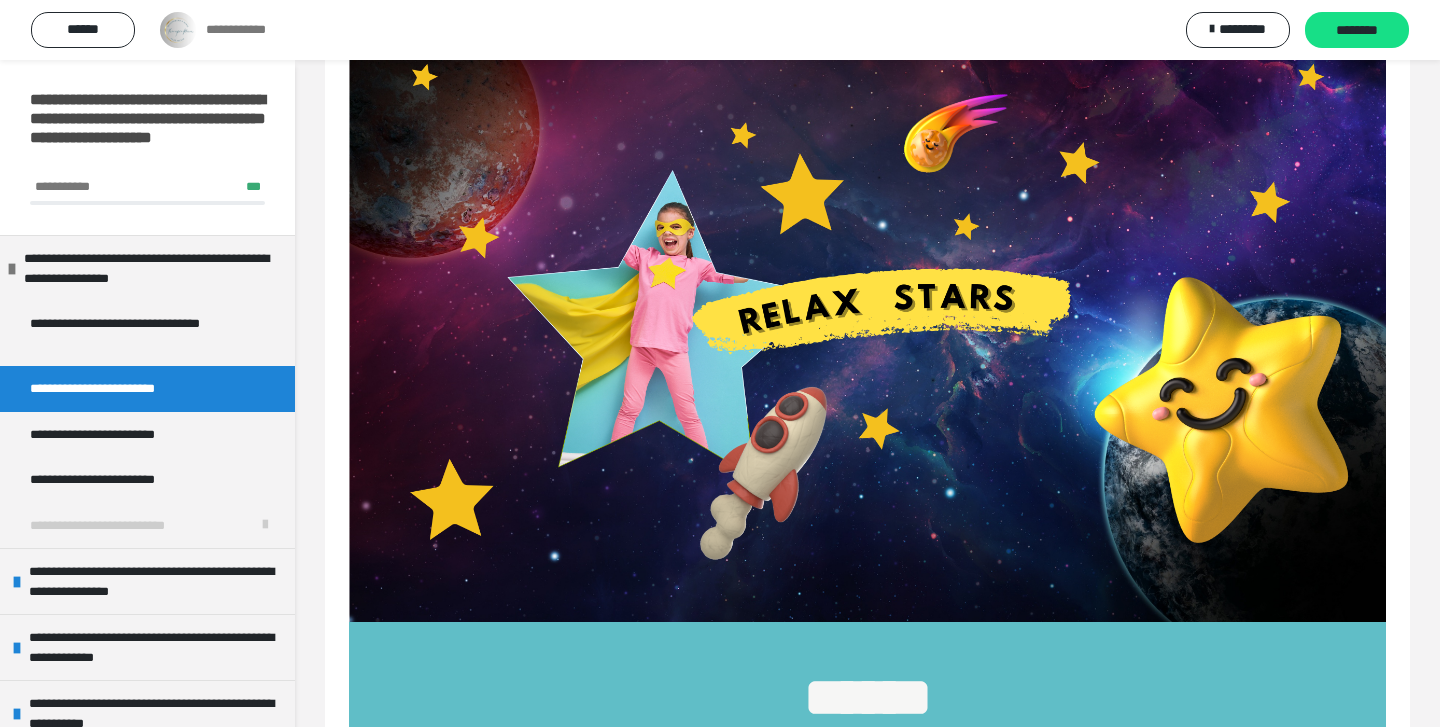 scroll, scrollTop: 113, scrollLeft: 0, axis: vertical 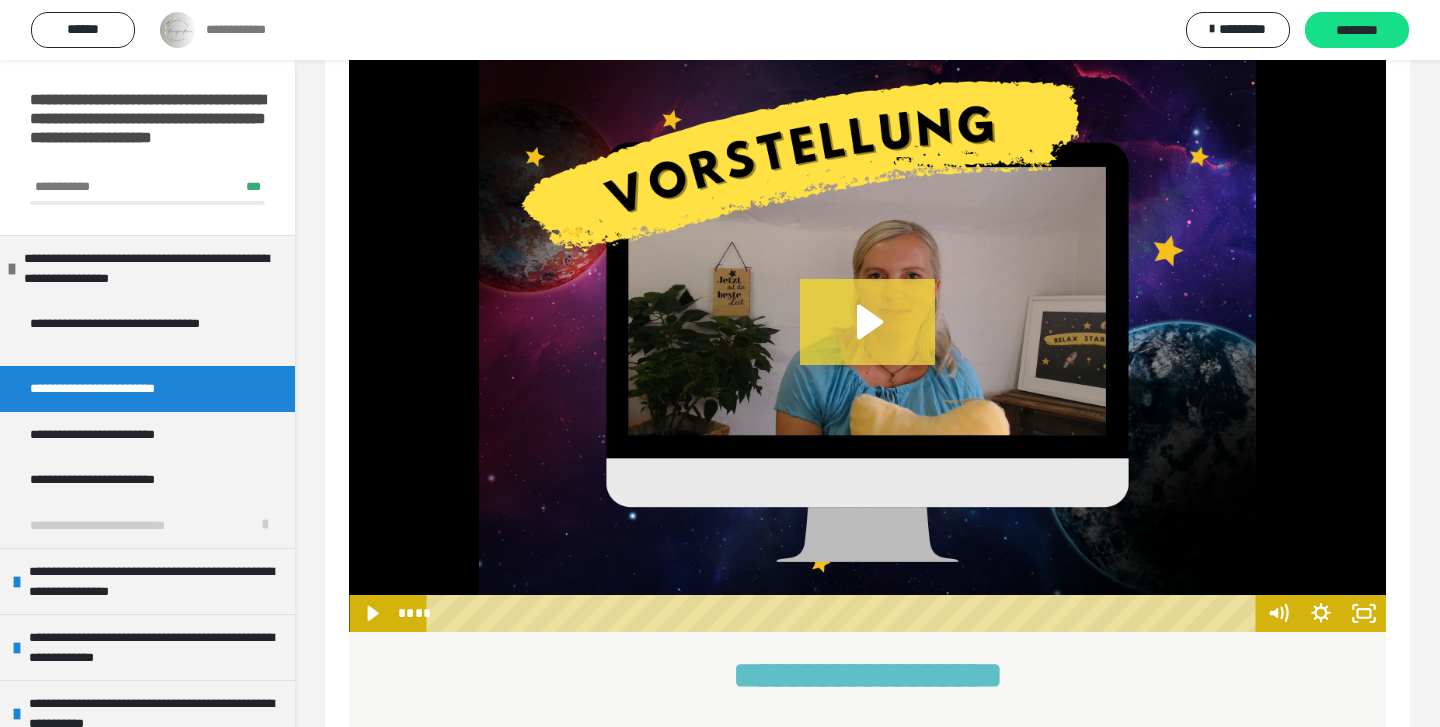 click 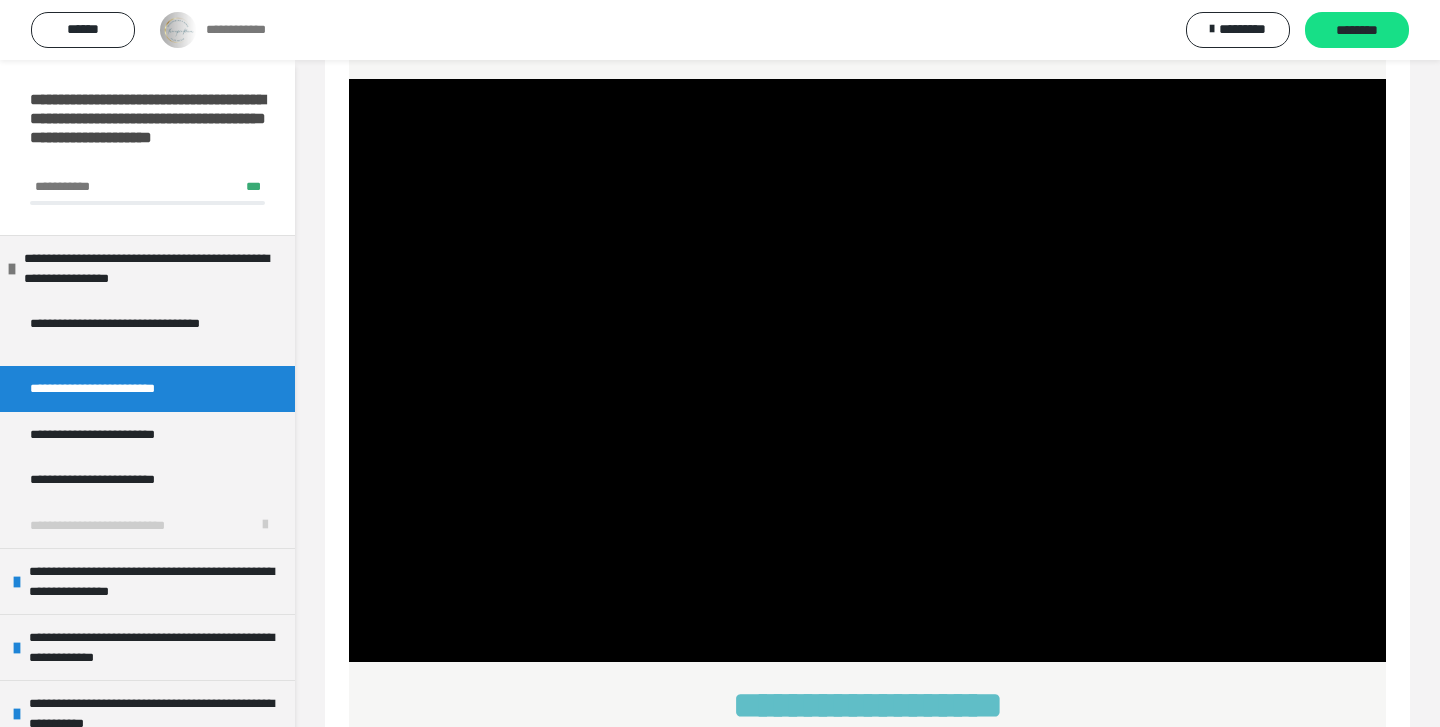 scroll, scrollTop: 1151, scrollLeft: 0, axis: vertical 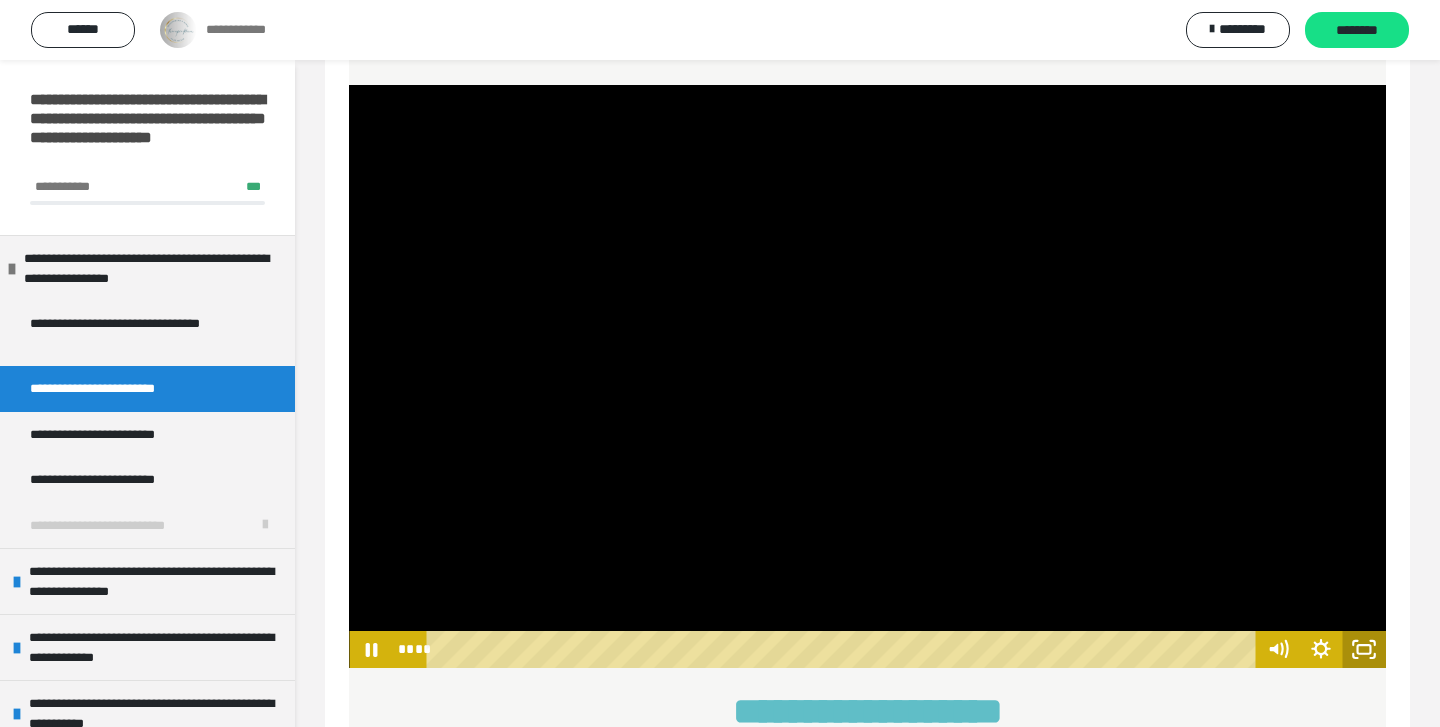 click 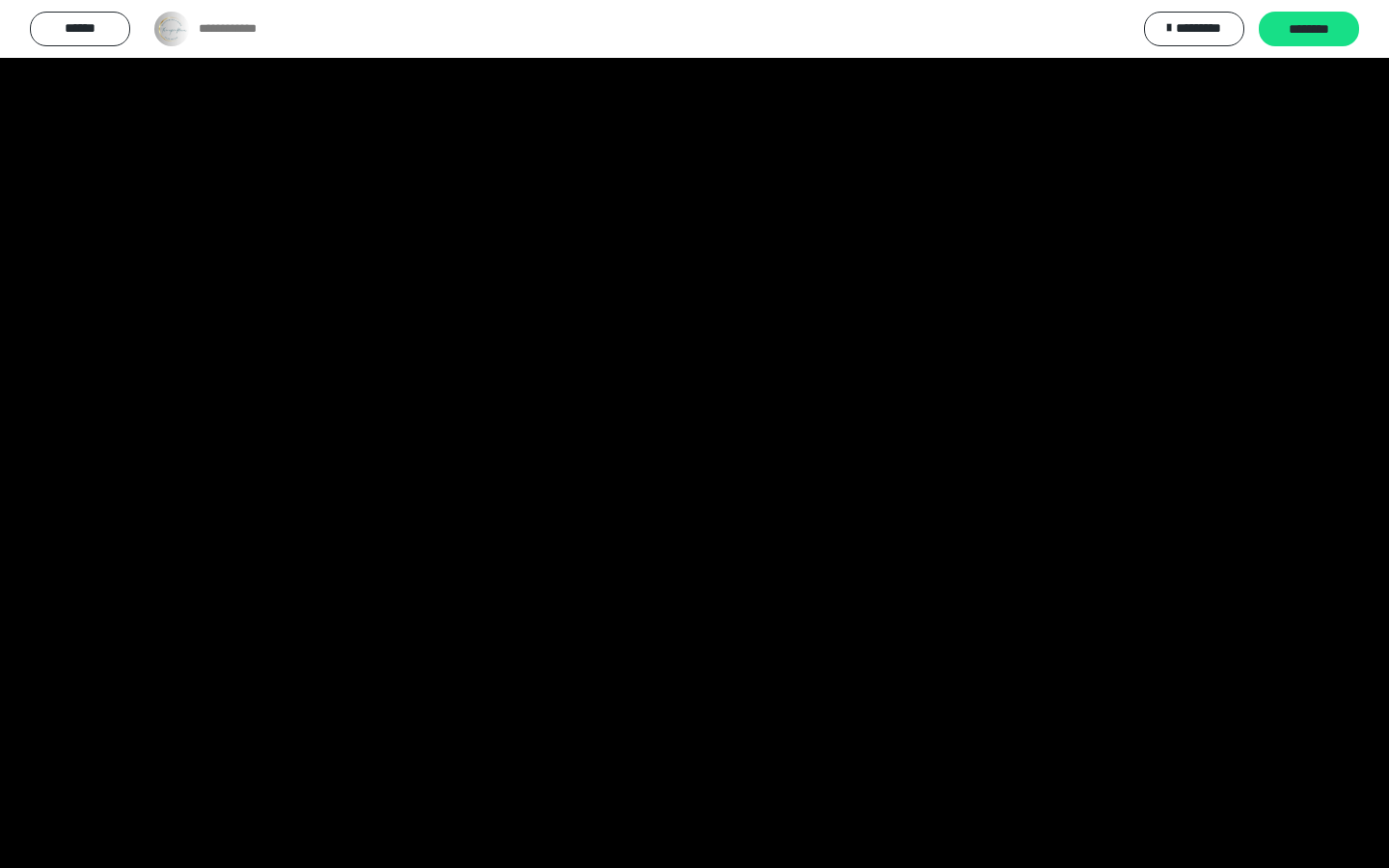 click at bounding box center (694, 434) 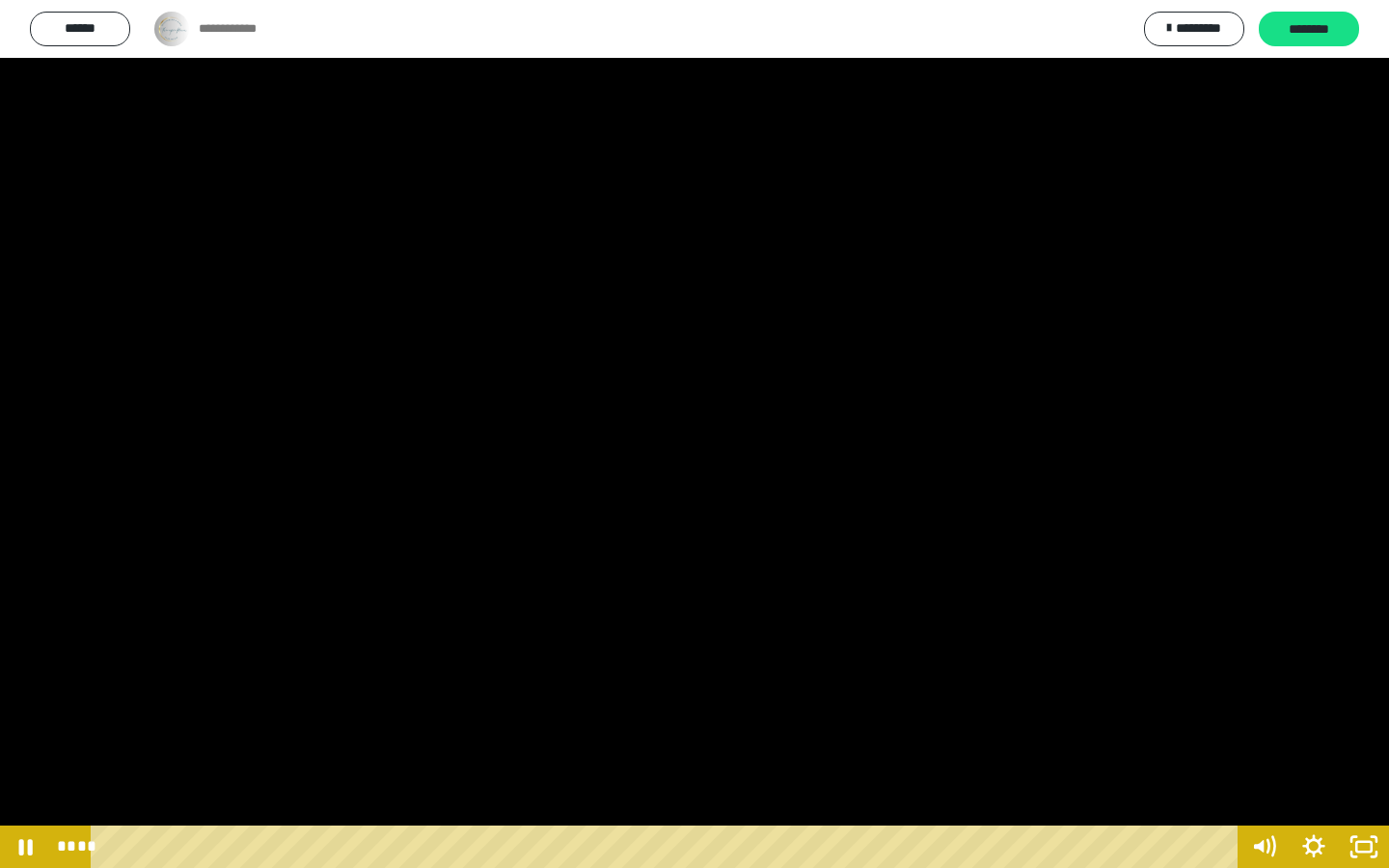 click at bounding box center [694, 434] 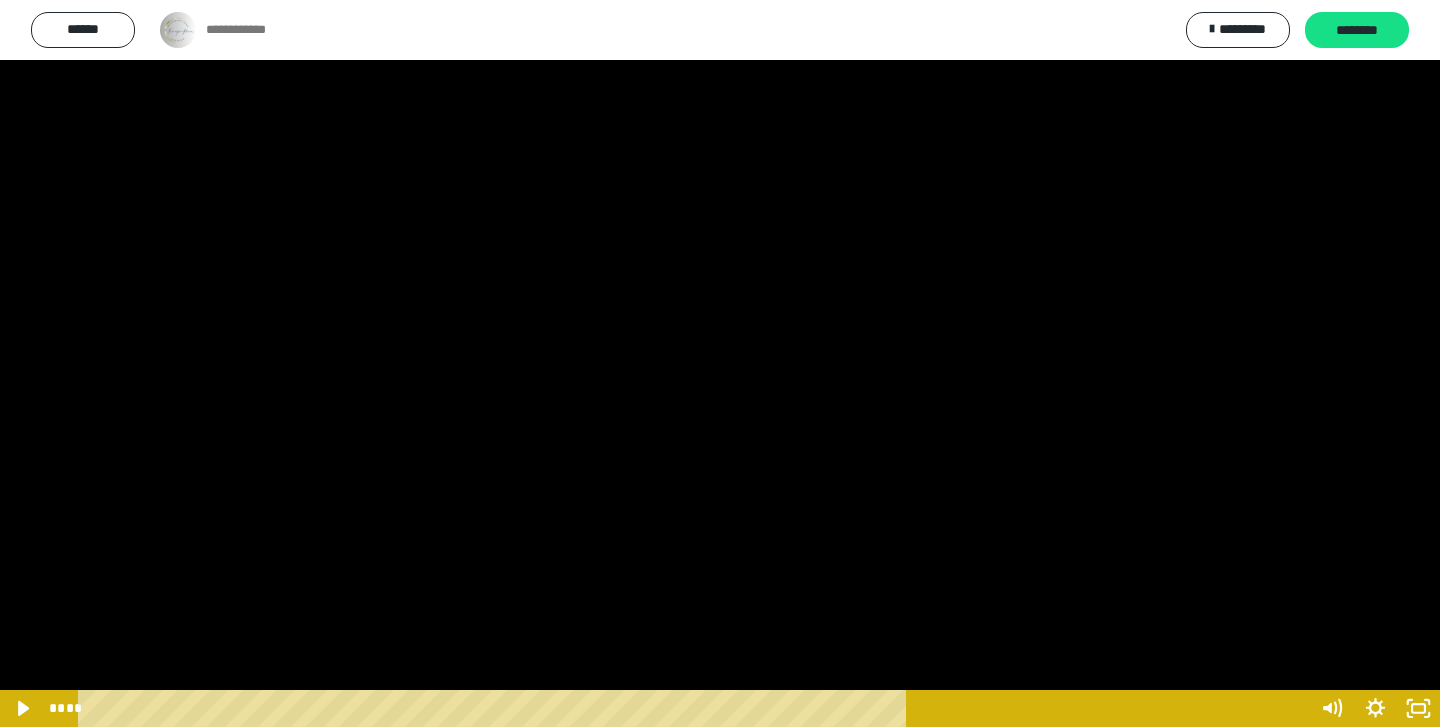 scroll, scrollTop: 1338, scrollLeft: 0, axis: vertical 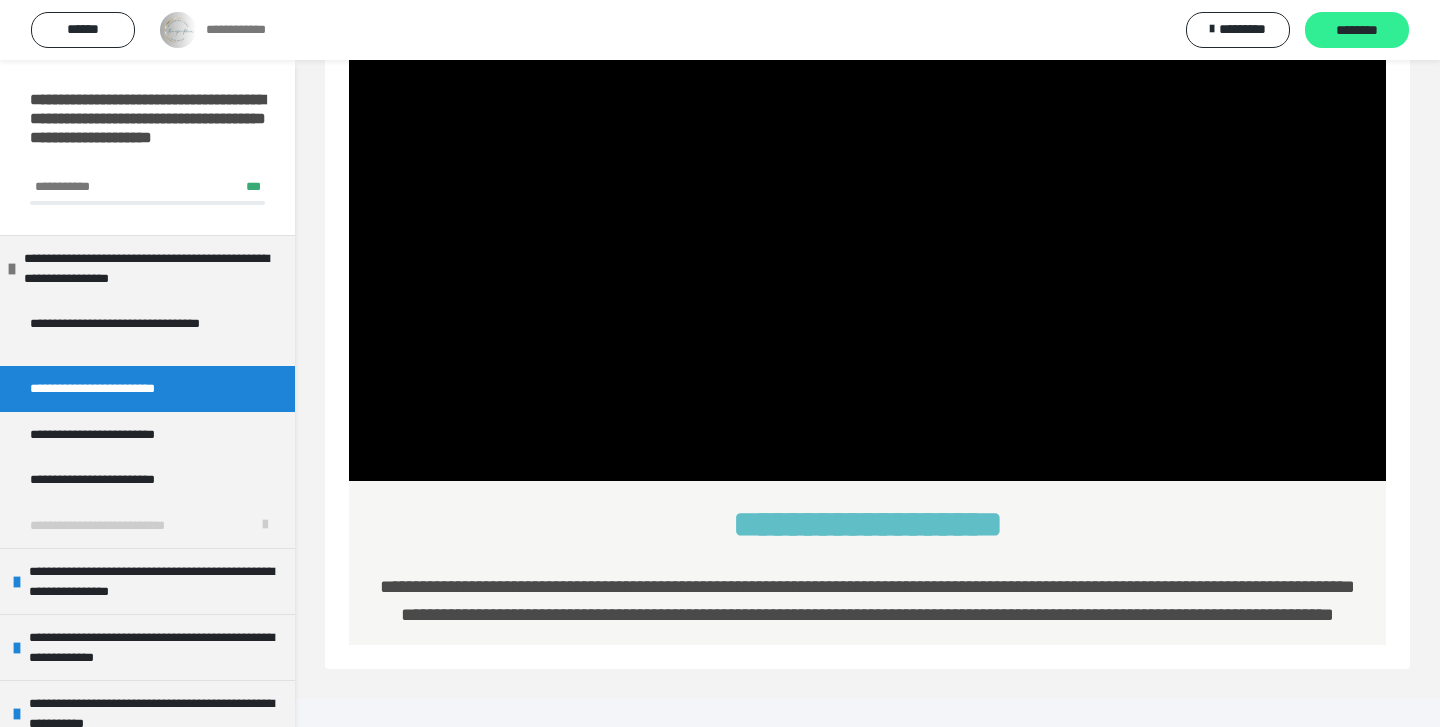 click on "********" at bounding box center [1357, 31] 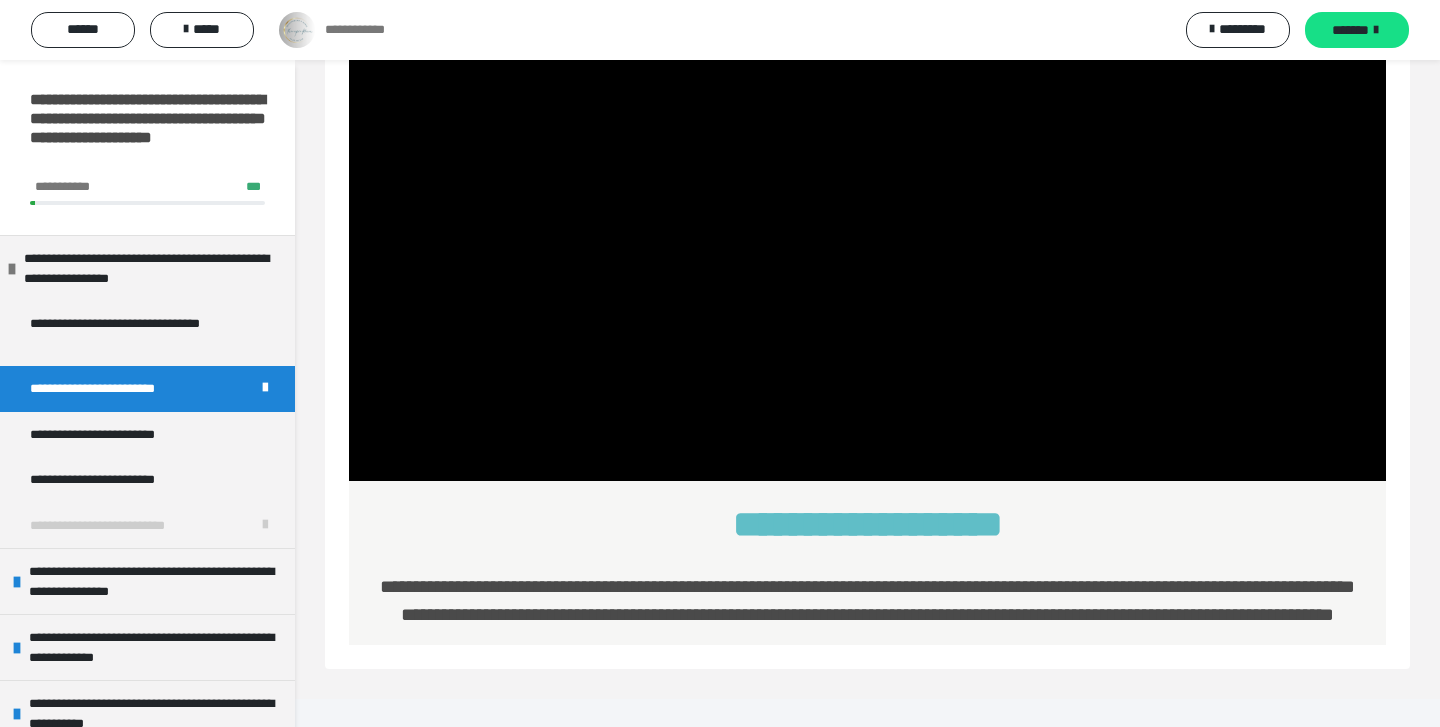 click on "*******" at bounding box center [1350, 30] 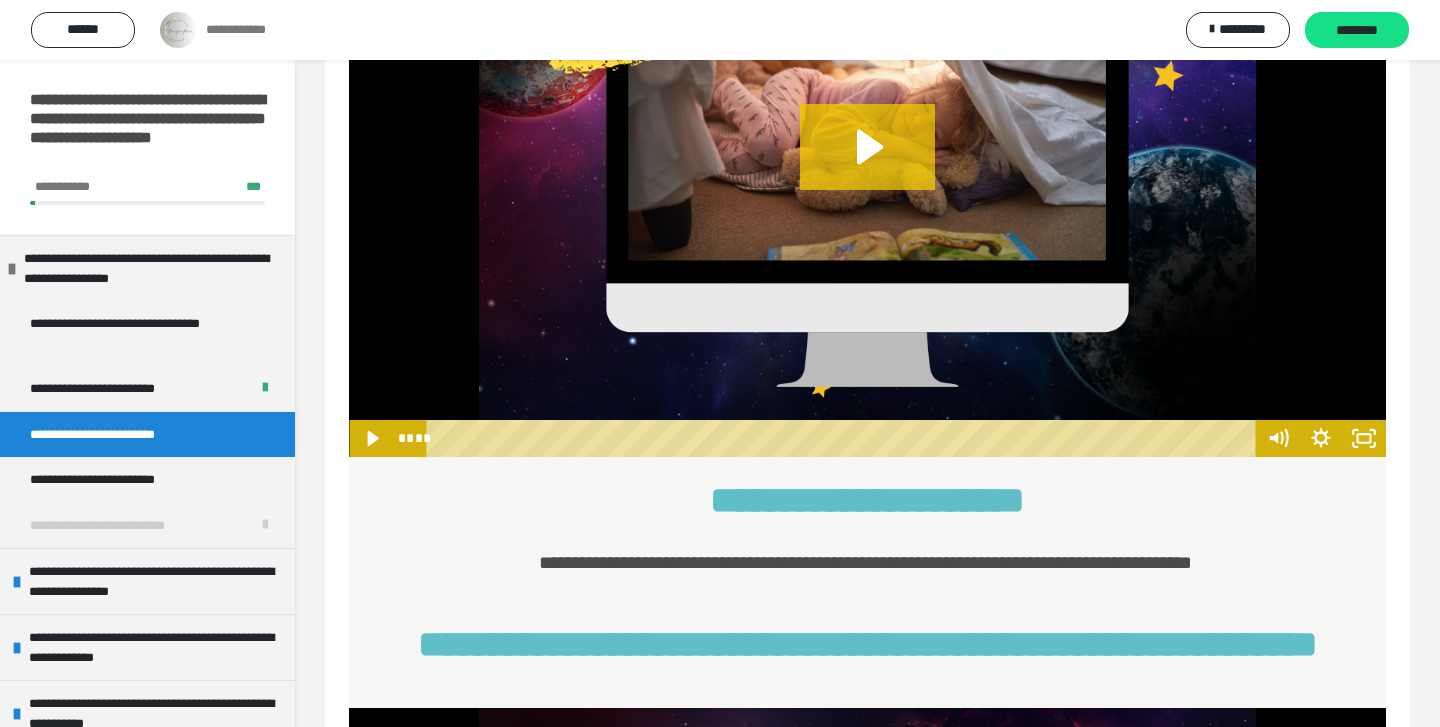 scroll, scrollTop: 1364, scrollLeft: 0, axis: vertical 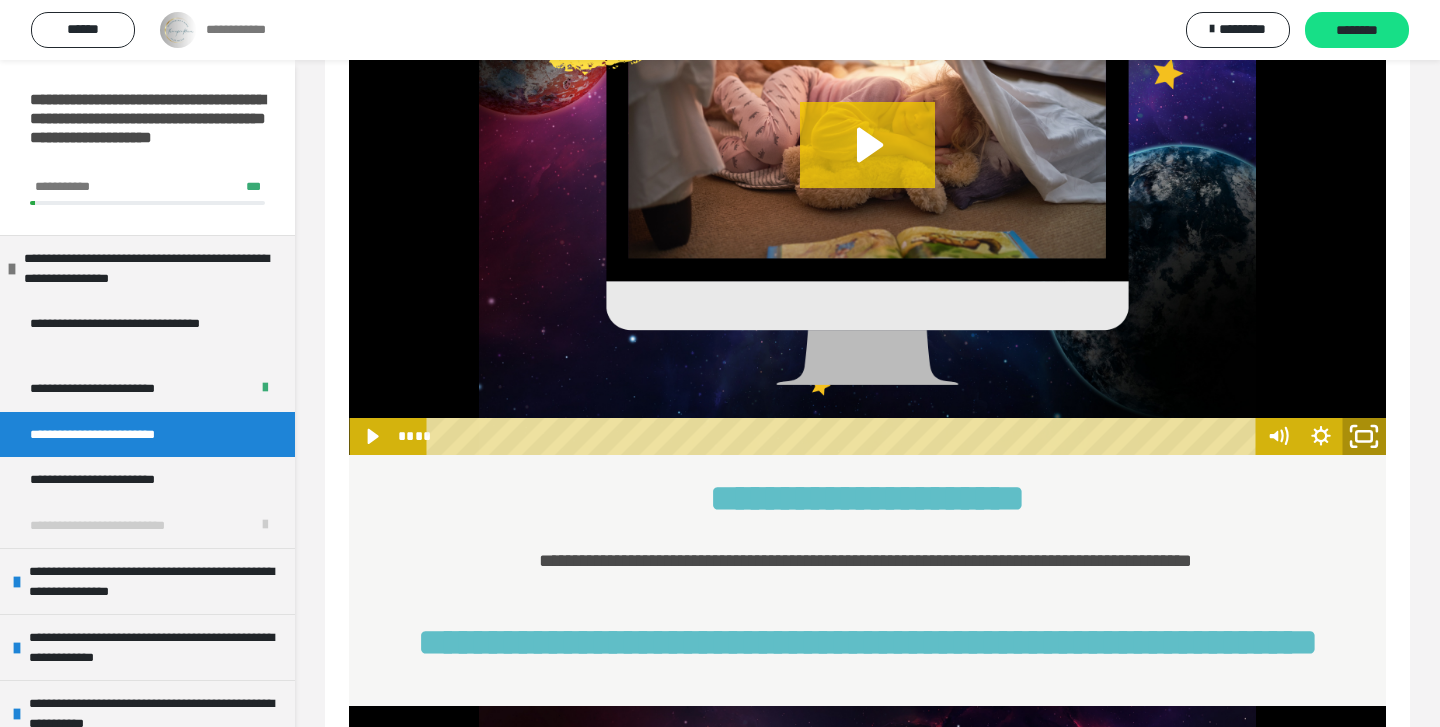 click 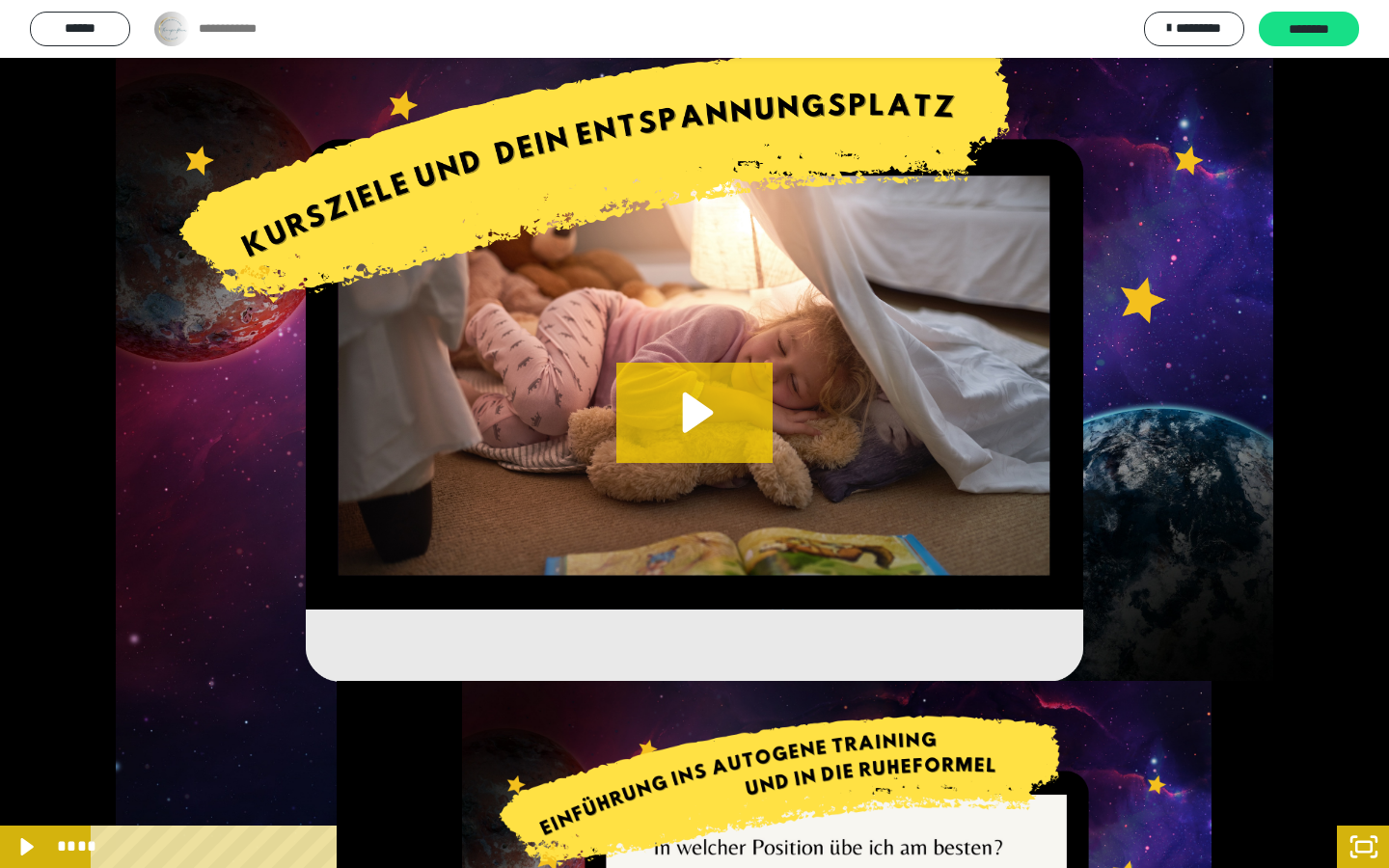click at bounding box center (694, 434) 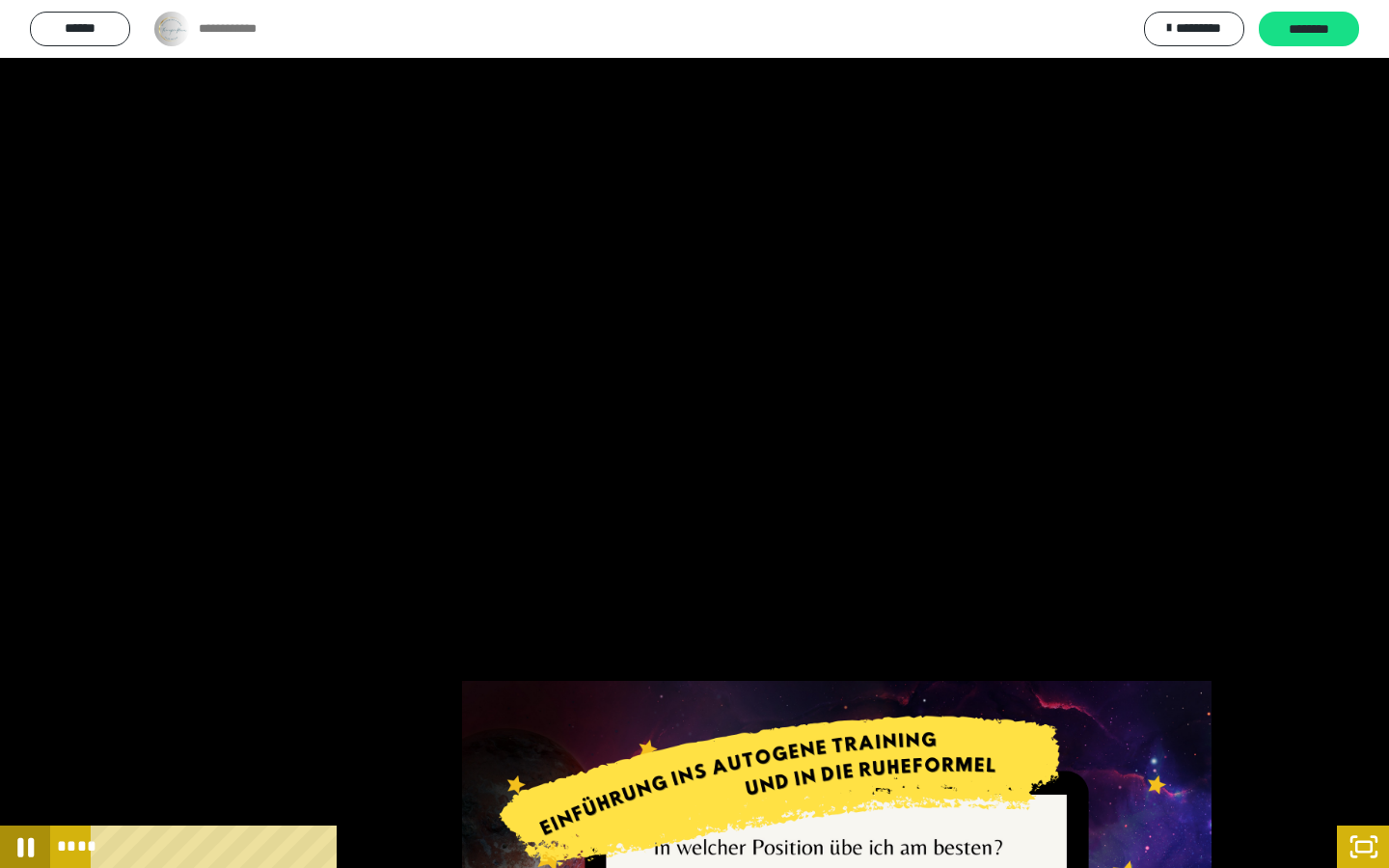 click 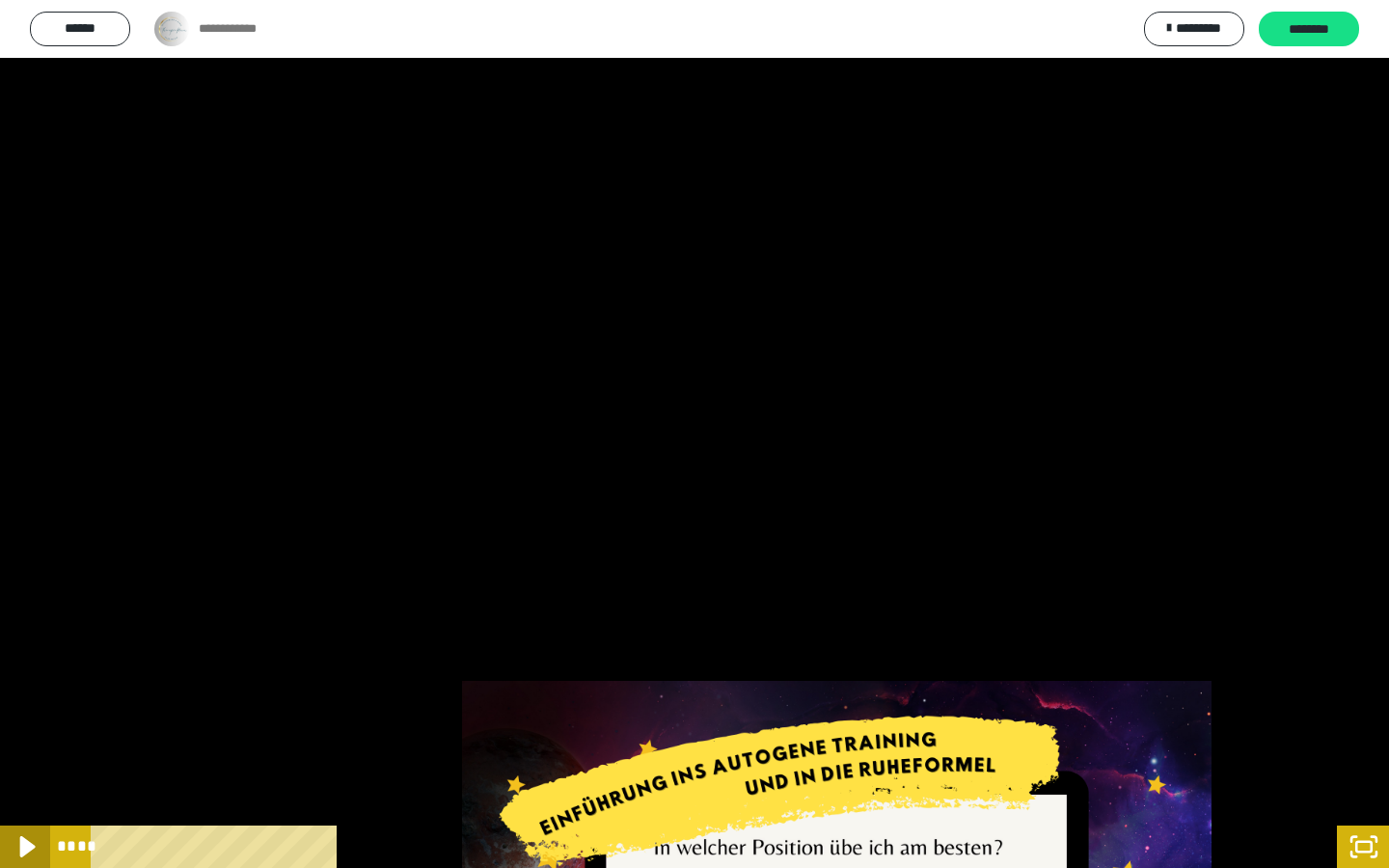 click 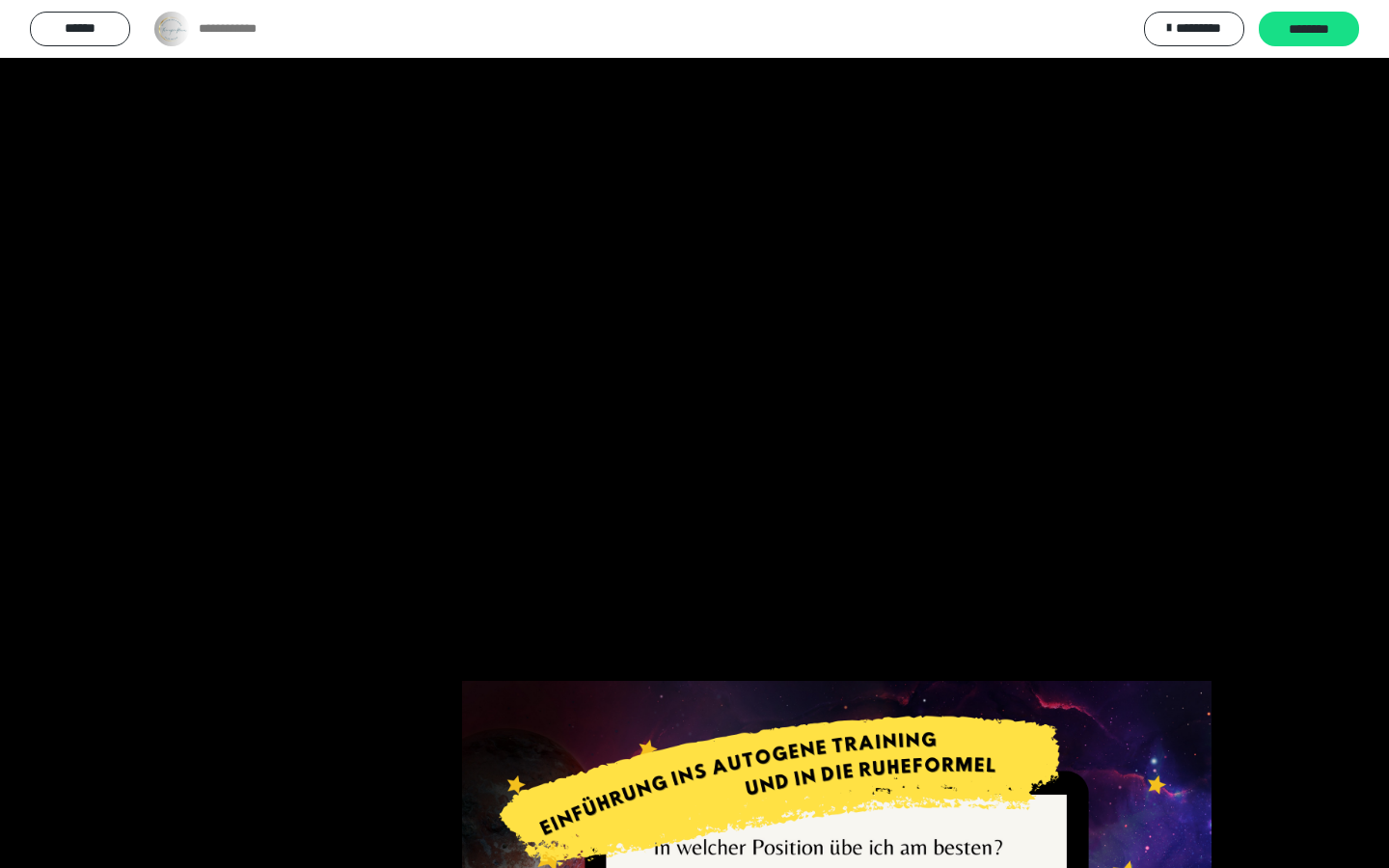 click at bounding box center (694, 434) 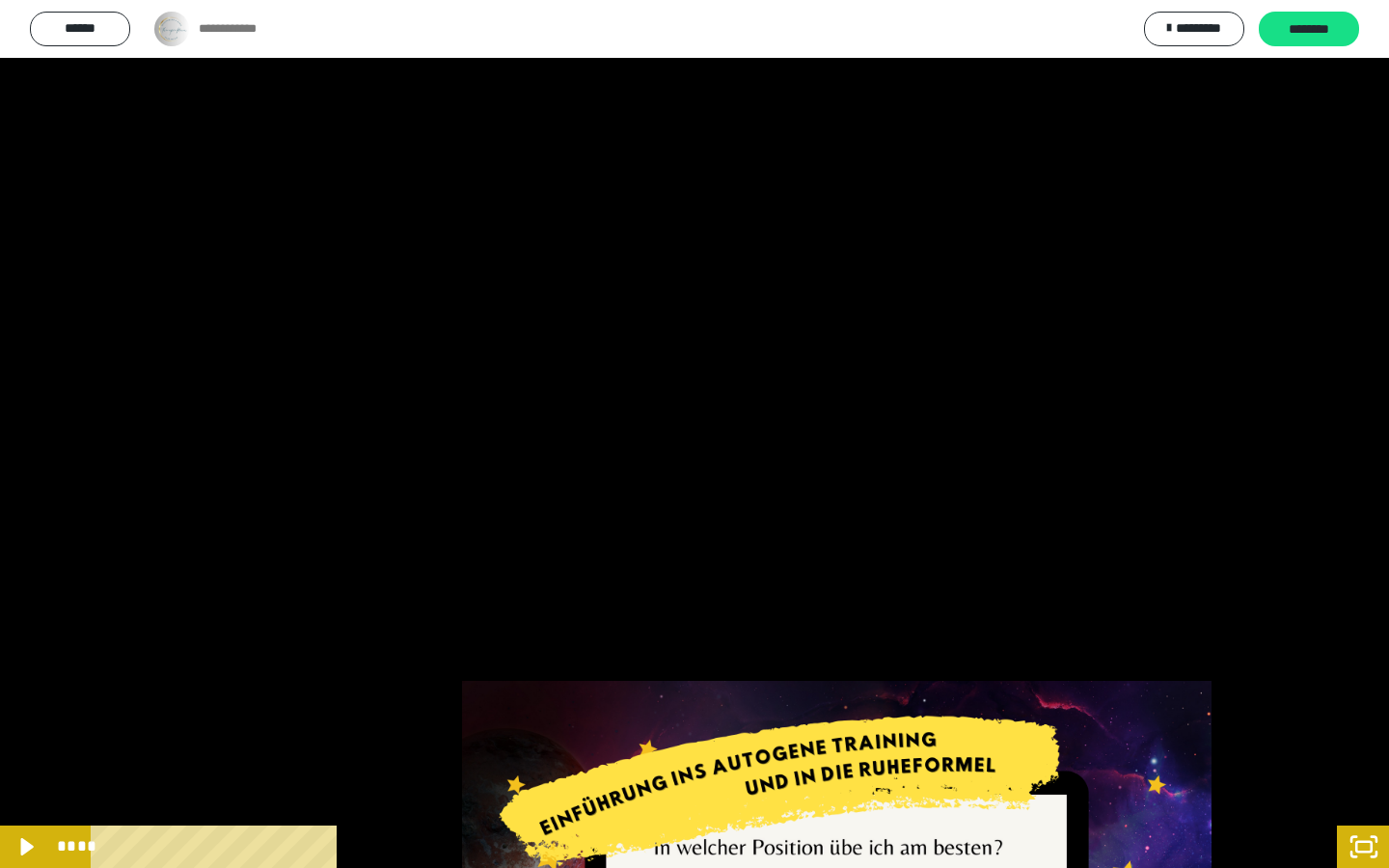 click at bounding box center [694, 434] 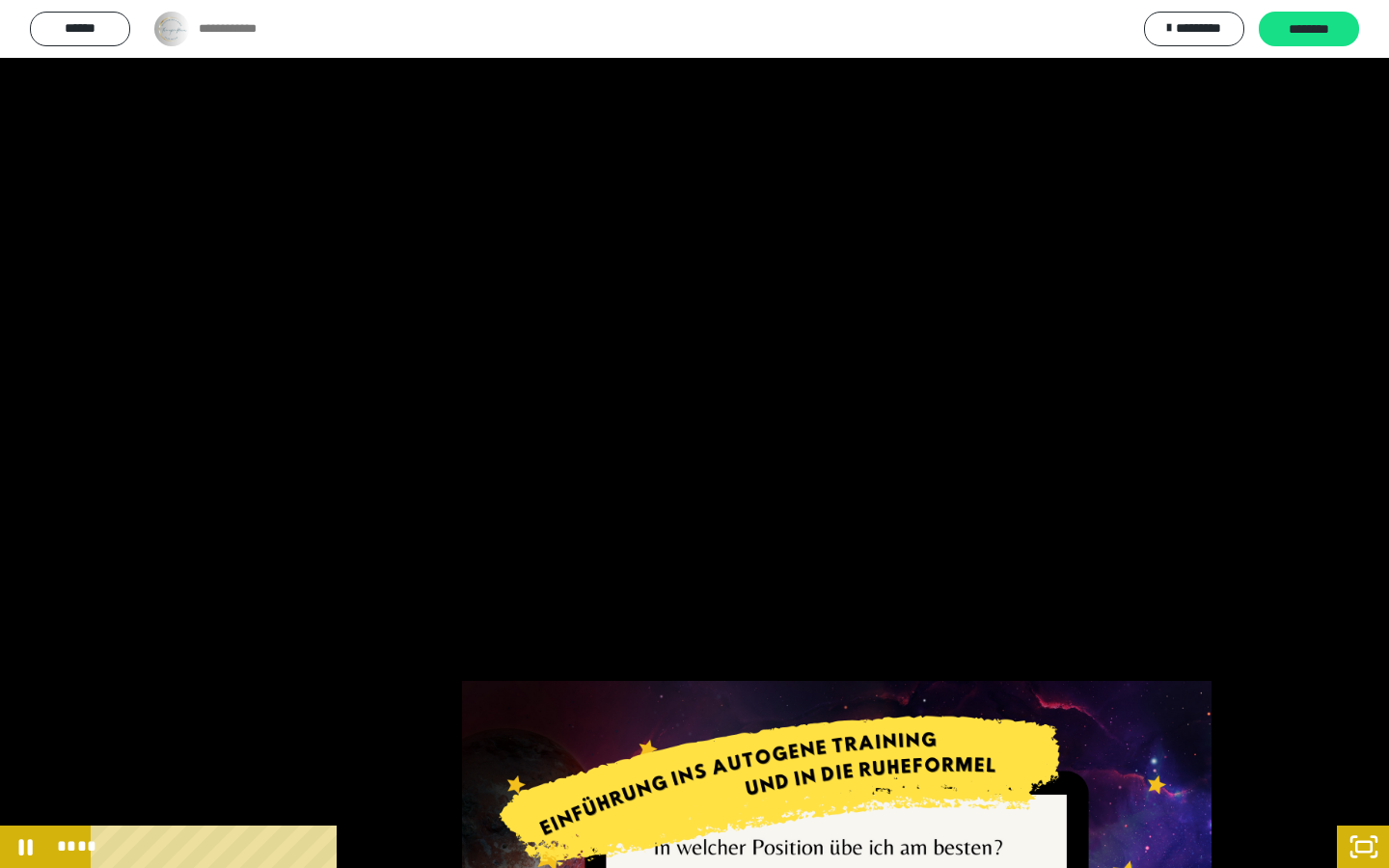click at bounding box center [694, 434] 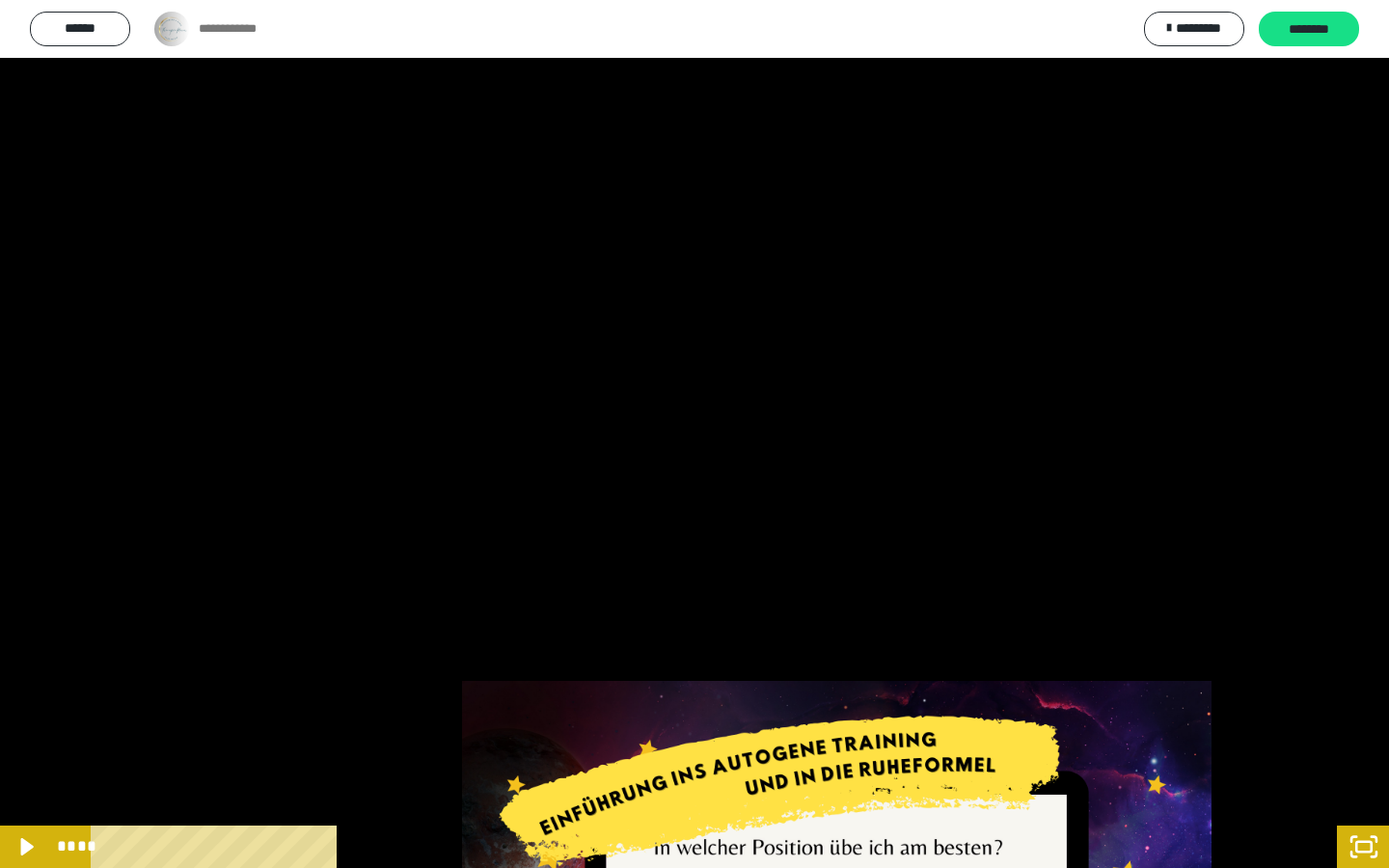 click at bounding box center [694, 434] 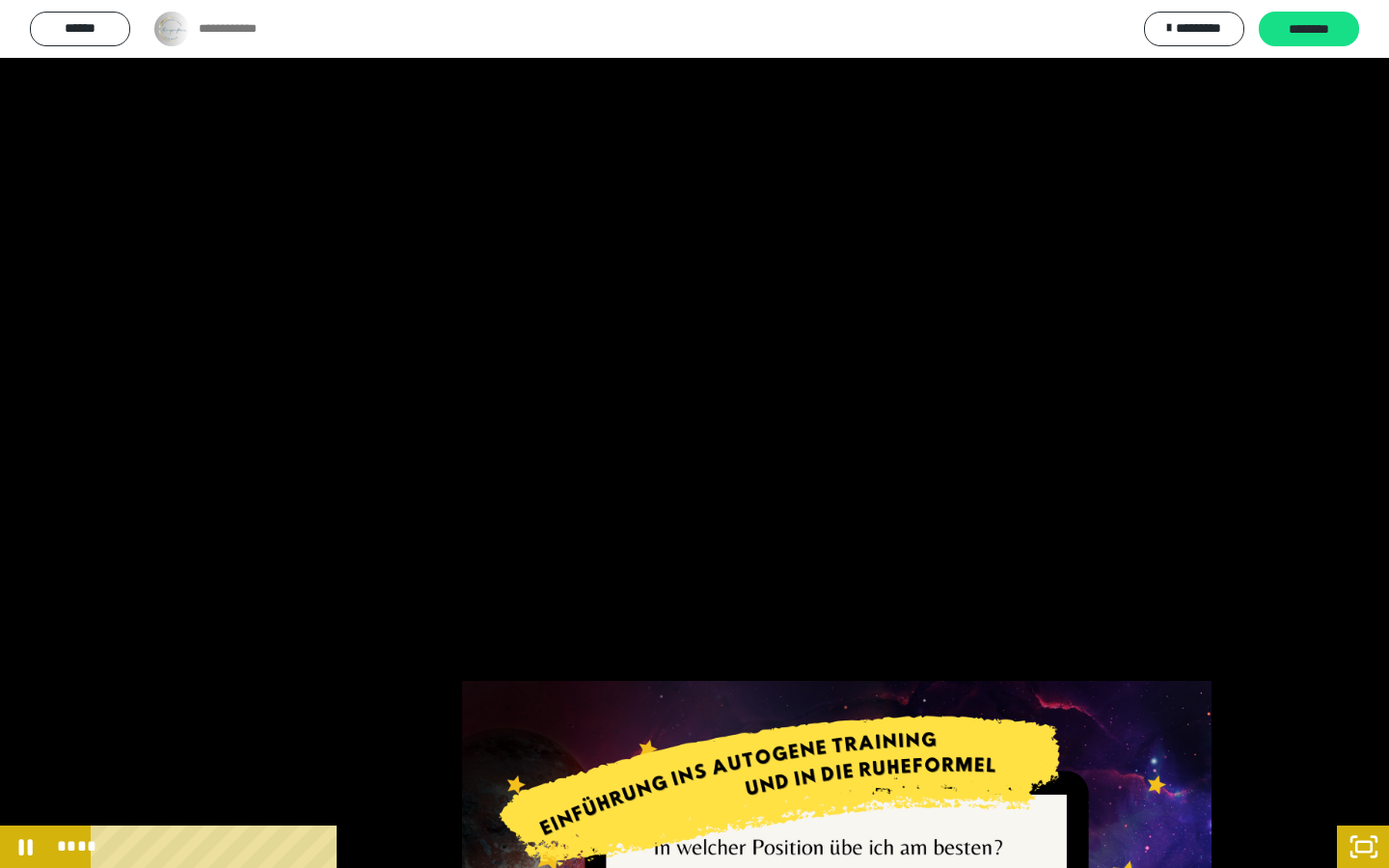 click at bounding box center [694, 434] 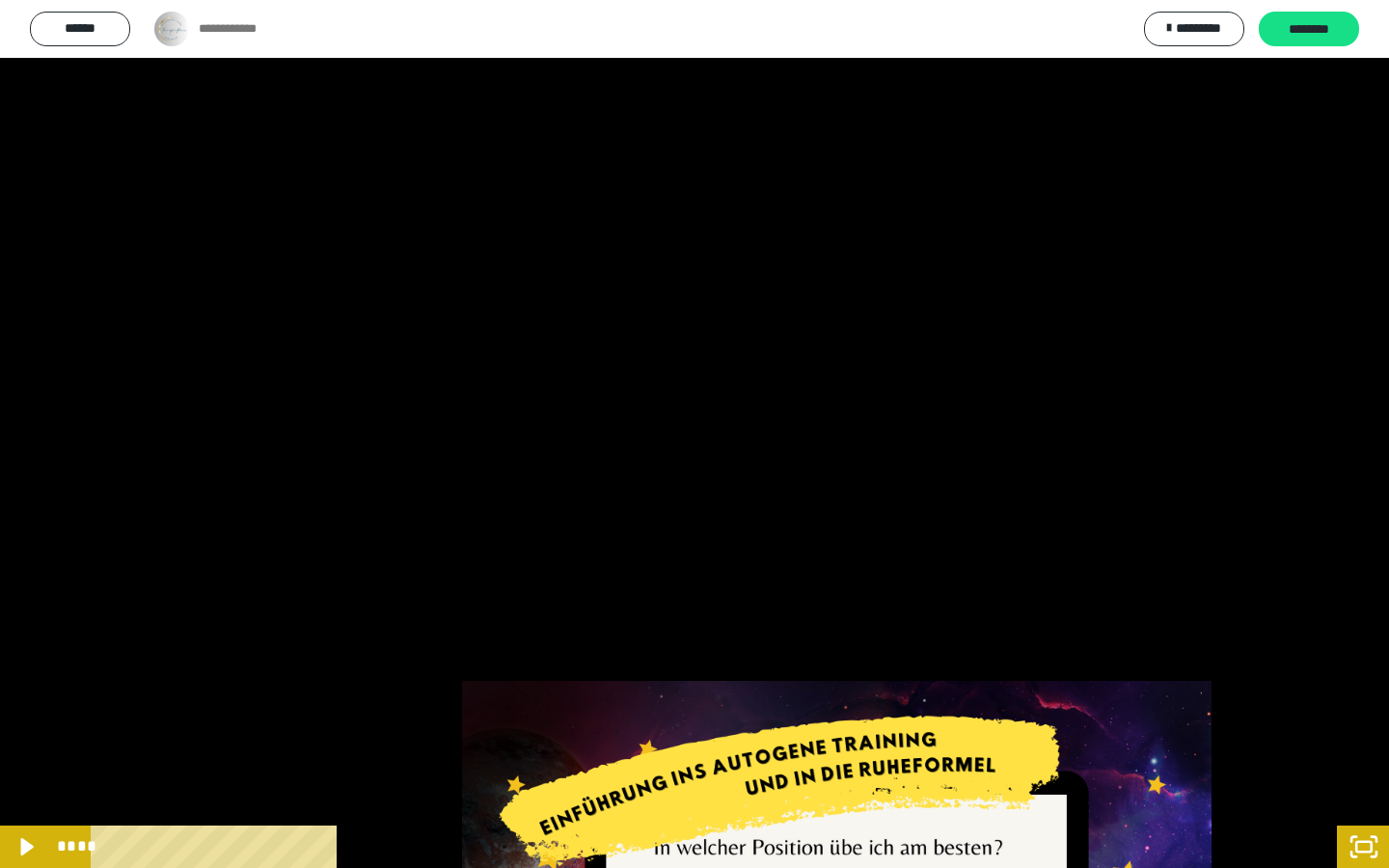 click at bounding box center [694, 434] 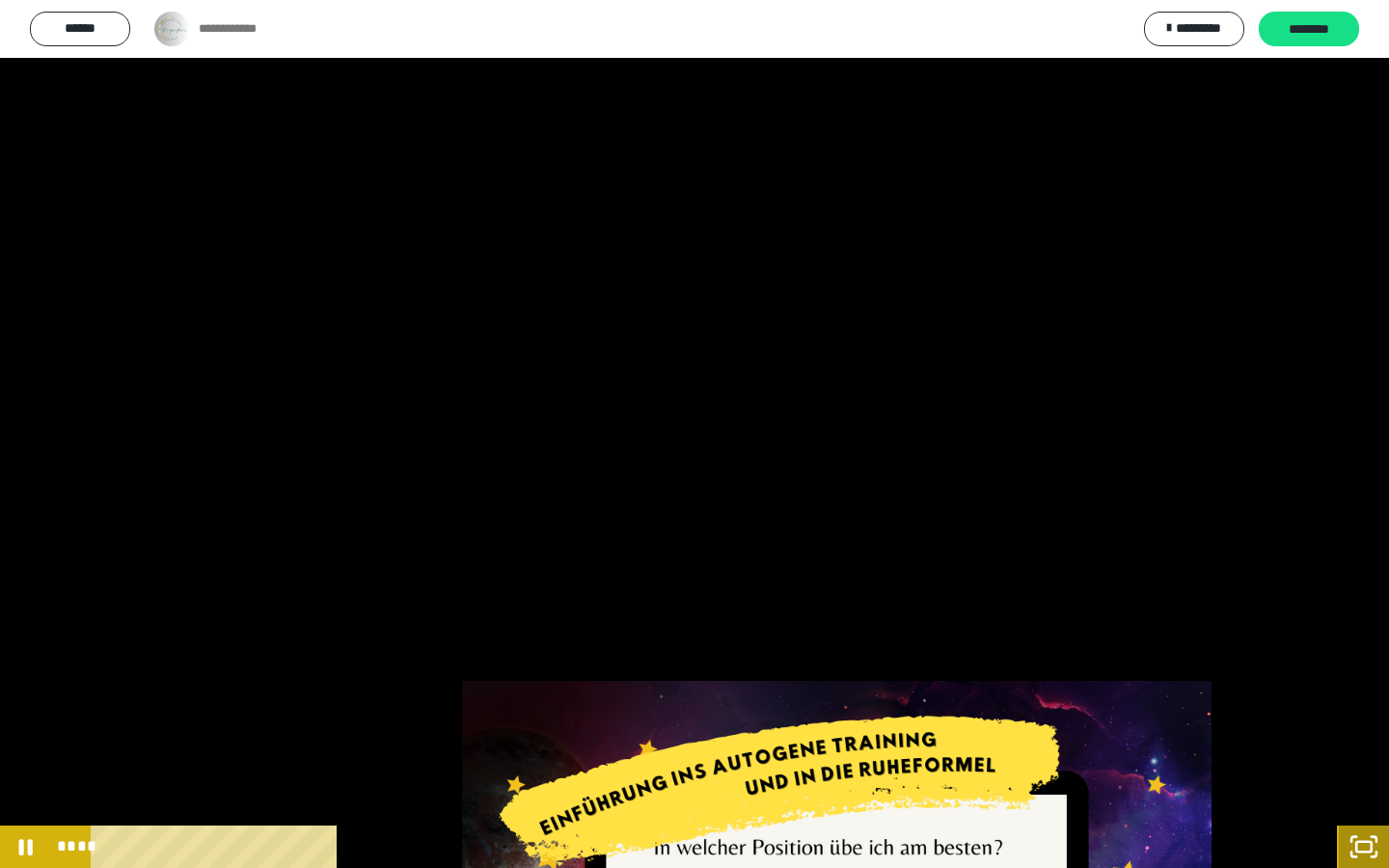 click 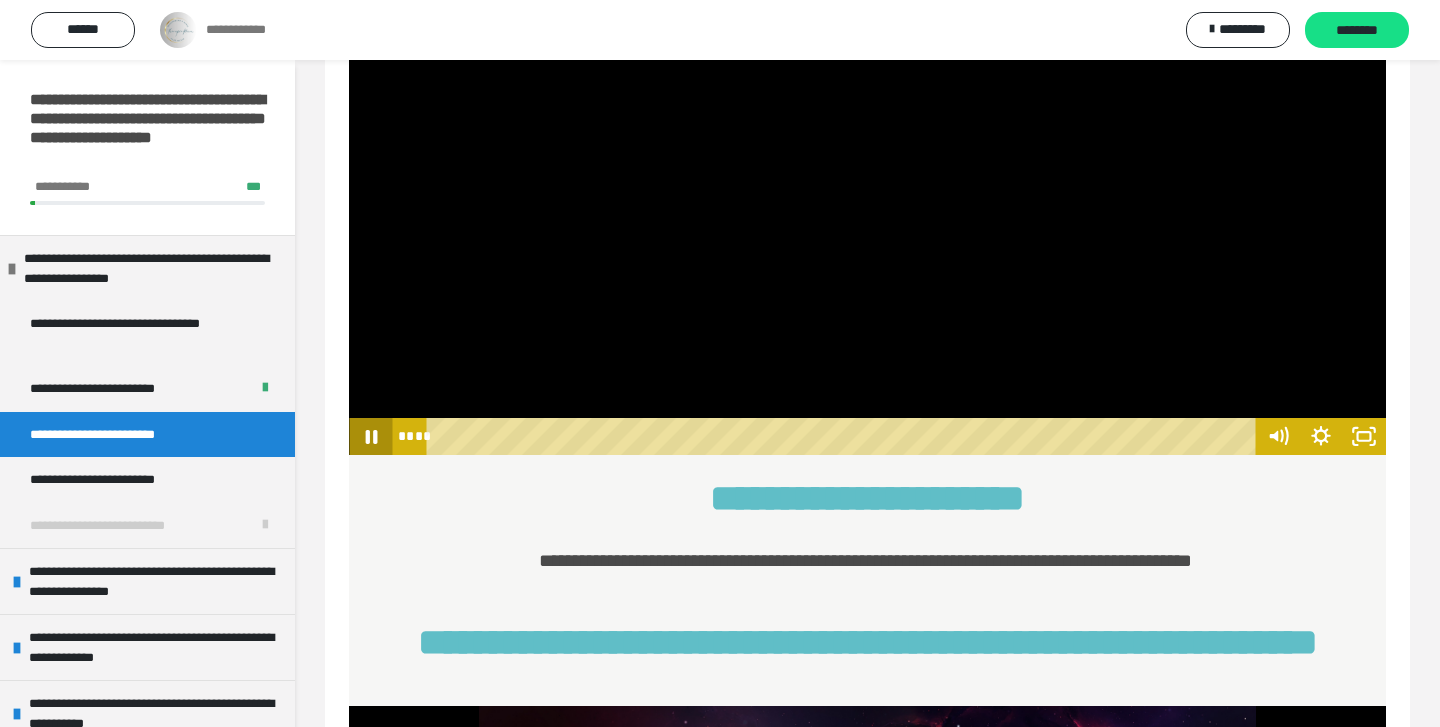 click 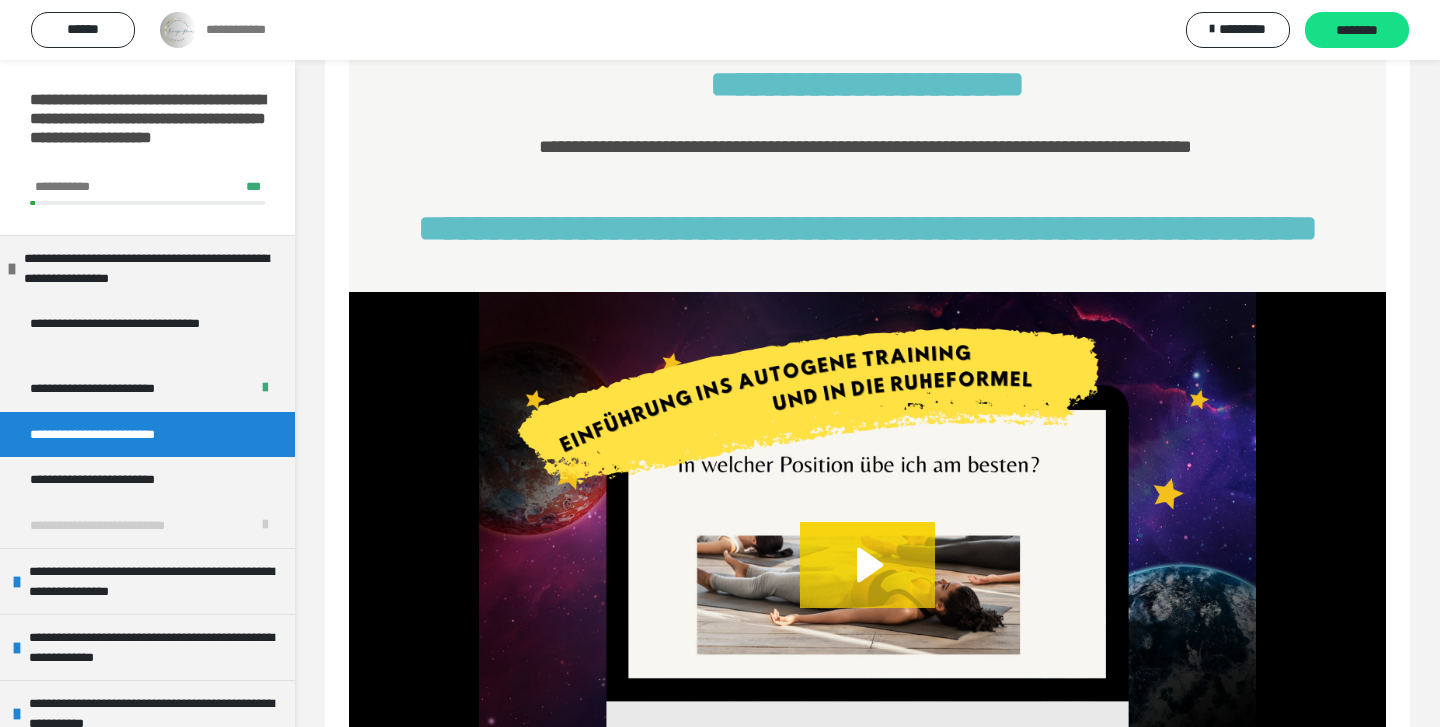 scroll, scrollTop: 1800, scrollLeft: 0, axis: vertical 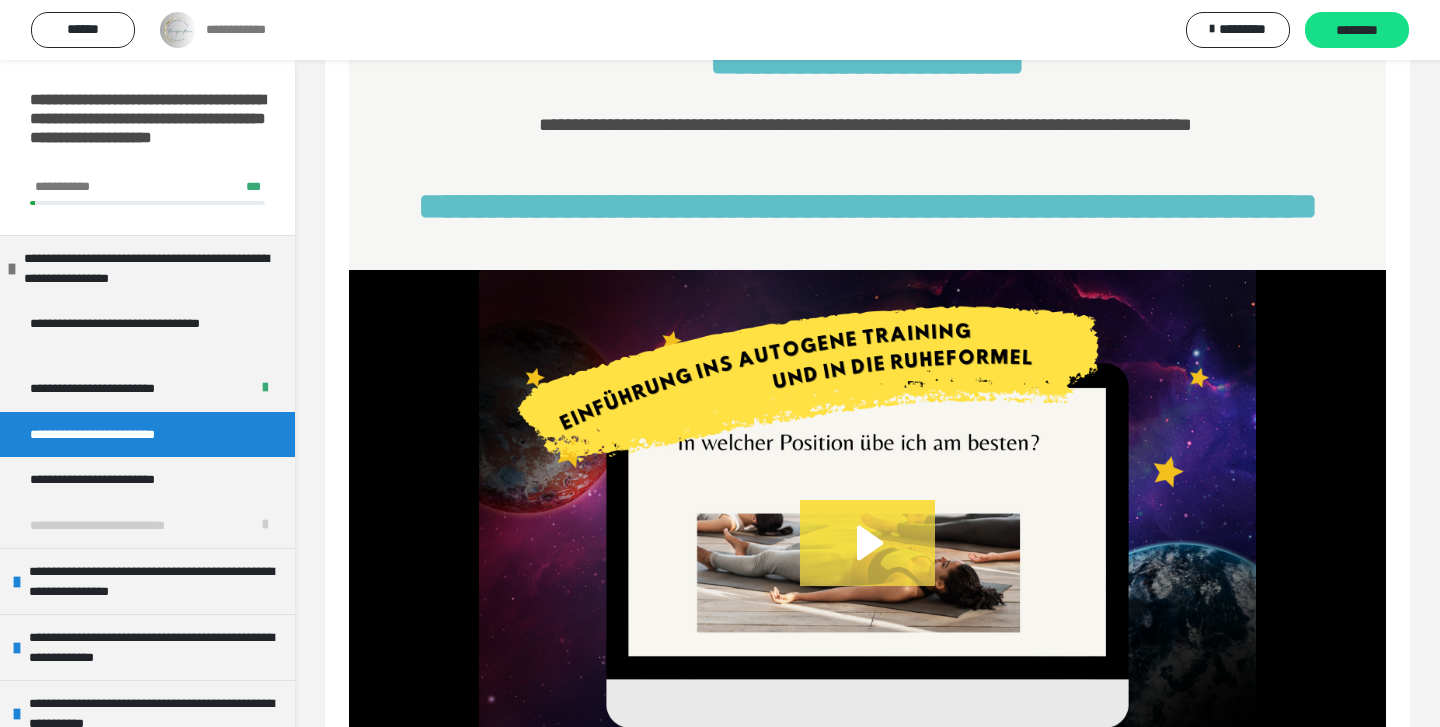 click 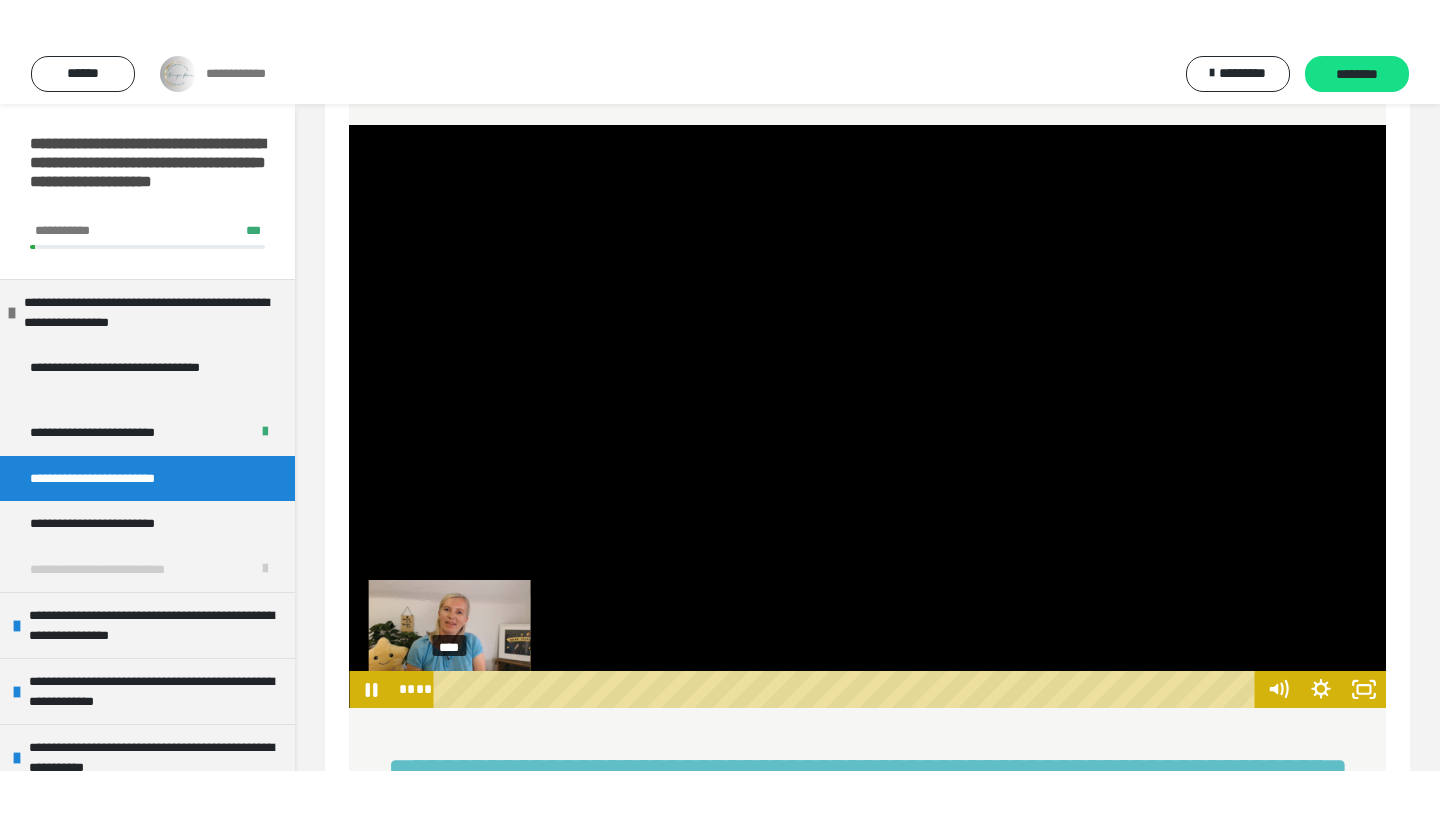 scroll, scrollTop: 2005, scrollLeft: 0, axis: vertical 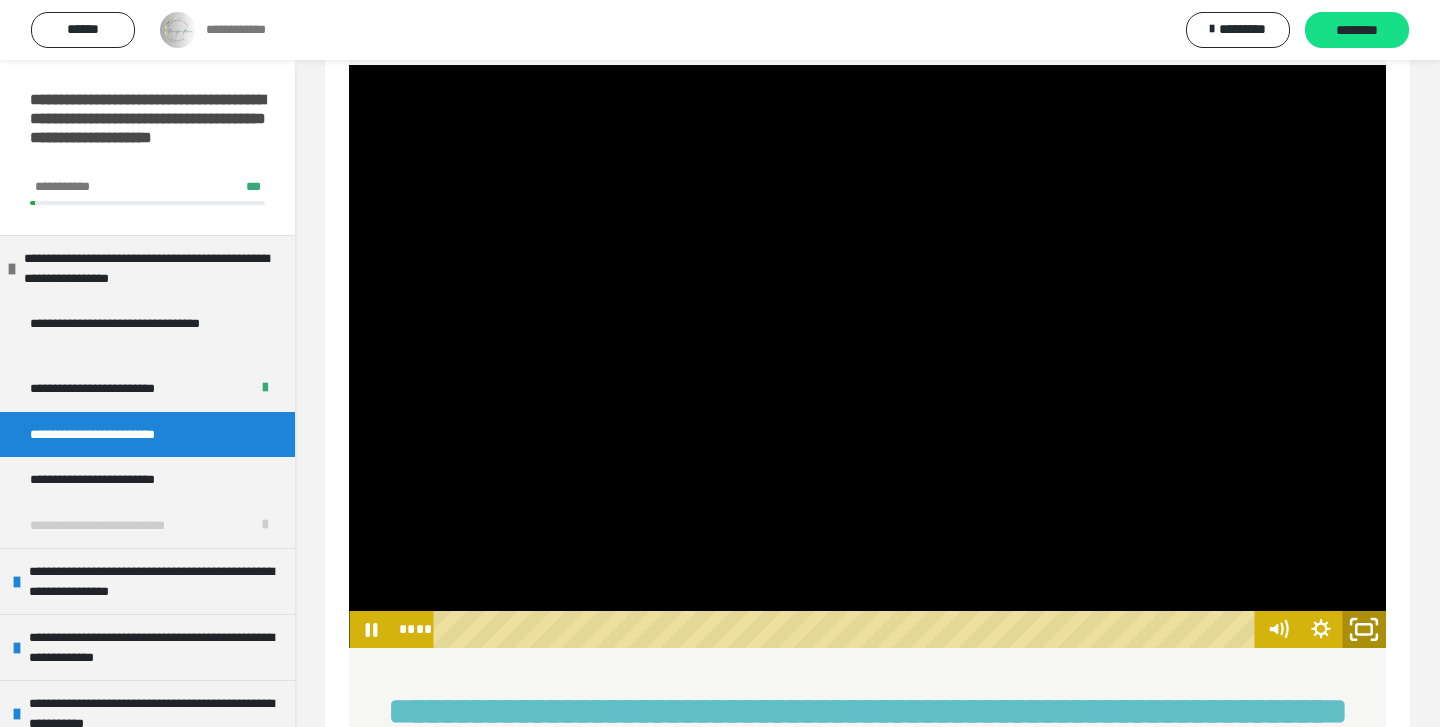 click 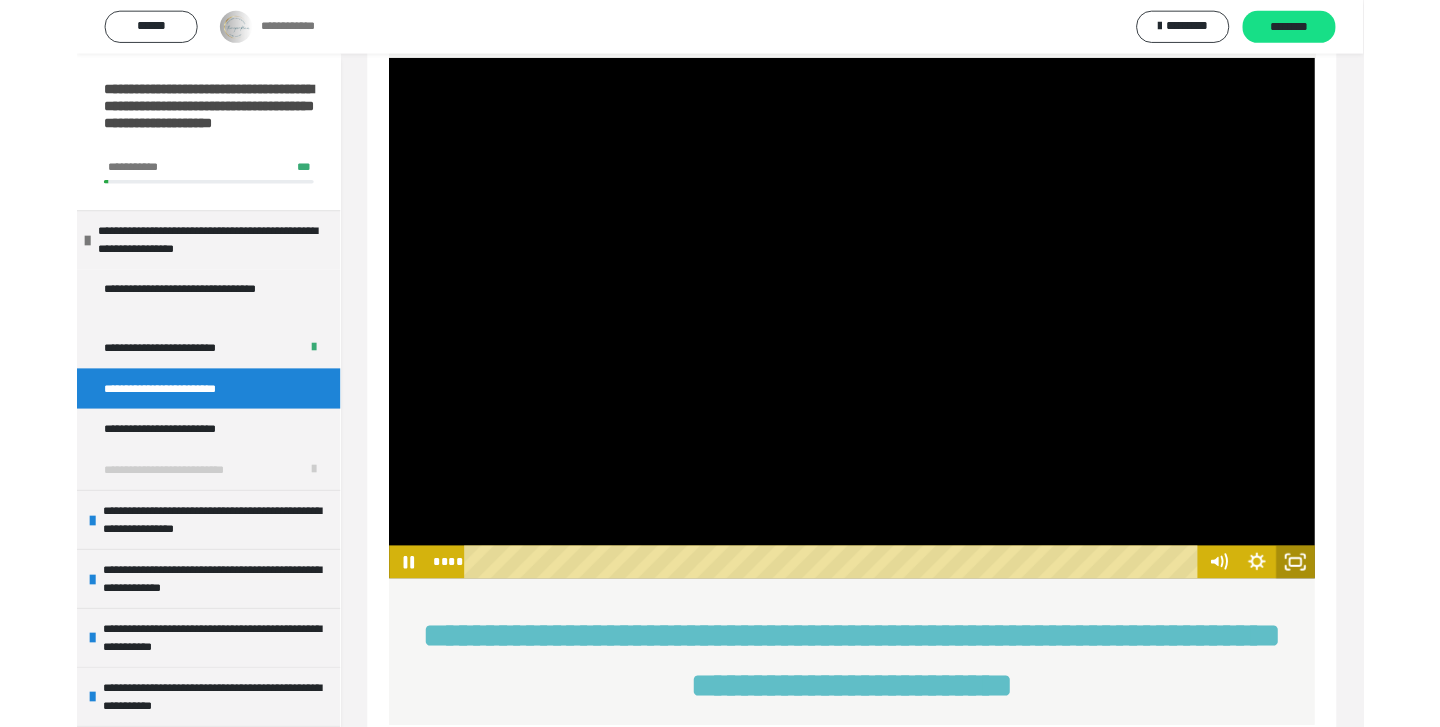 scroll, scrollTop: 1970, scrollLeft: 0, axis: vertical 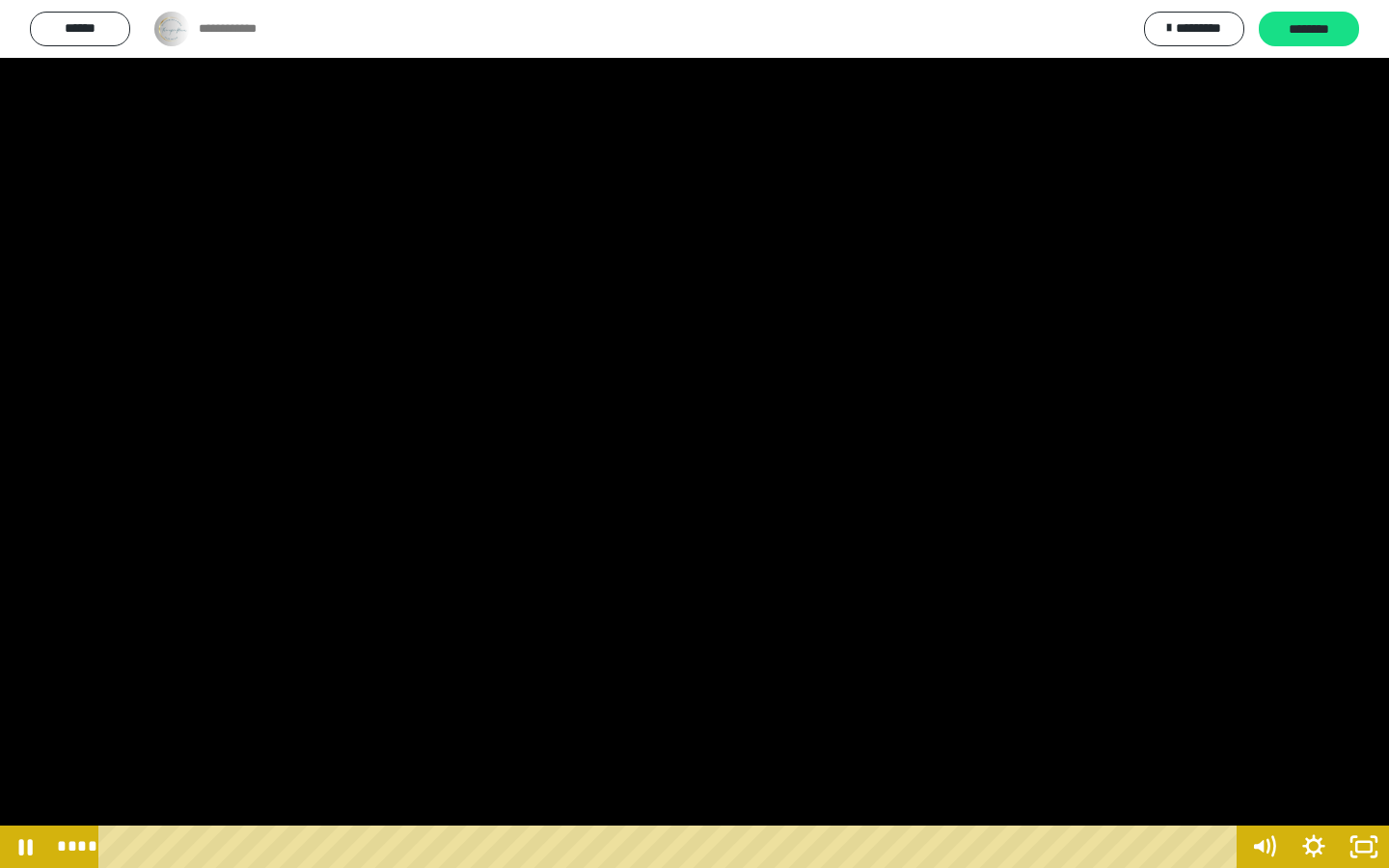 click at bounding box center (694, 434) 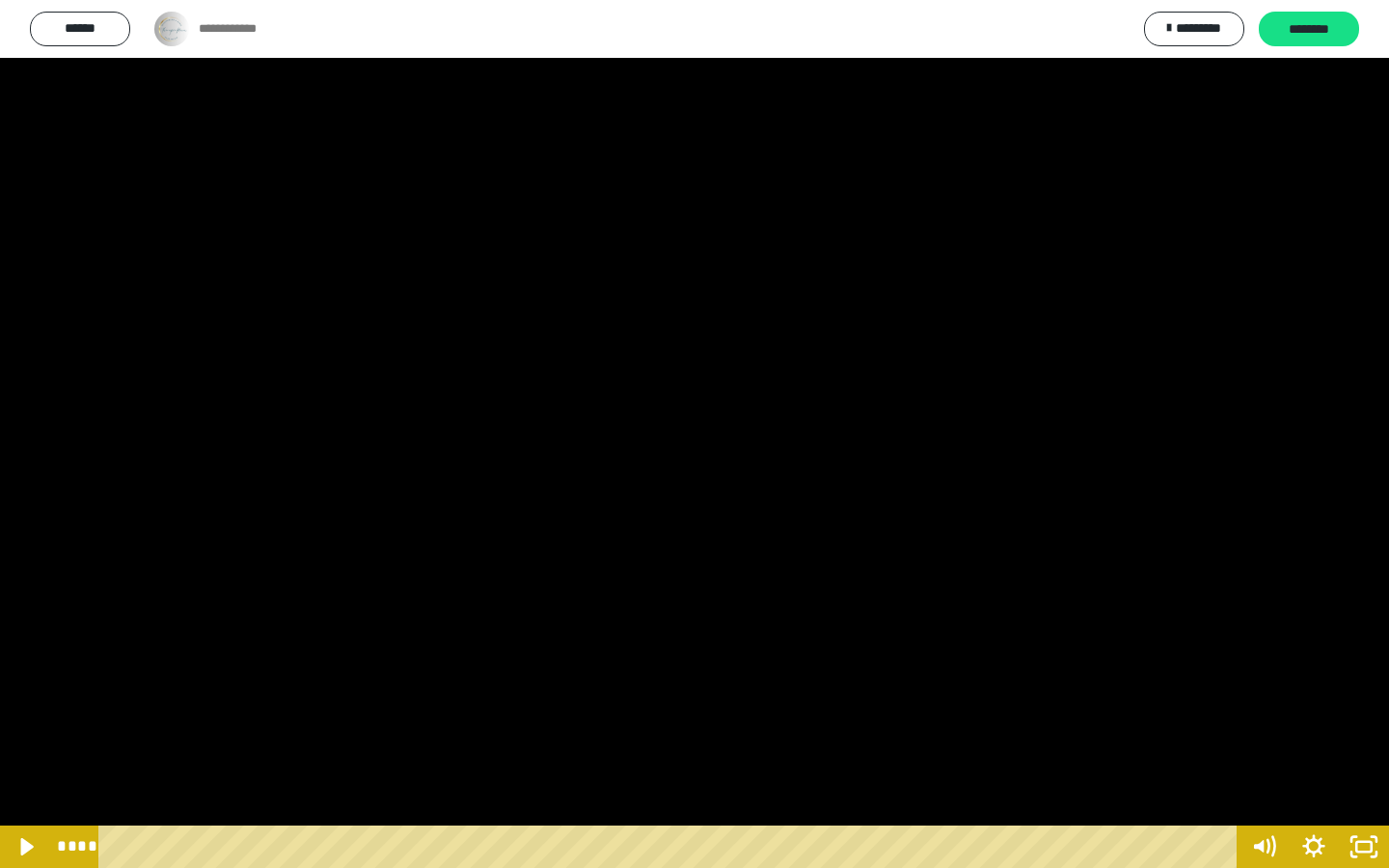 click at bounding box center (694, 434) 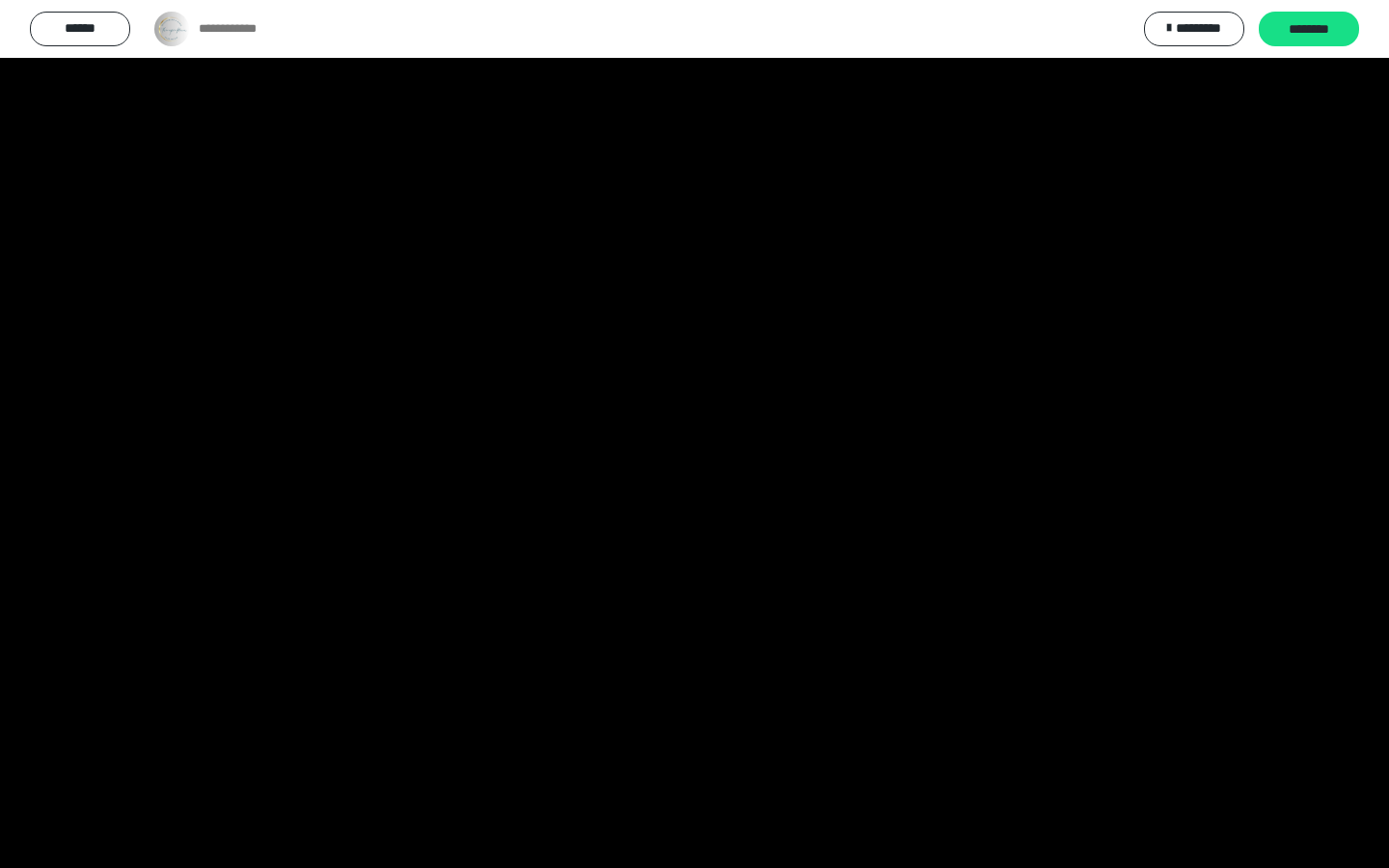 click at bounding box center [694, 434] 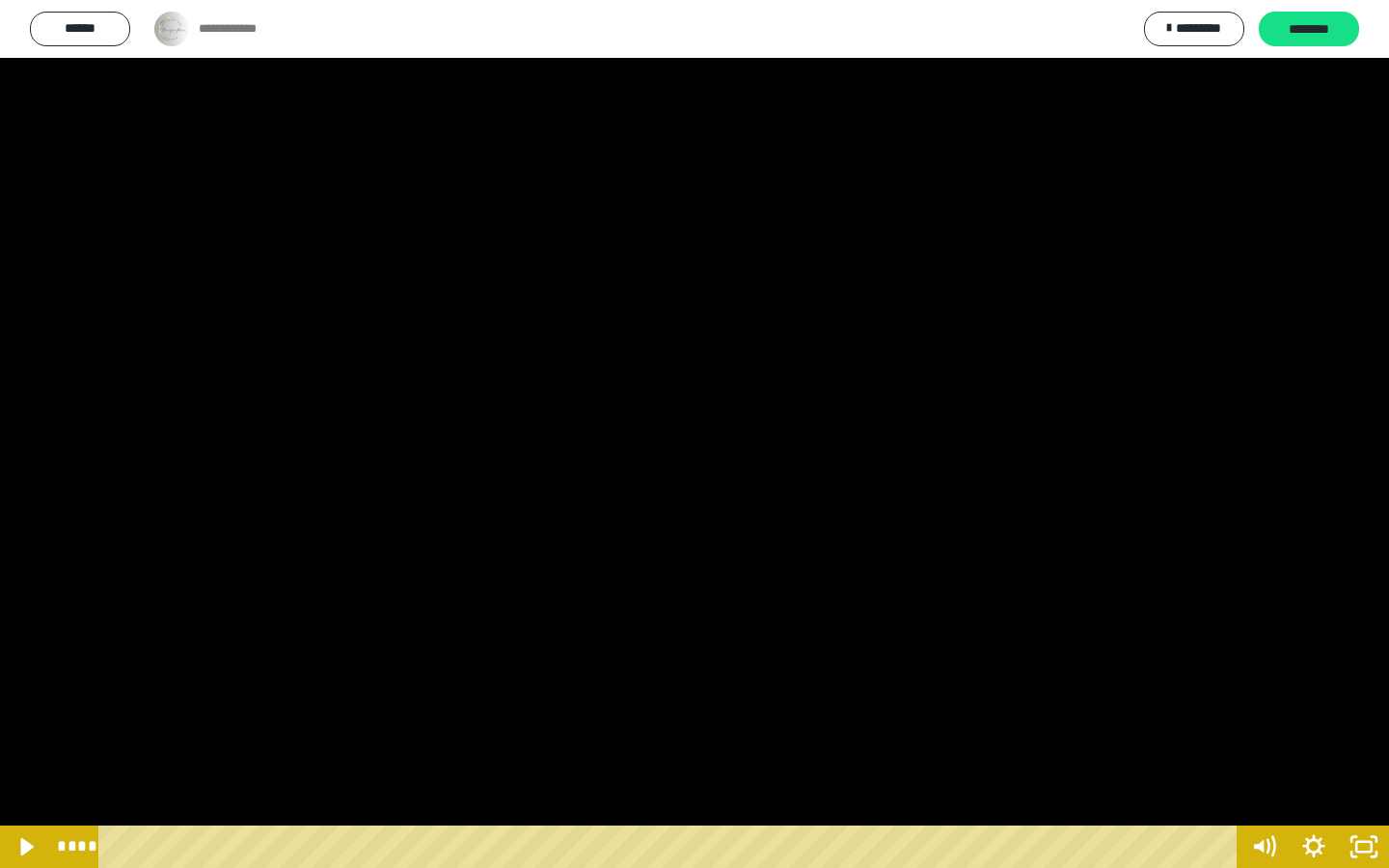 click at bounding box center (694, 434) 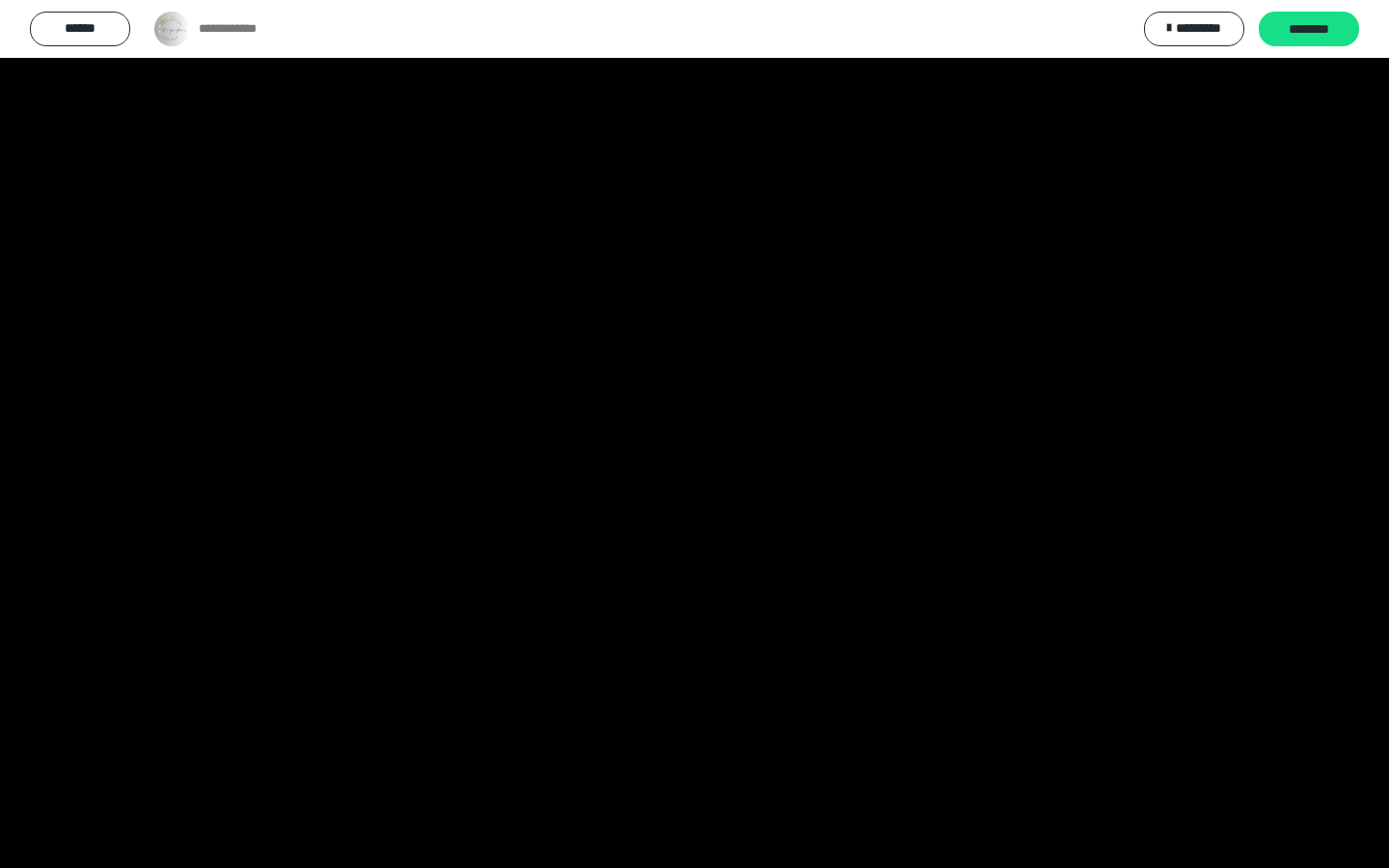 click at bounding box center [694, 434] 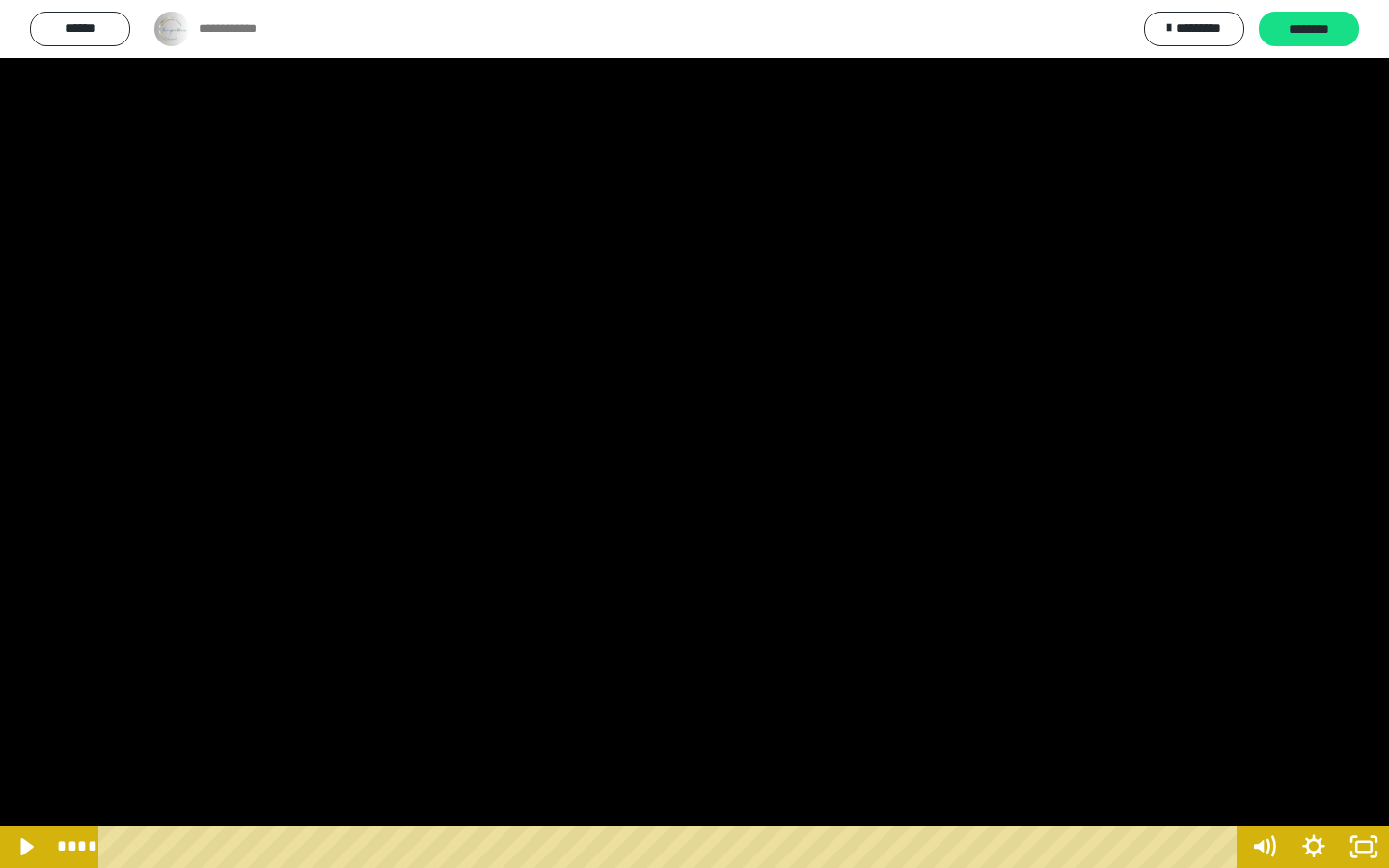click at bounding box center [694, 434] 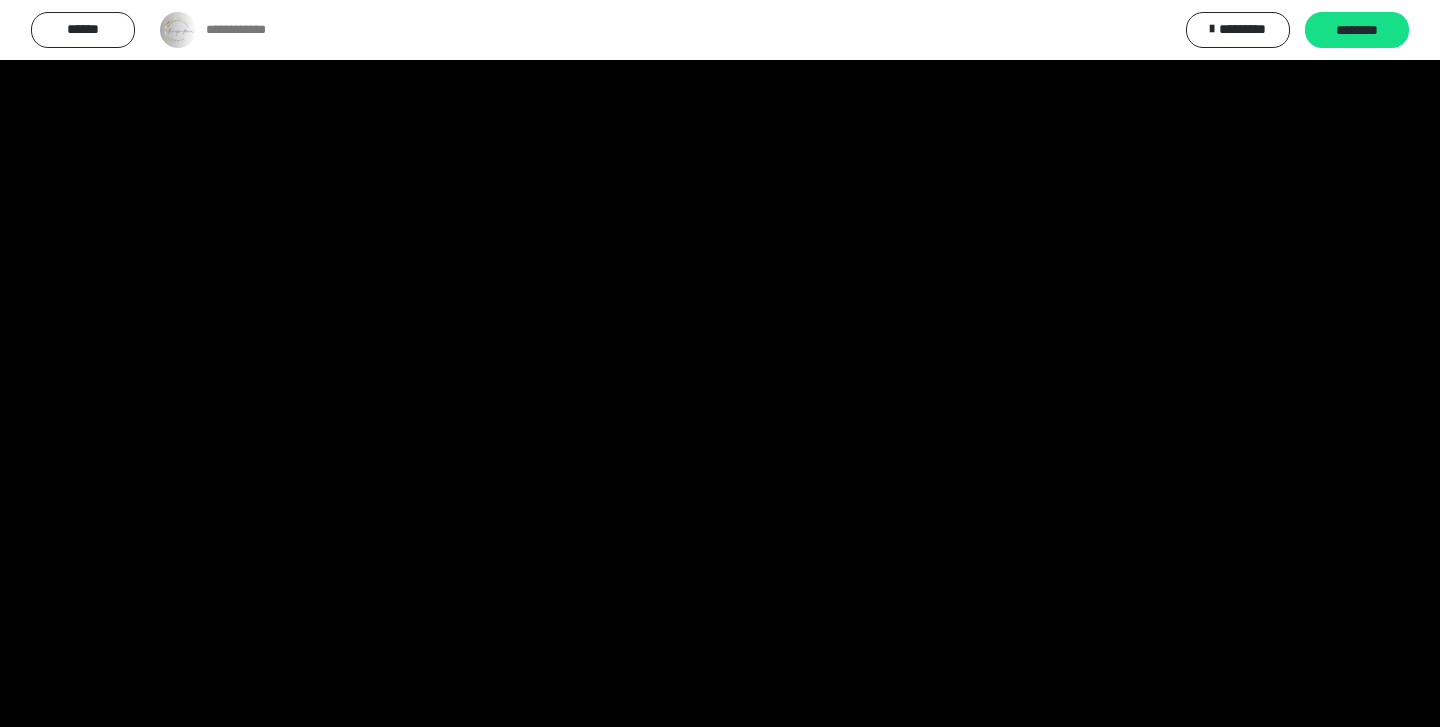 scroll, scrollTop: 2143, scrollLeft: 0, axis: vertical 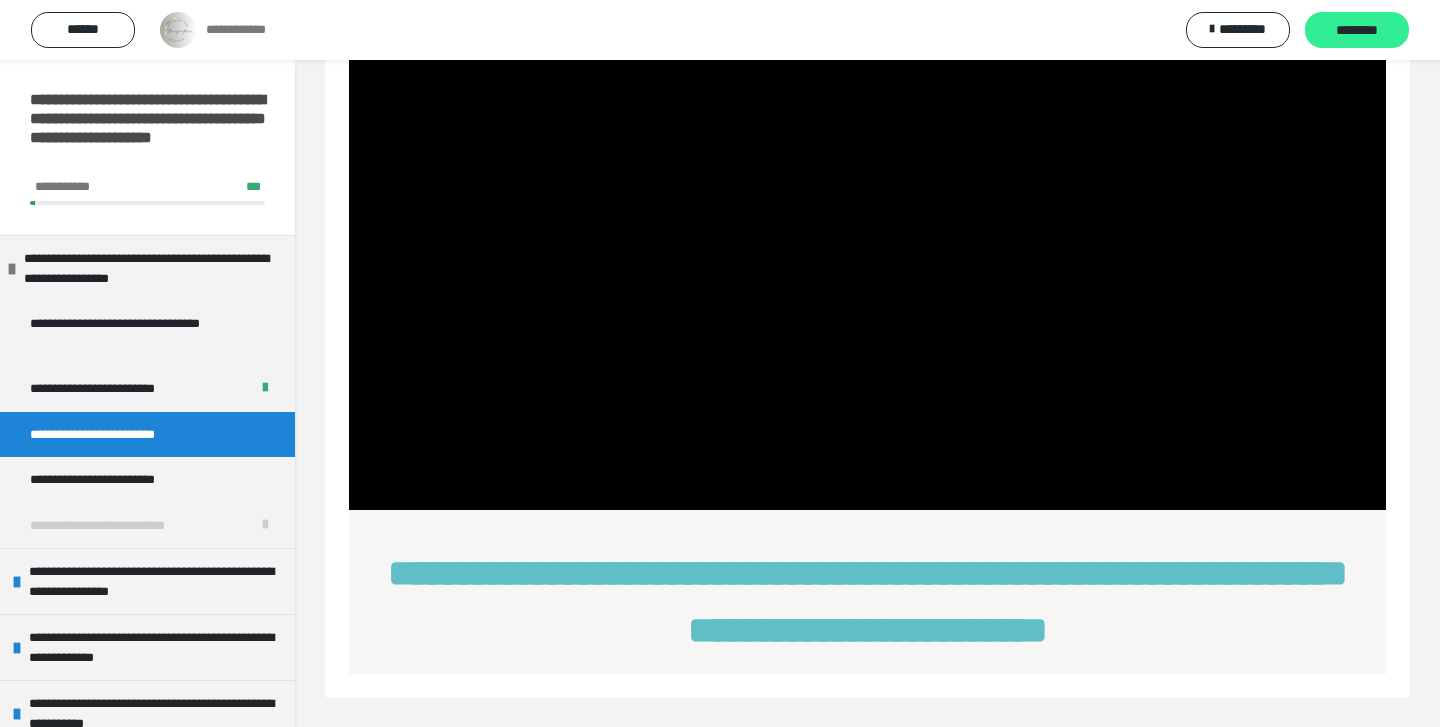 click on "********" at bounding box center [1357, 31] 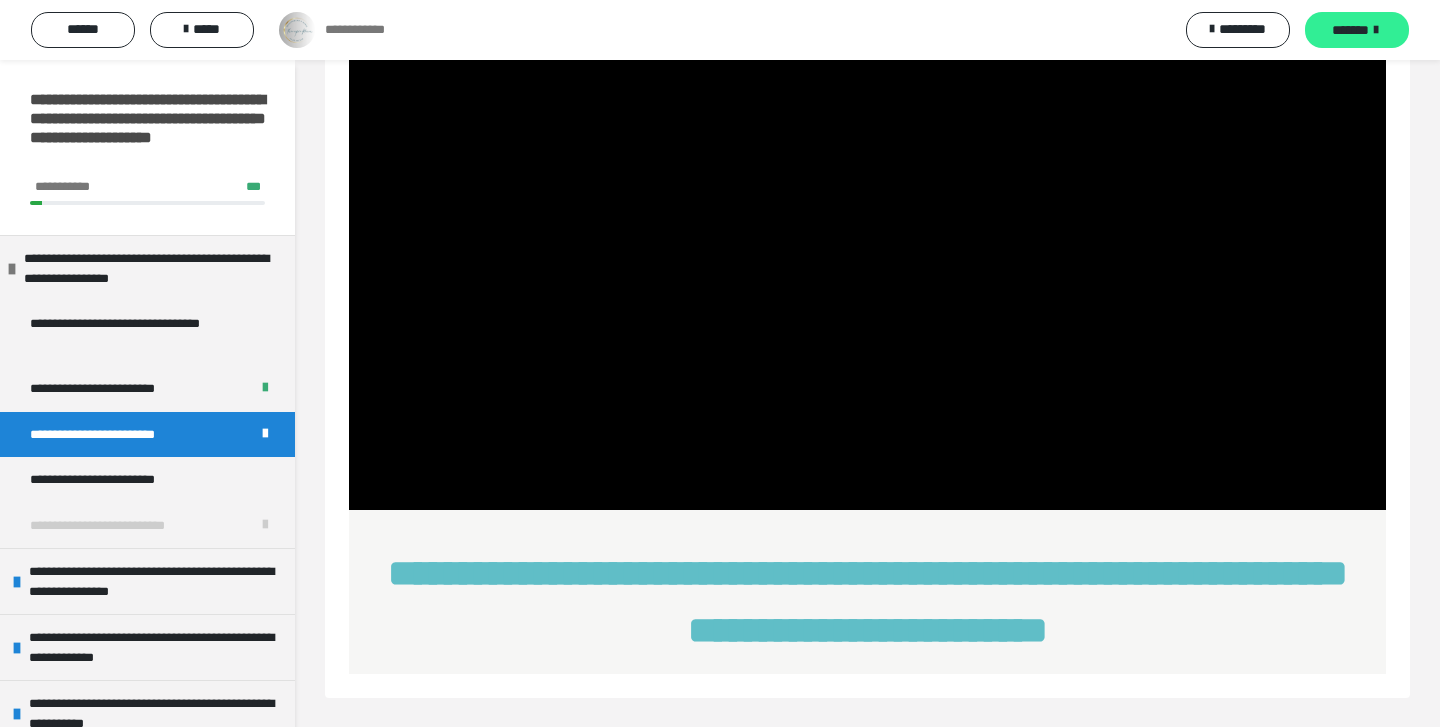 click on "*******" at bounding box center (1350, 30) 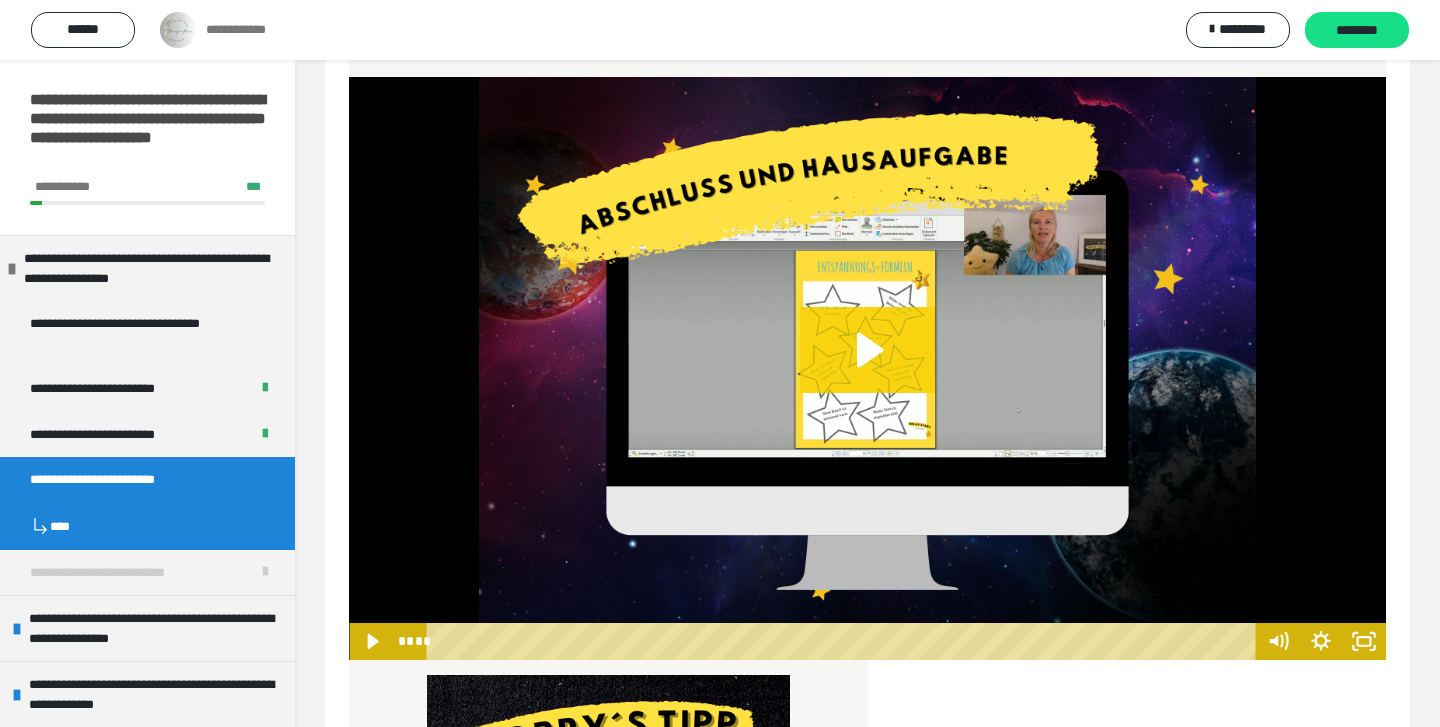 scroll, scrollTop: 1636, scrollLeft: 0, axis: vertical 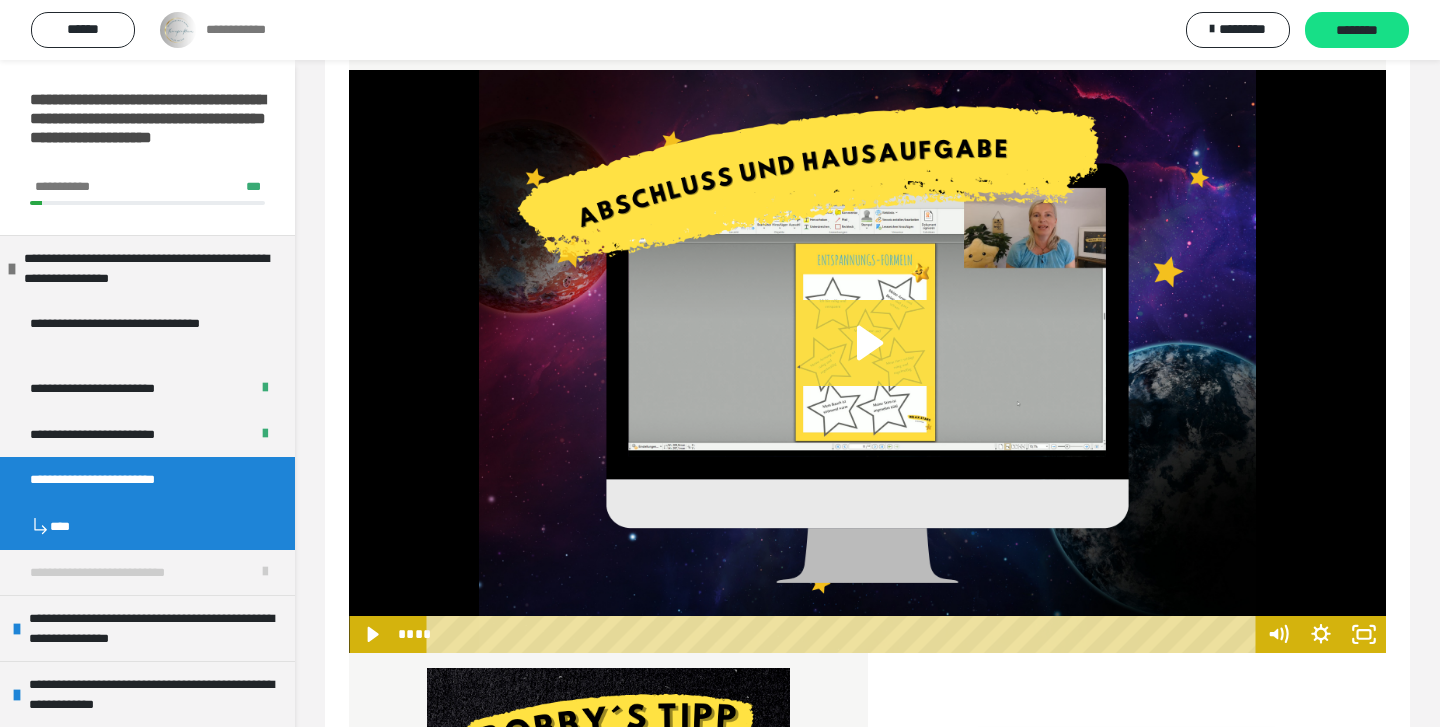 click 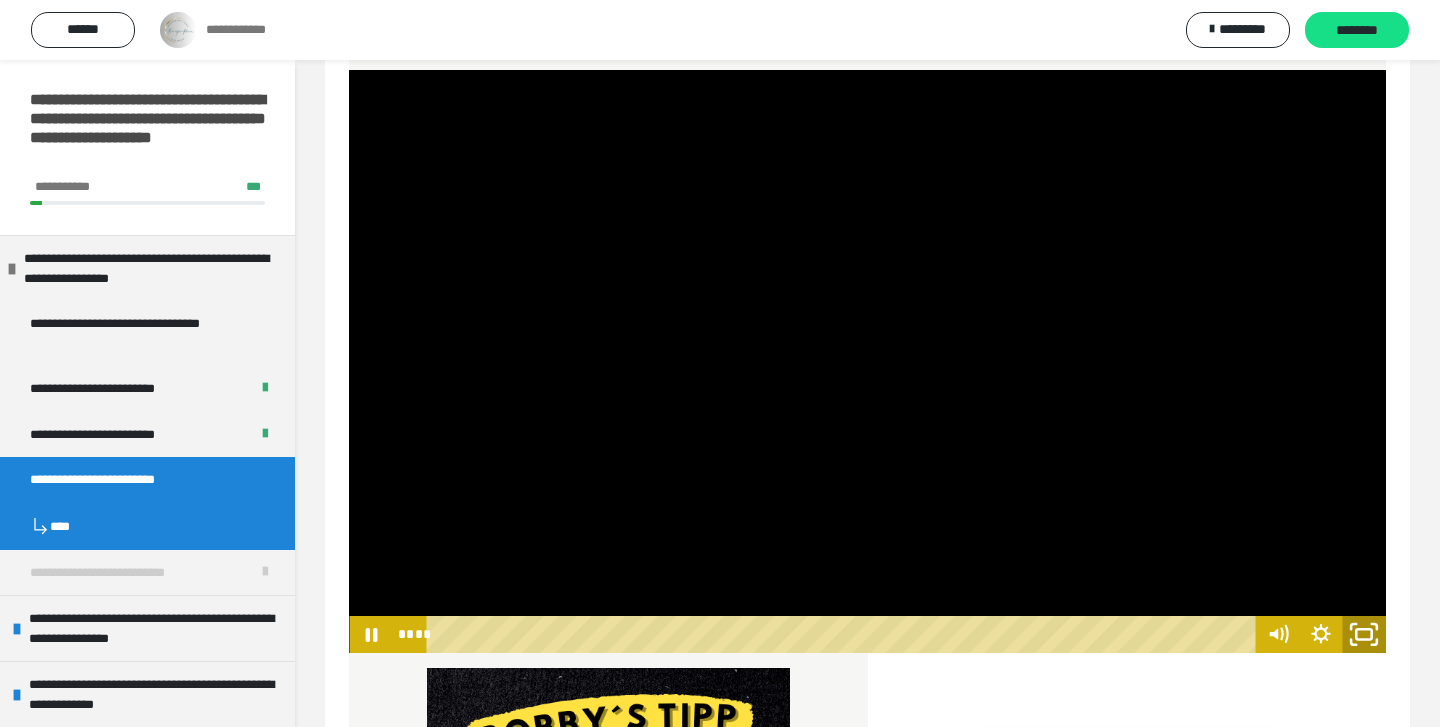 click 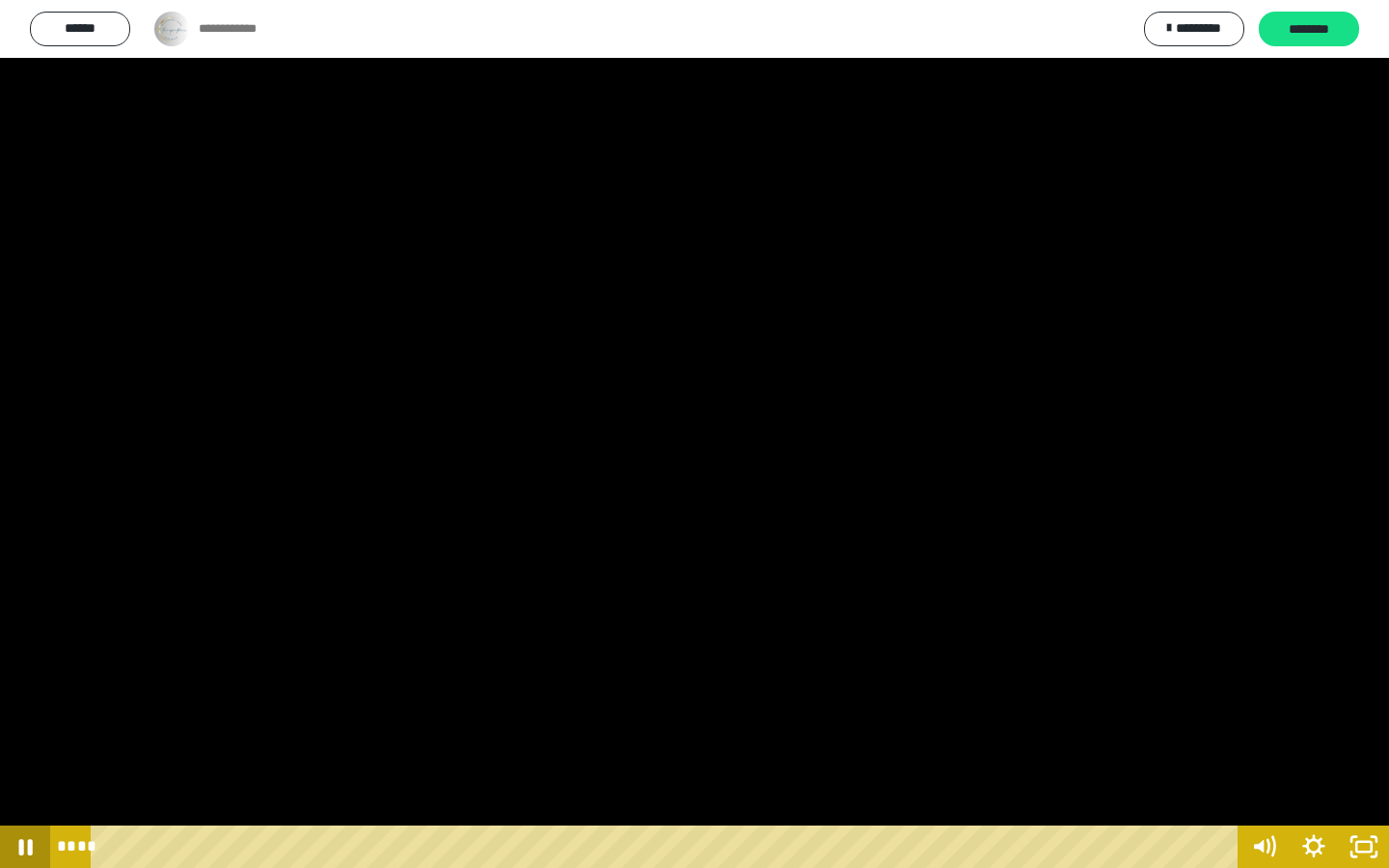 click 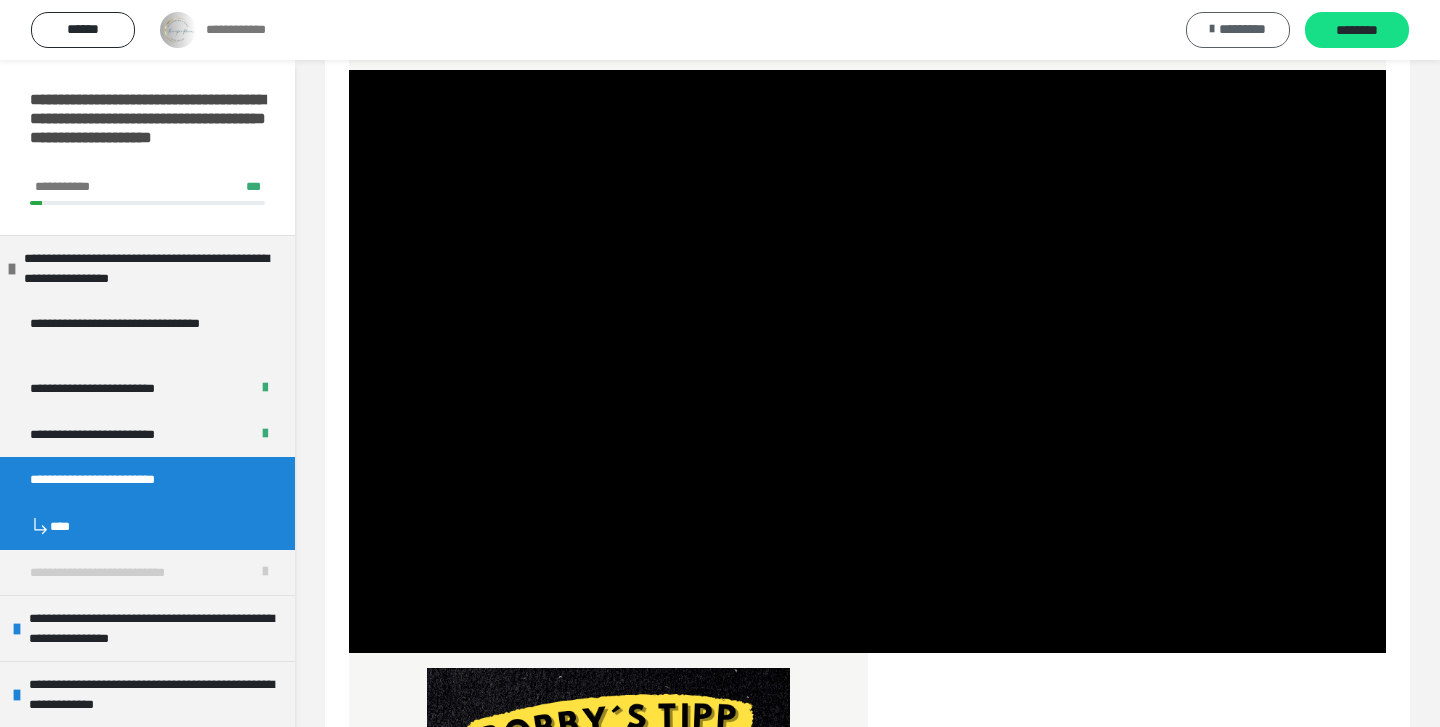 click on "*********" at bounding box center (1242, 29) 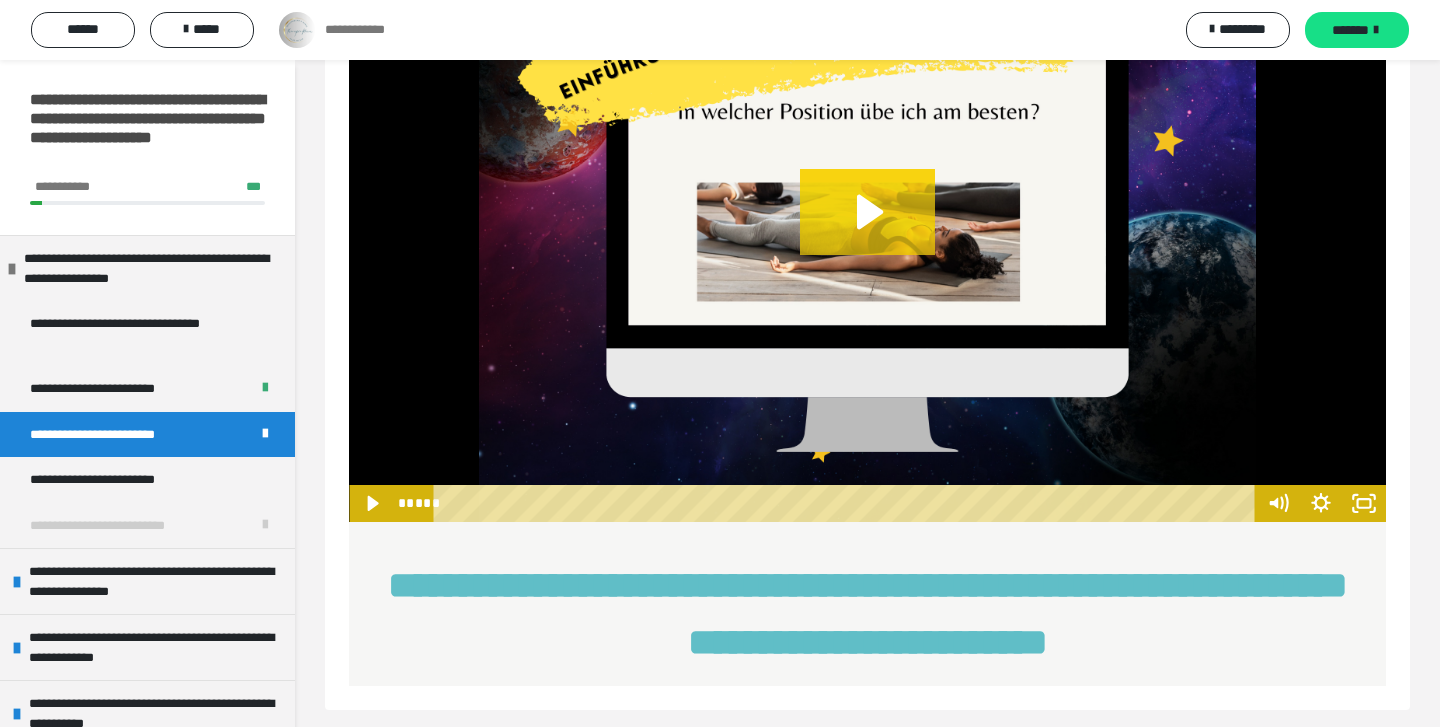 scroll, scrollTop: 2143, scrollLeft: 0, axis: vertical 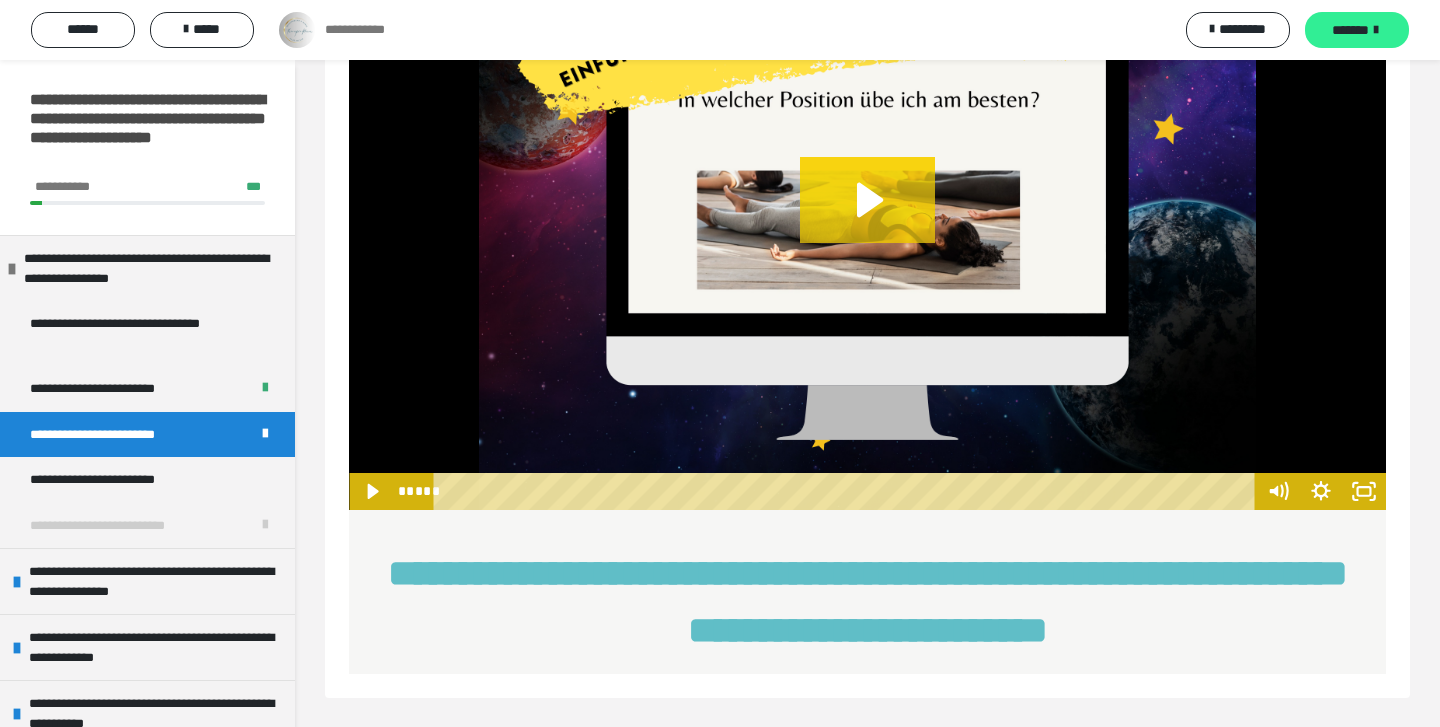 click on "*******" at bounding box center [1350, 30] 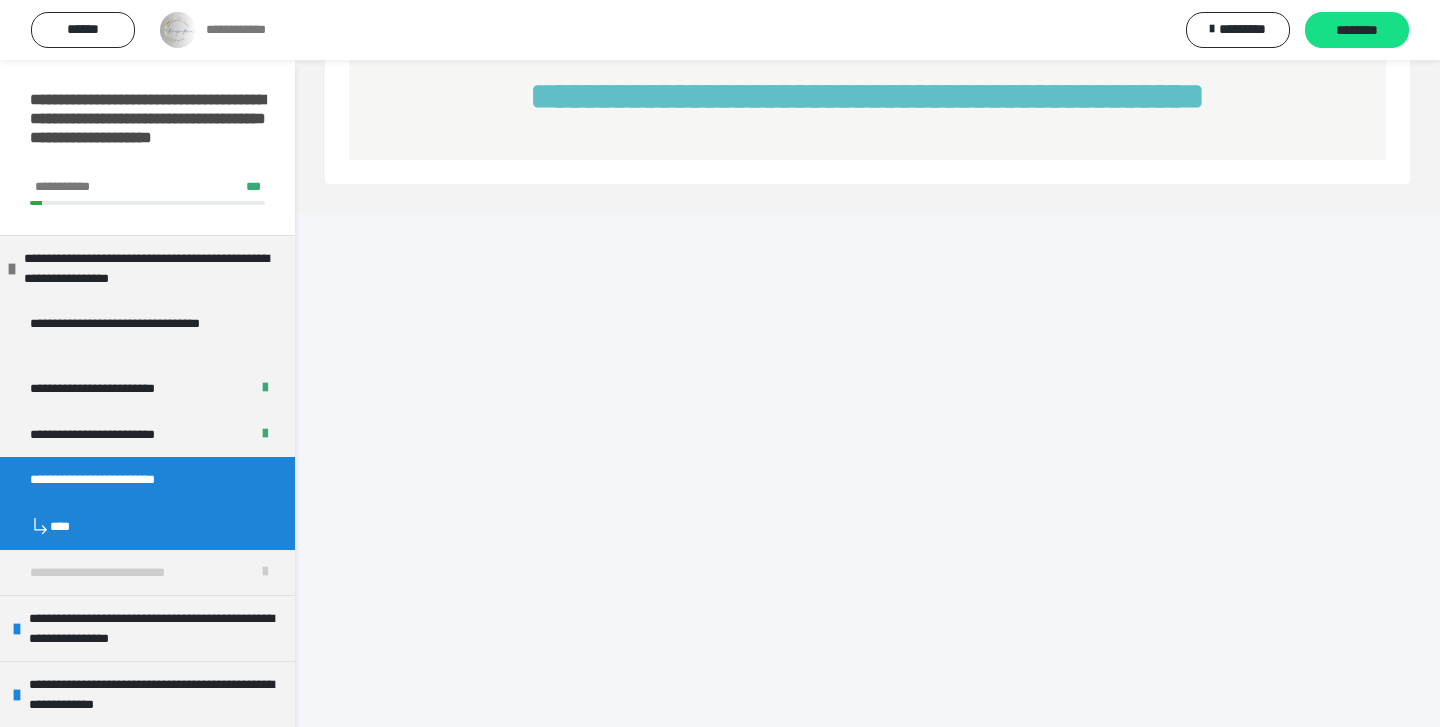 scroll, scrollTop: 1629, scrollLeft: 0, axis: vertical 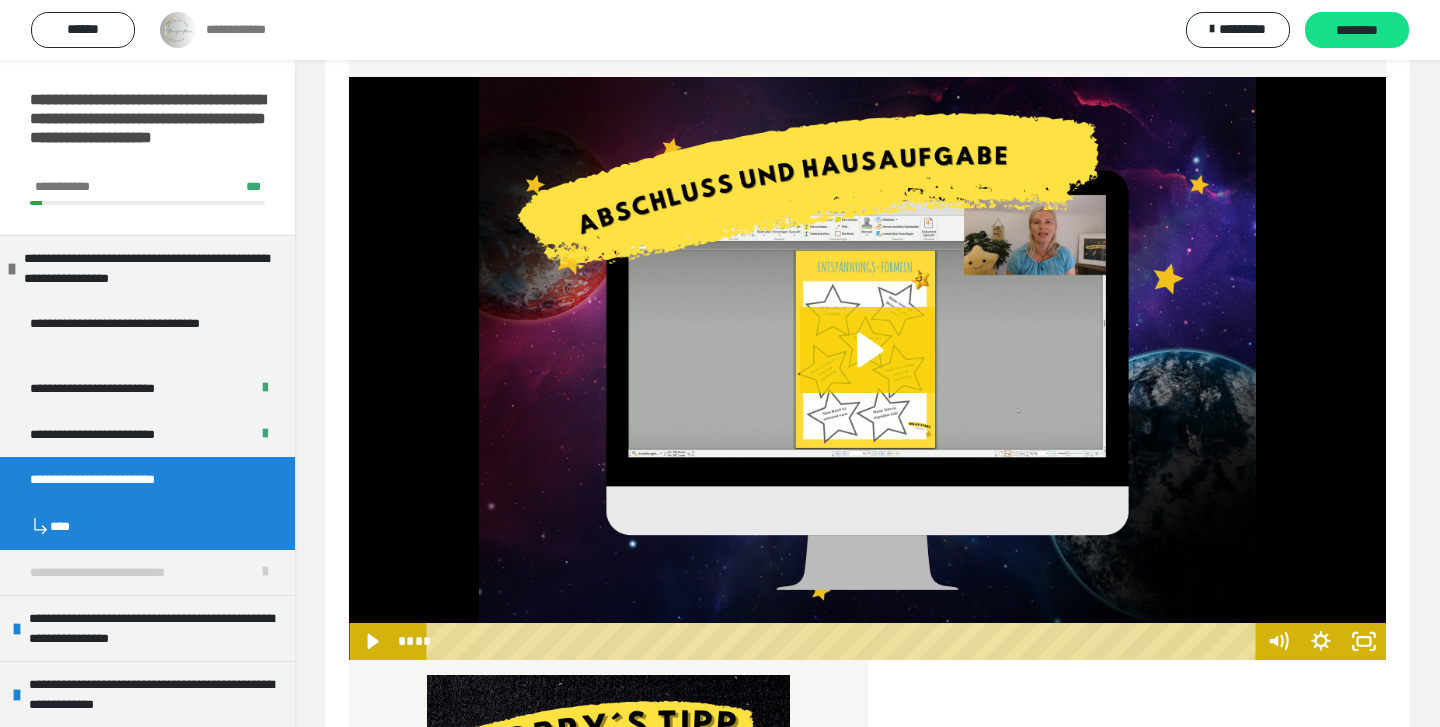 click on "********" at bounding box center [1357, 31] 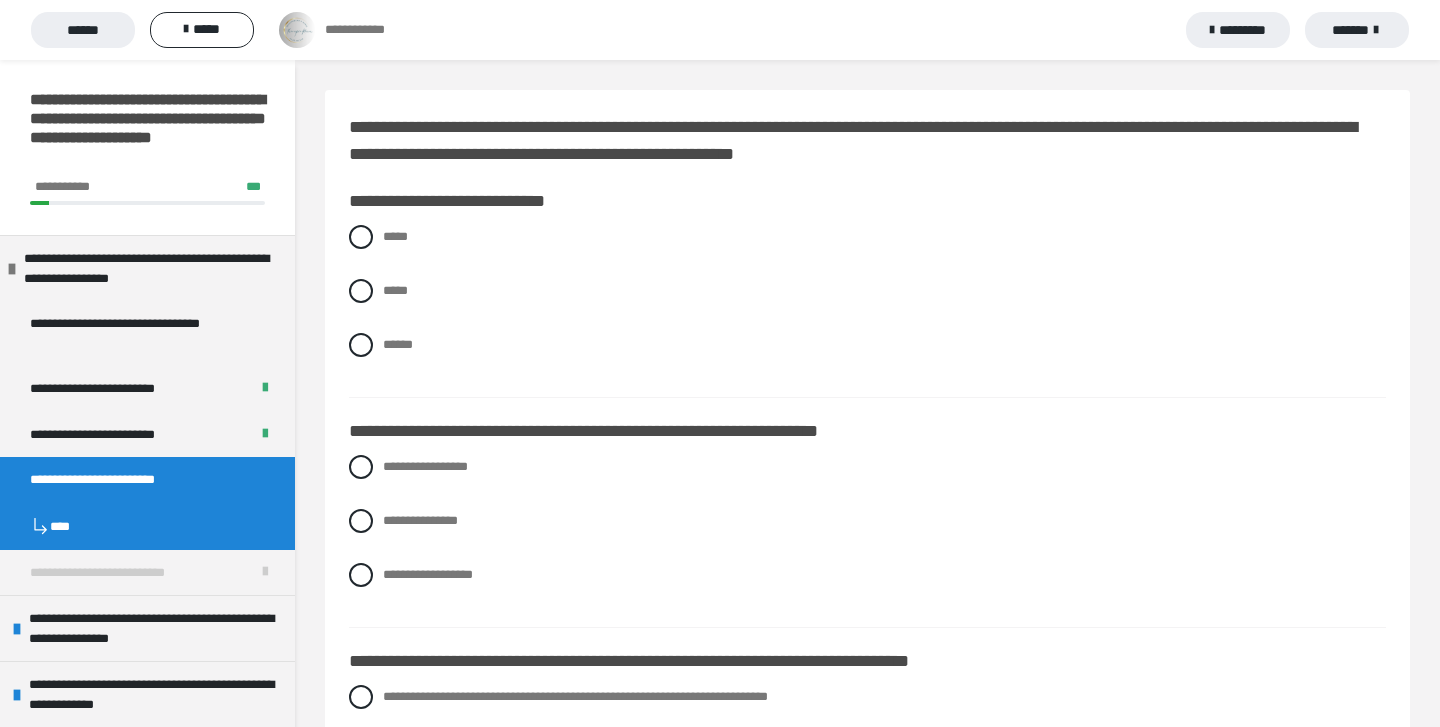 click on "*********" at bounding box center [1238, 30] 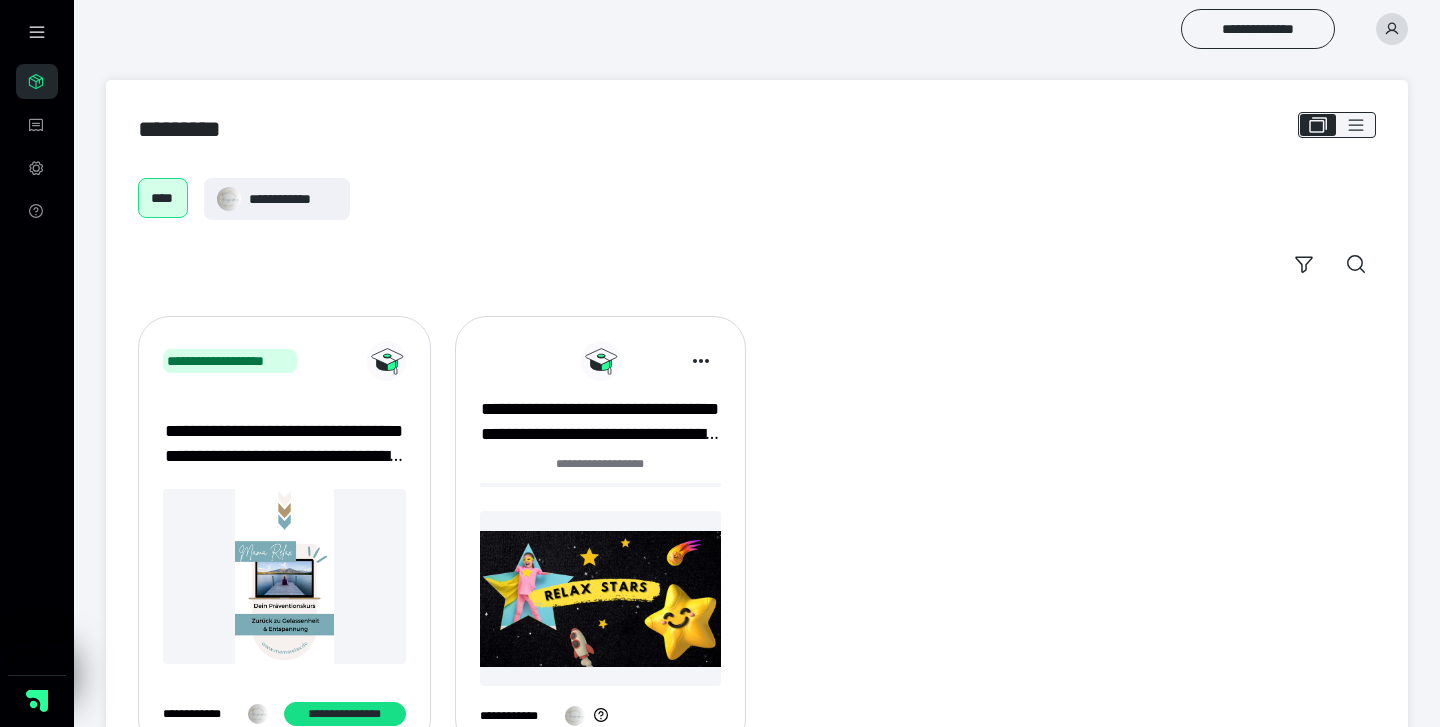 scroll, scrollTop: 80, scrollLeft: 0, axis: vertical 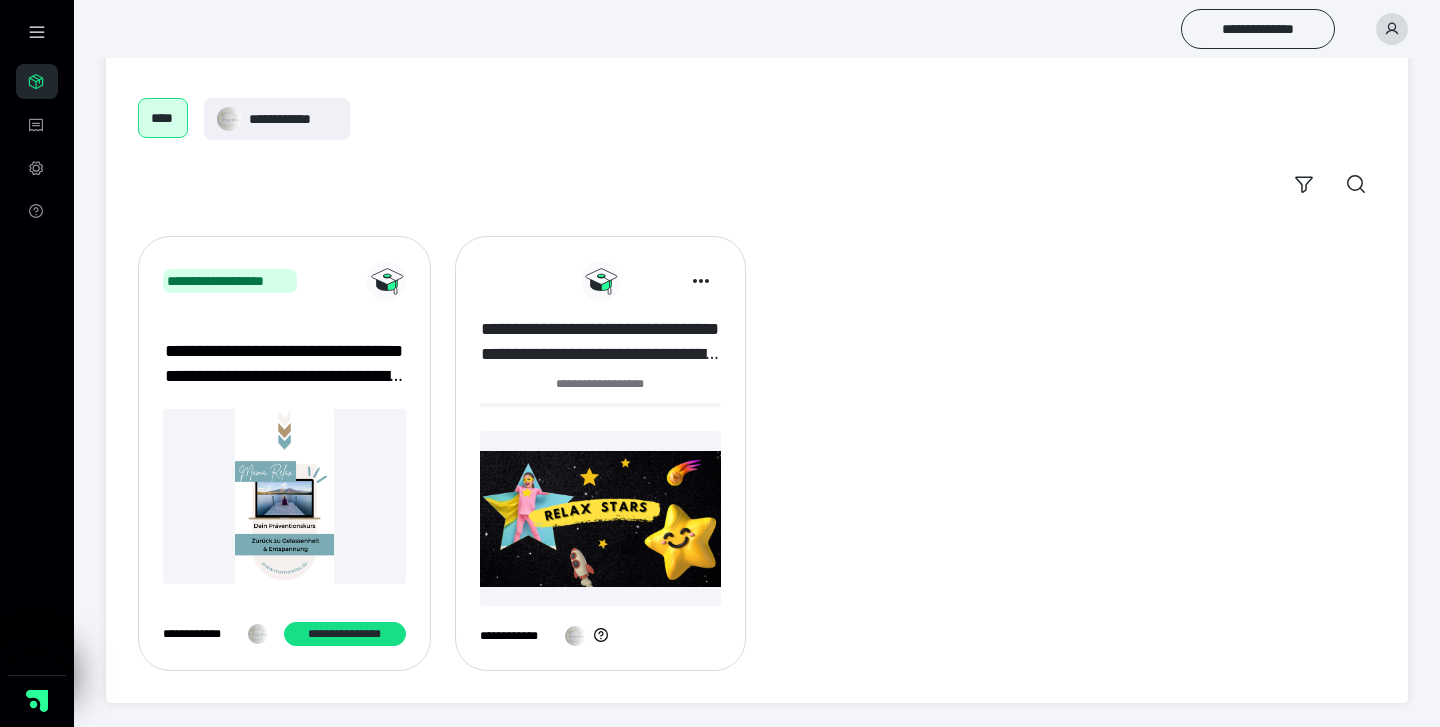click on "**********" at bounding box center [600, 342] 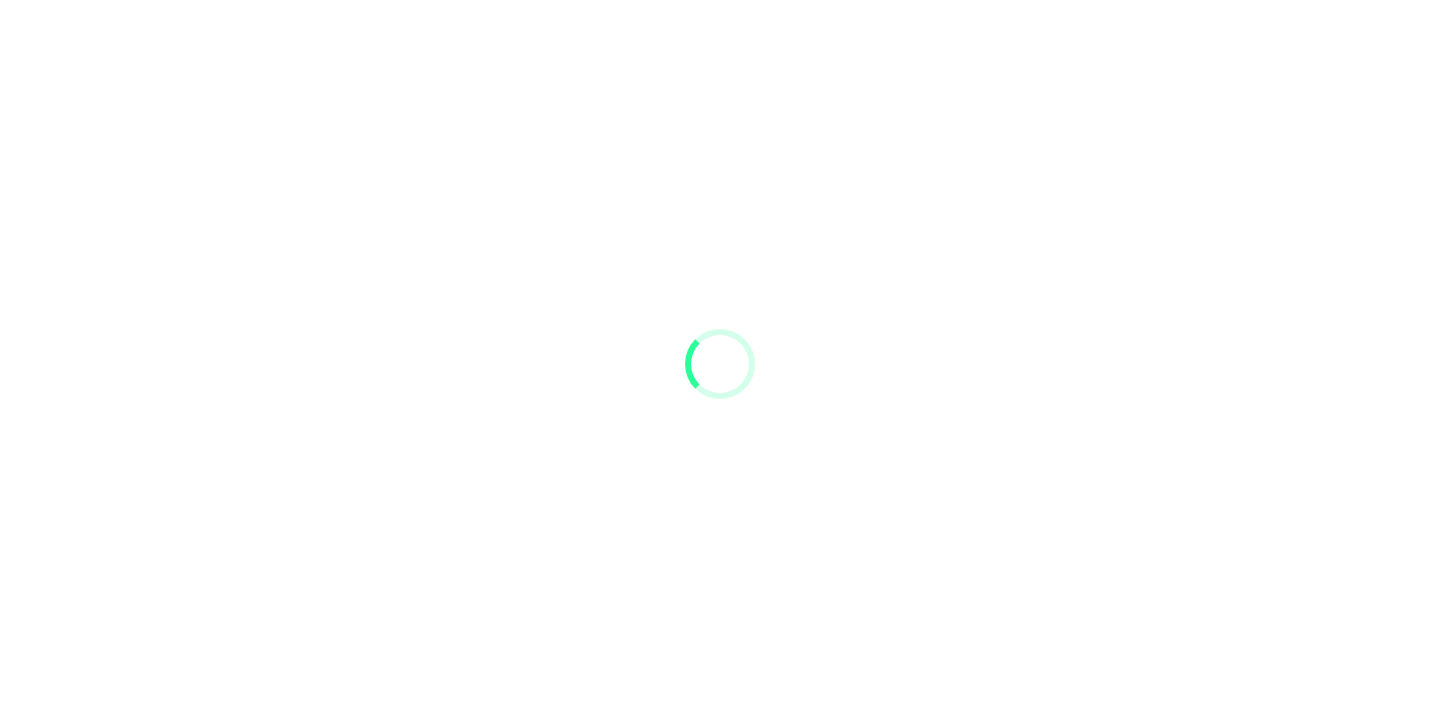 scroll, scrollTop: 0, scrollLeft: 0, axis: both 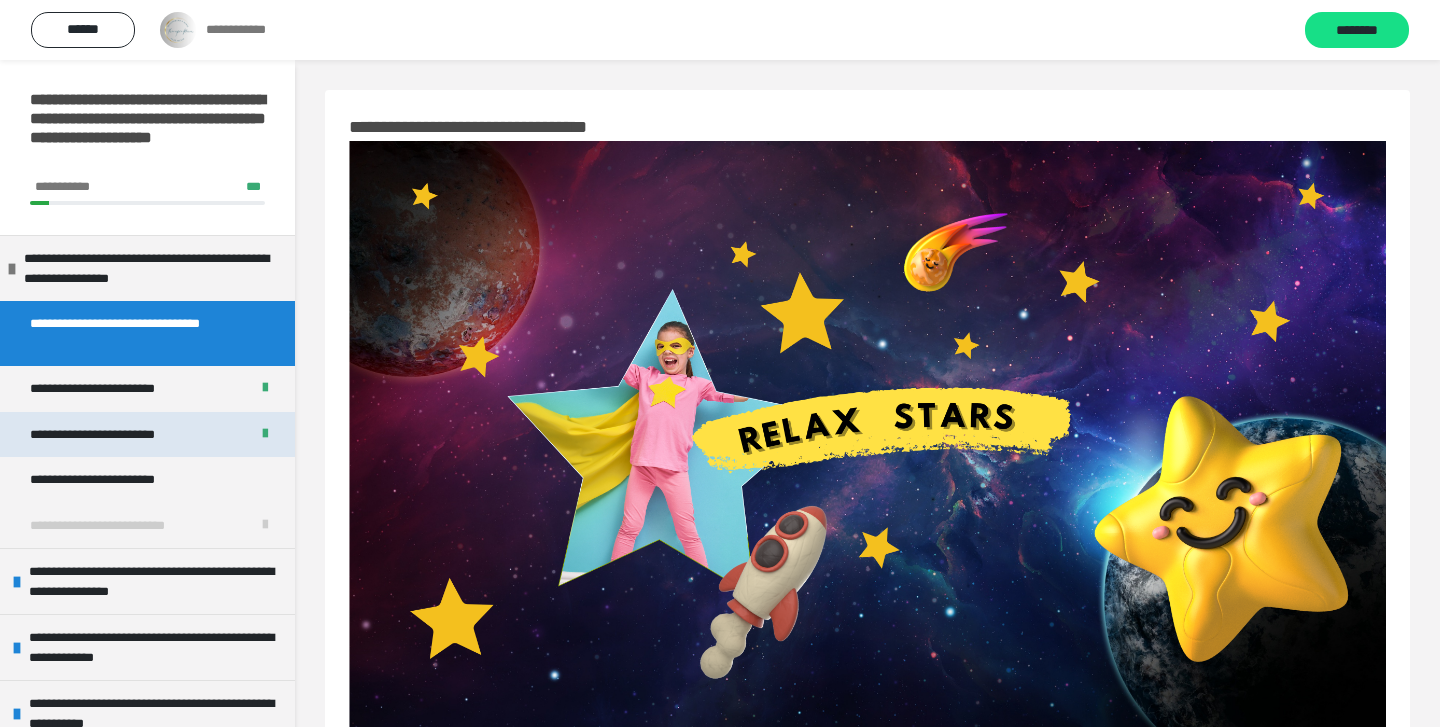 click on "**********" at bounding box center [106, 435] 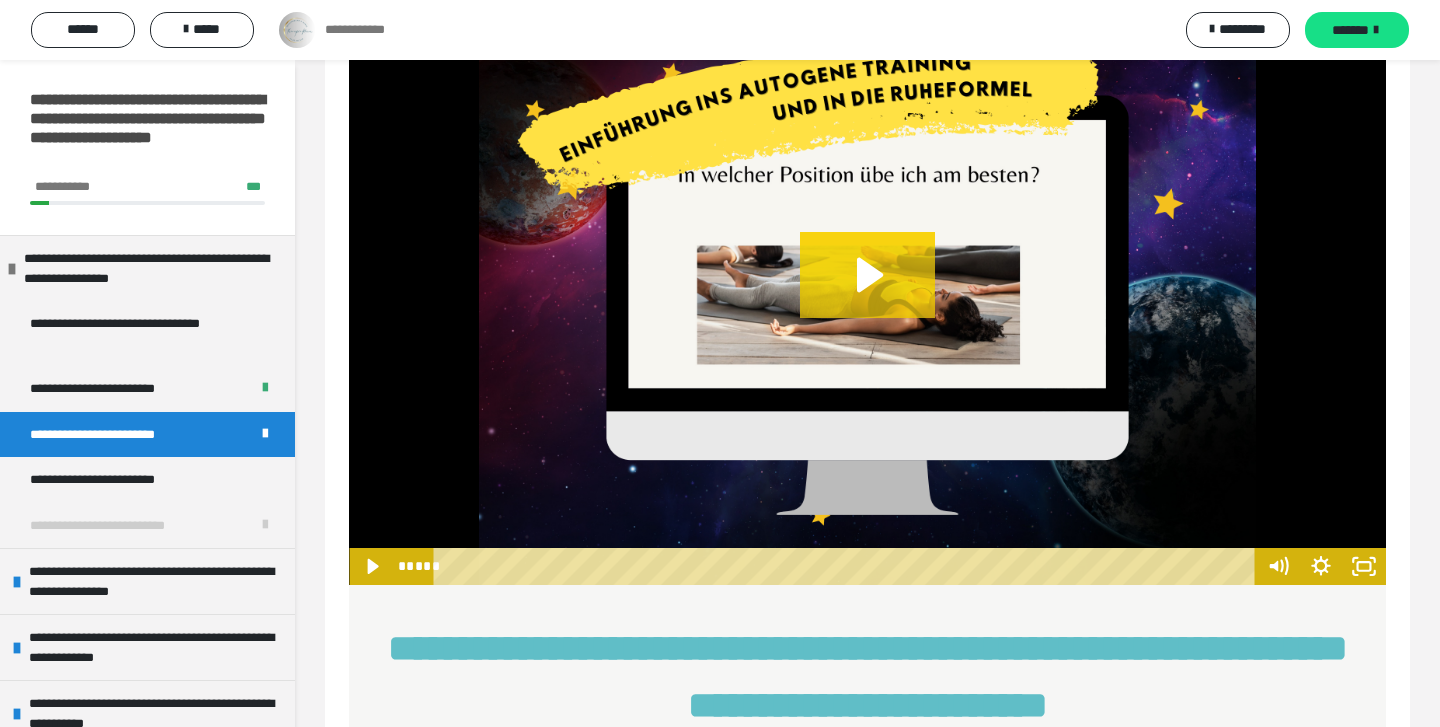scroll, scrollTop: 2143, scrollLeft: 0, axis: vertical 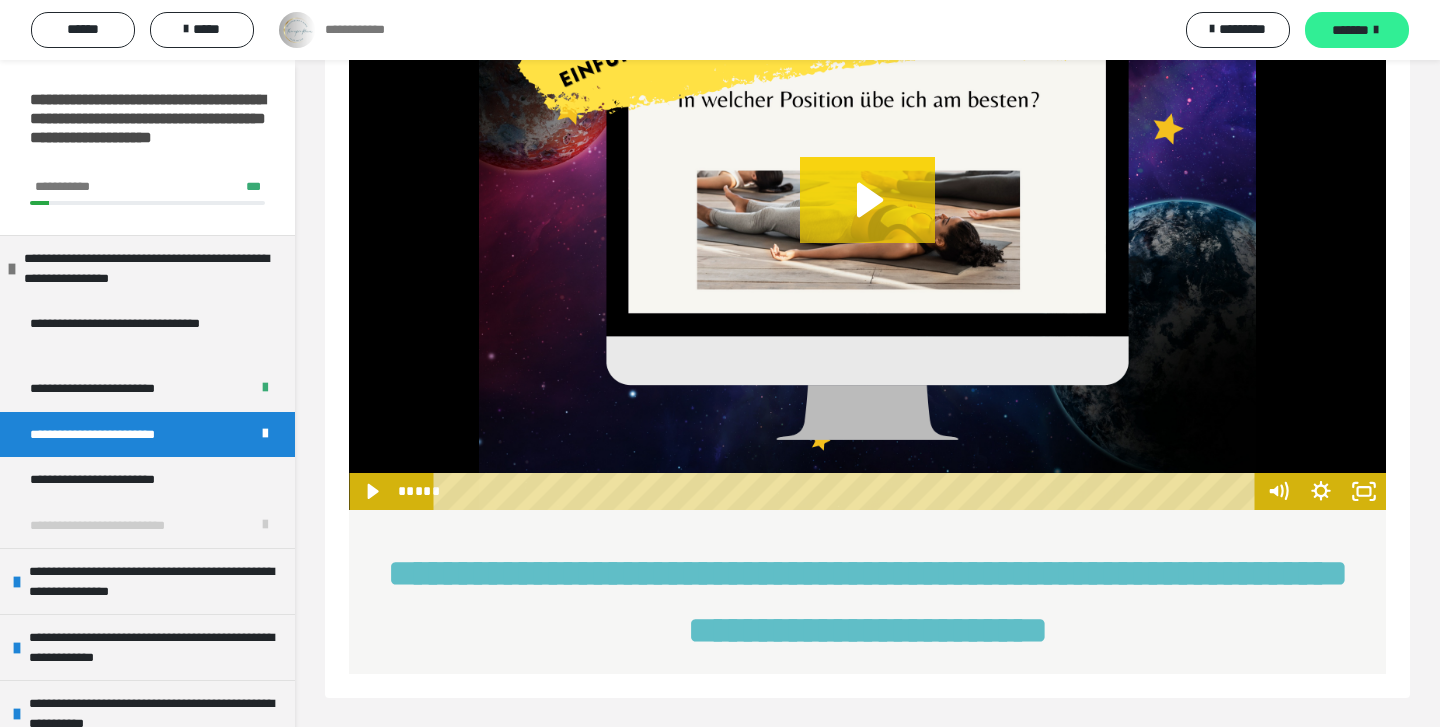 click on "*******" at bounding box center [1350, 30] 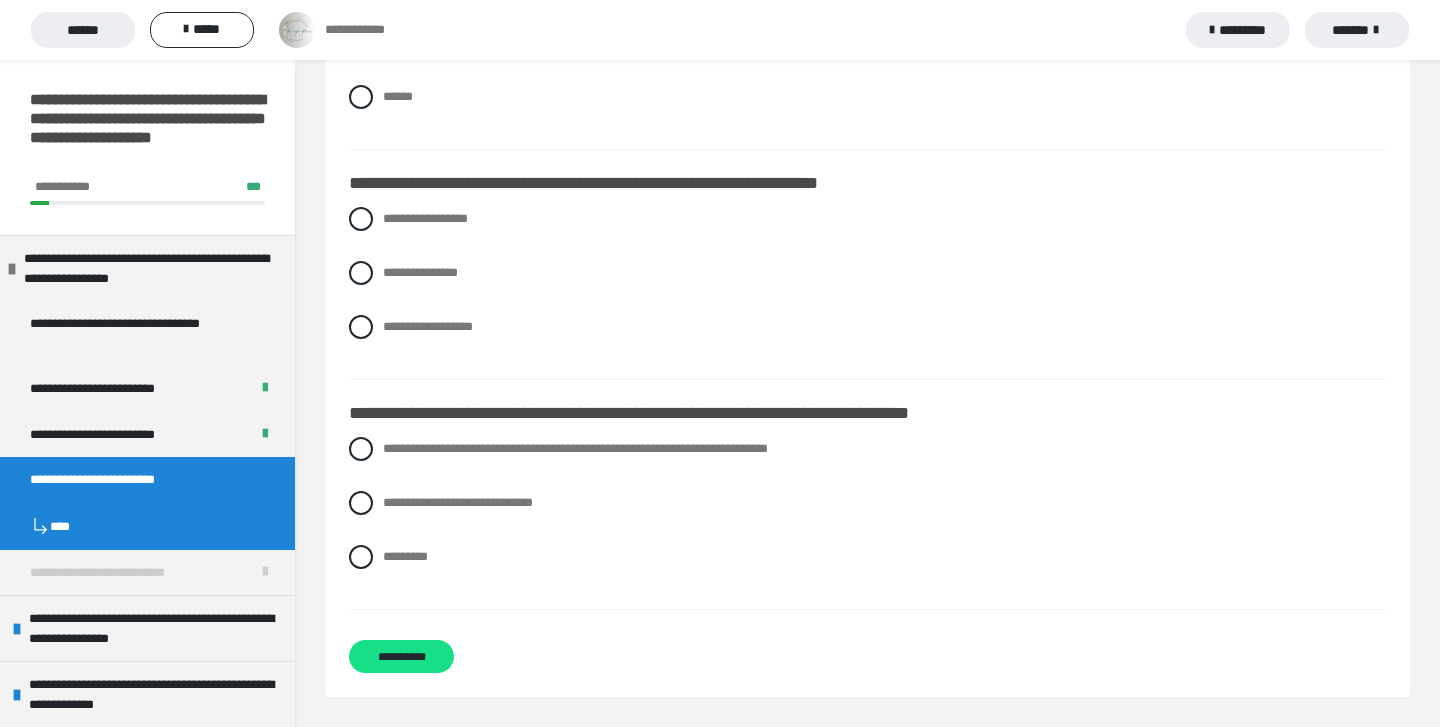 scroll, scrollTop: 0, scrollLeft: 0, axis: both 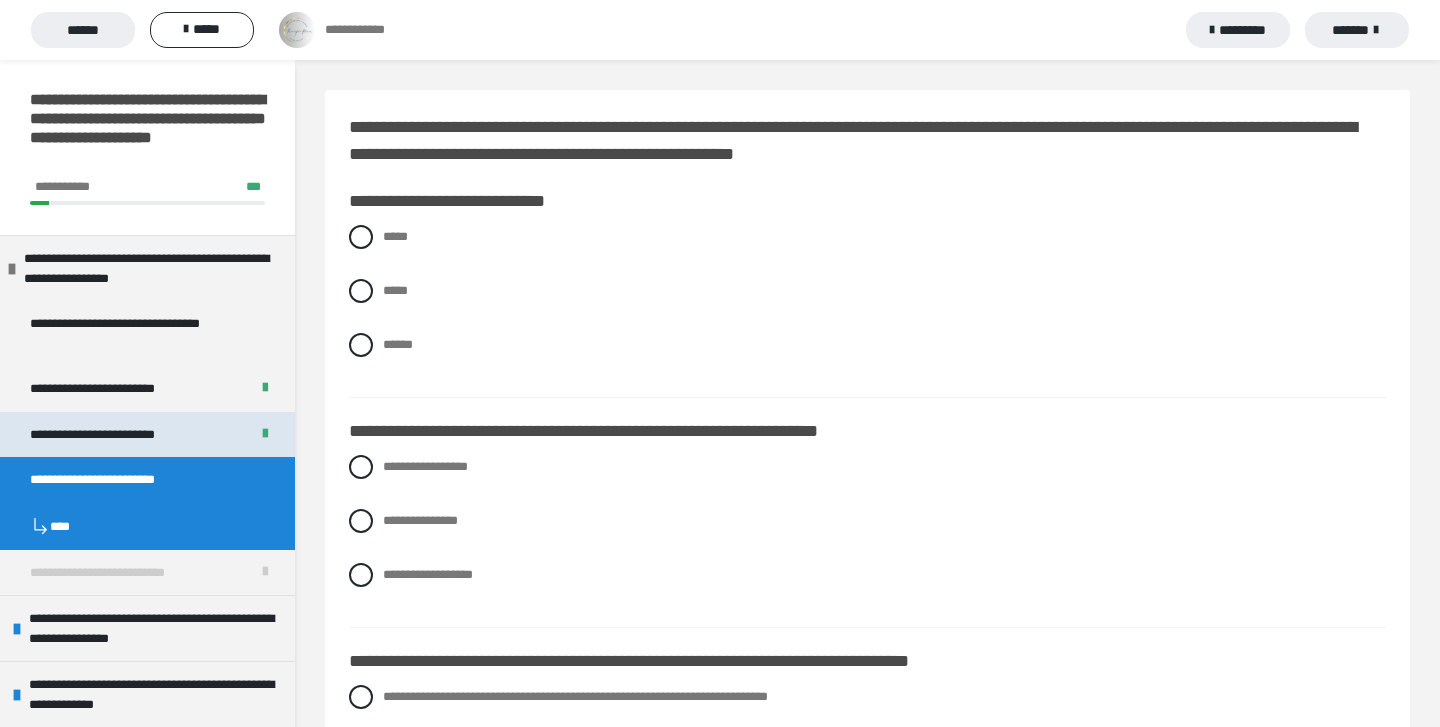 click on "**********" at bounding box center [147, 435] 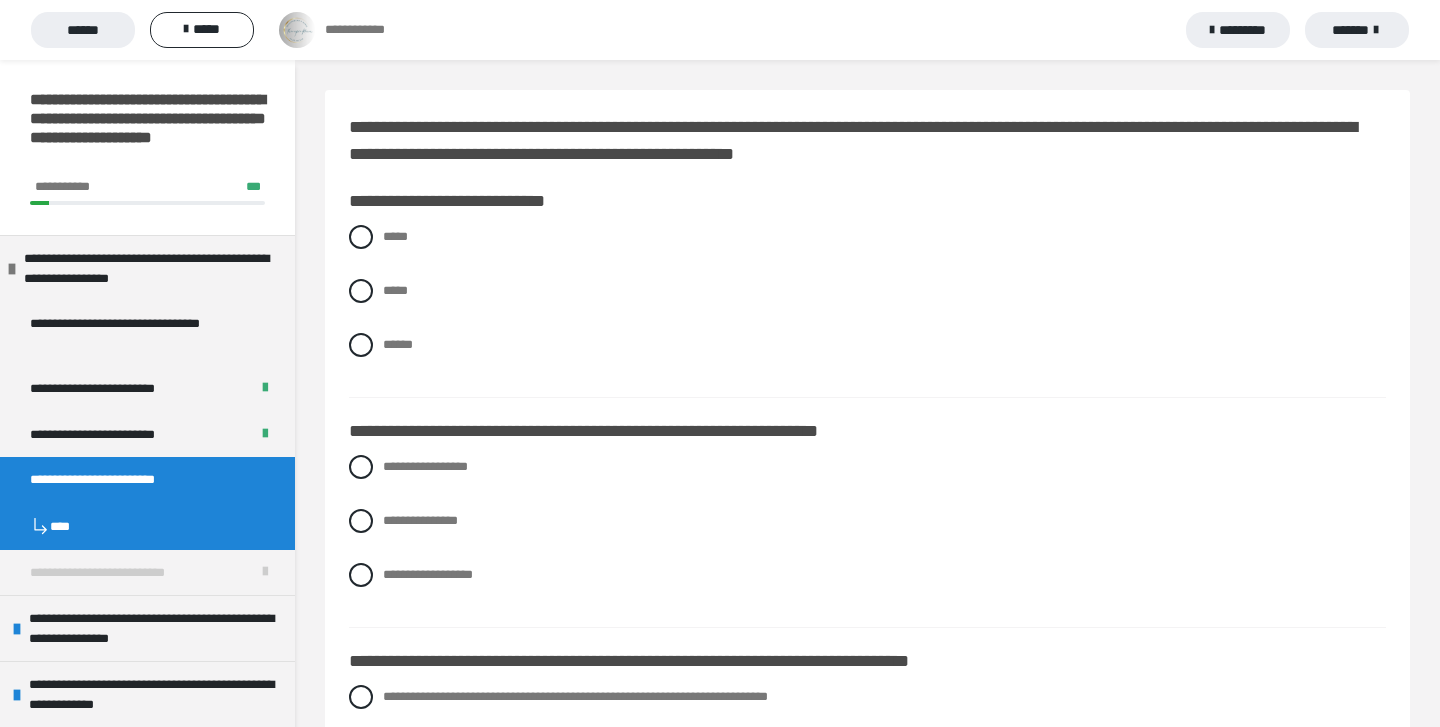 click on "*********" at bounding box center (1238, 30) 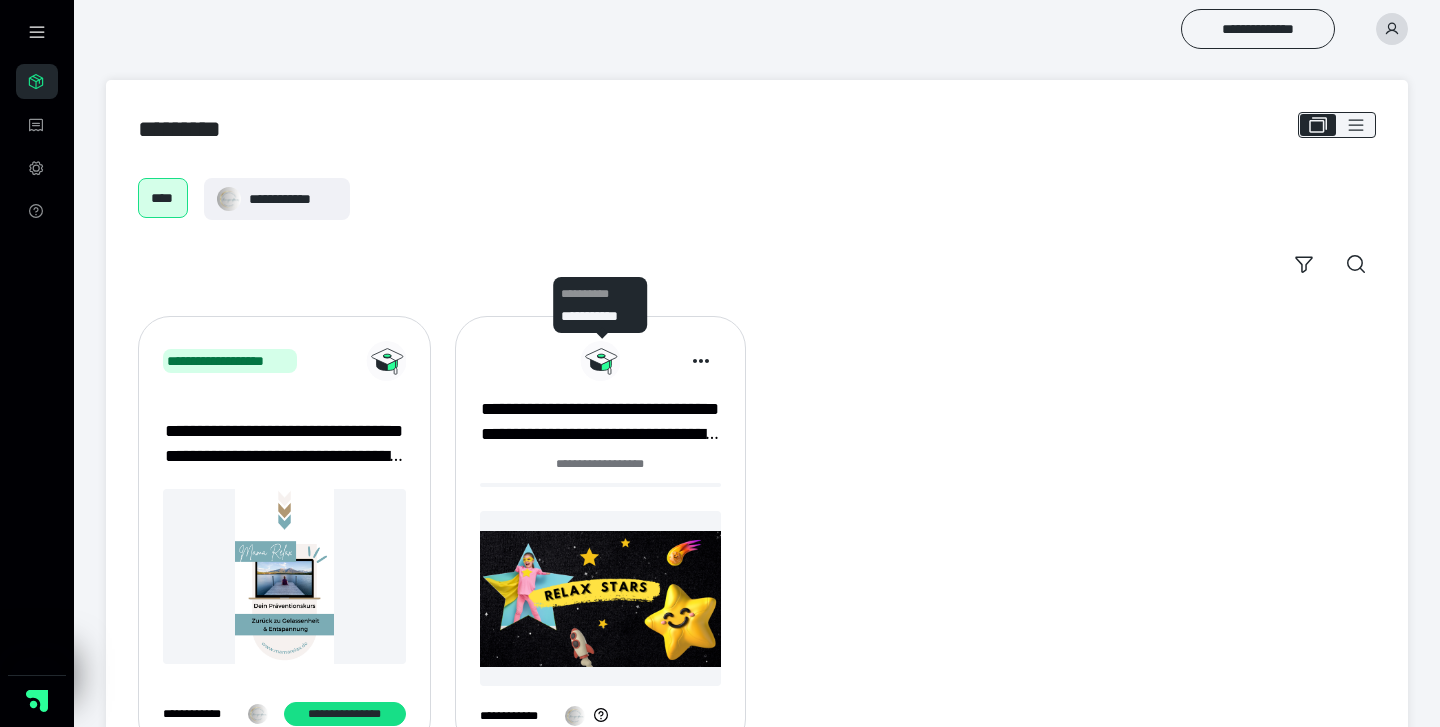 scroll, scrollTop: 80, scrollLeft: 0, axis: vertical 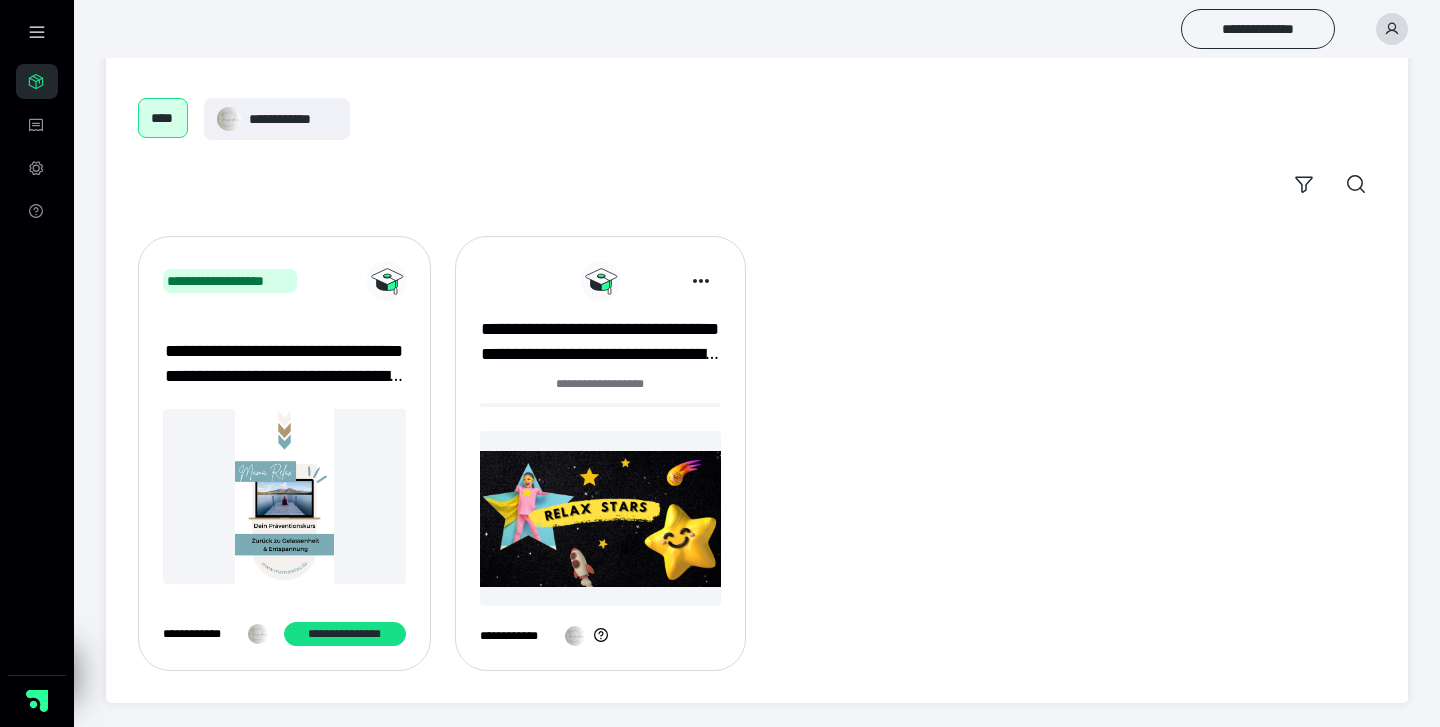 click on "**********" at bounding box center [600, 461] 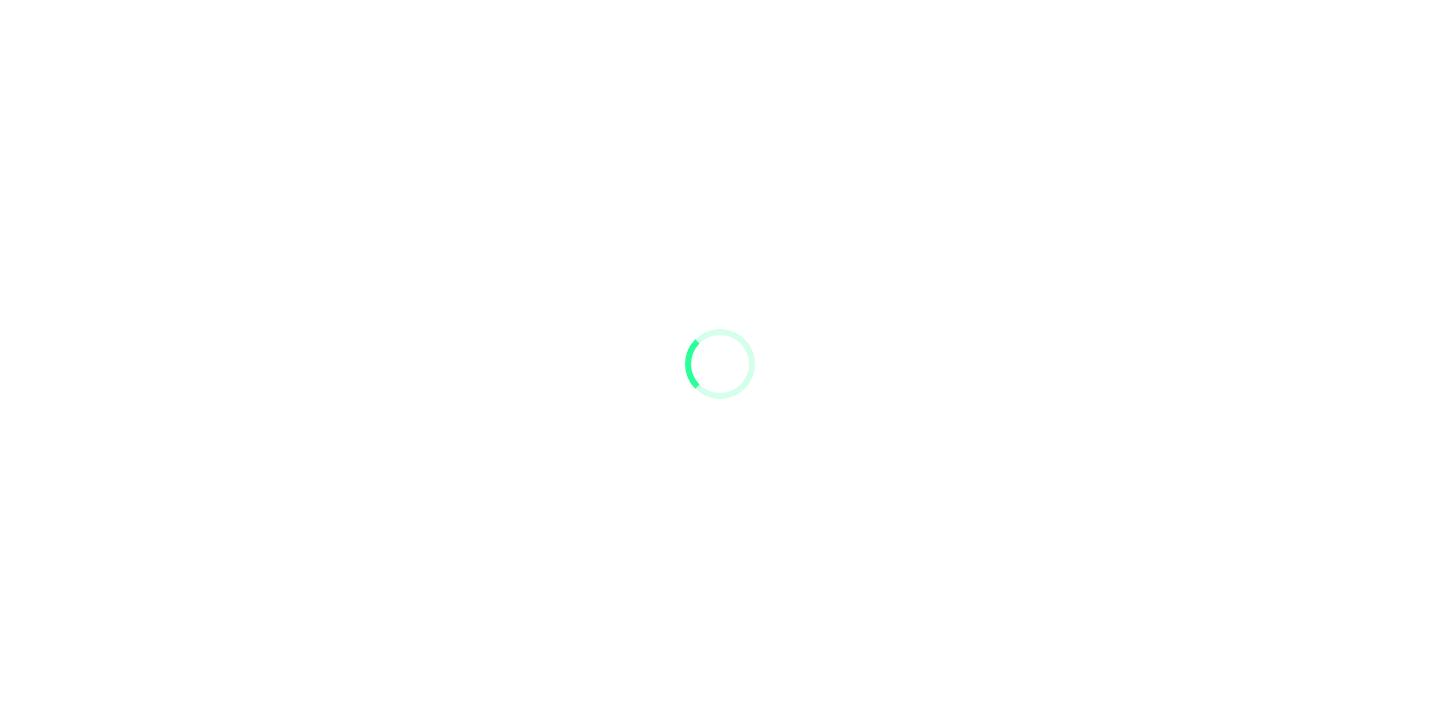scroll, scrollTop: 0, scrollLeft: 0, axis: both 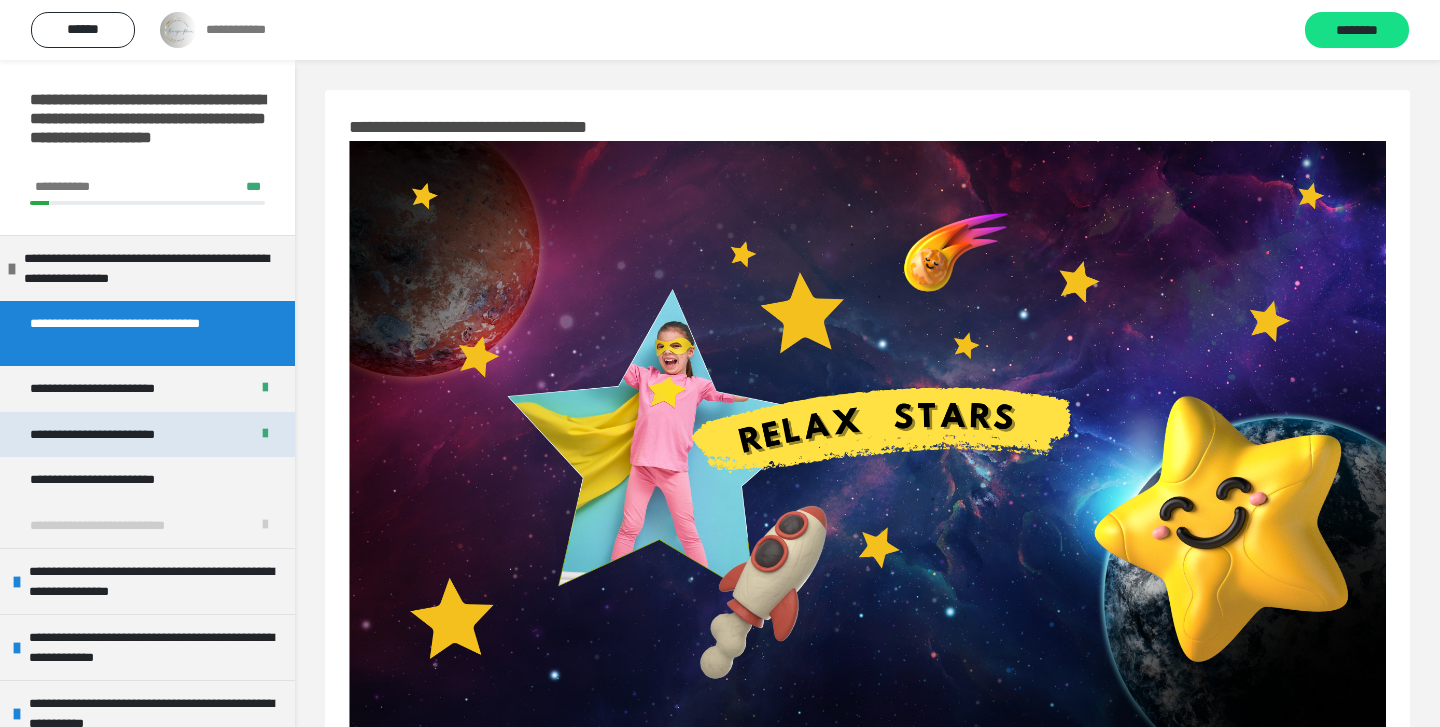 click on "**********" at bounding box center (106, 435) 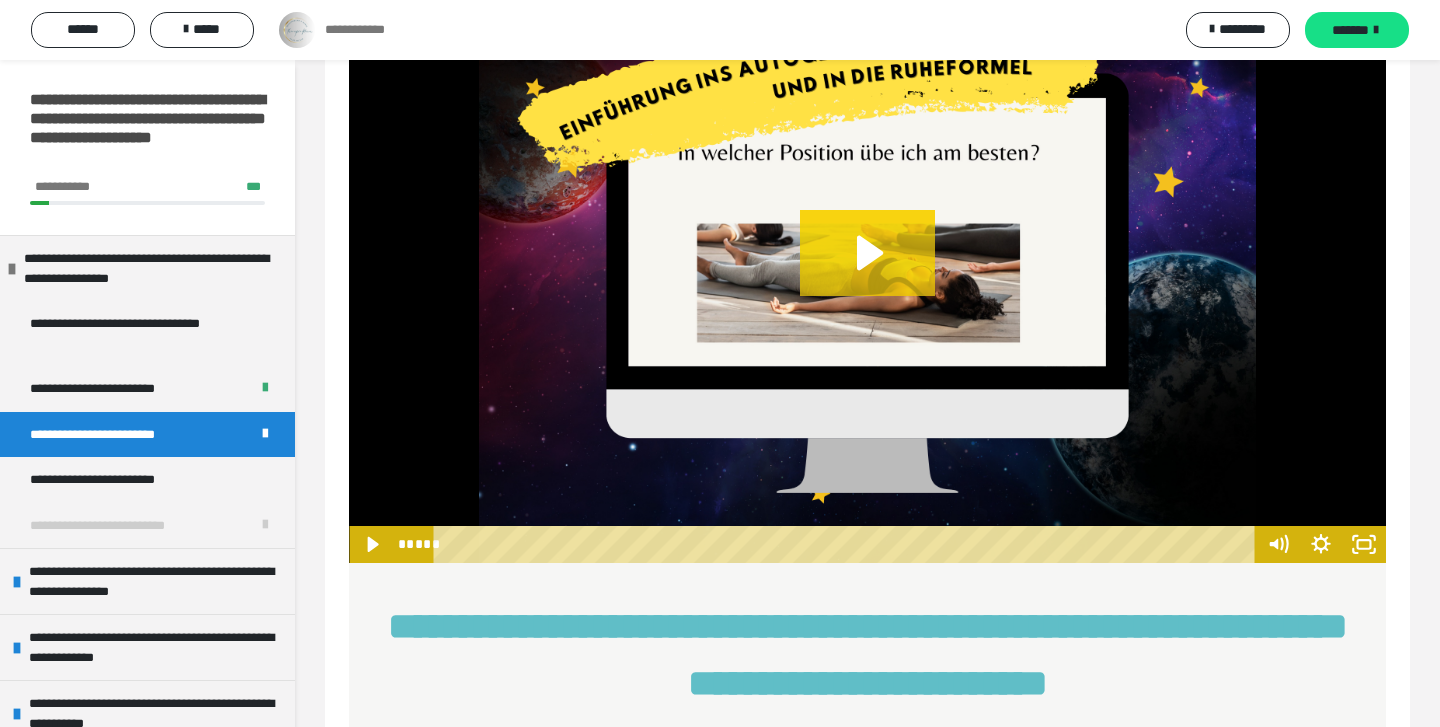 scroll, scrollTop: 2143, scrollLeft: 0, axis: vertical 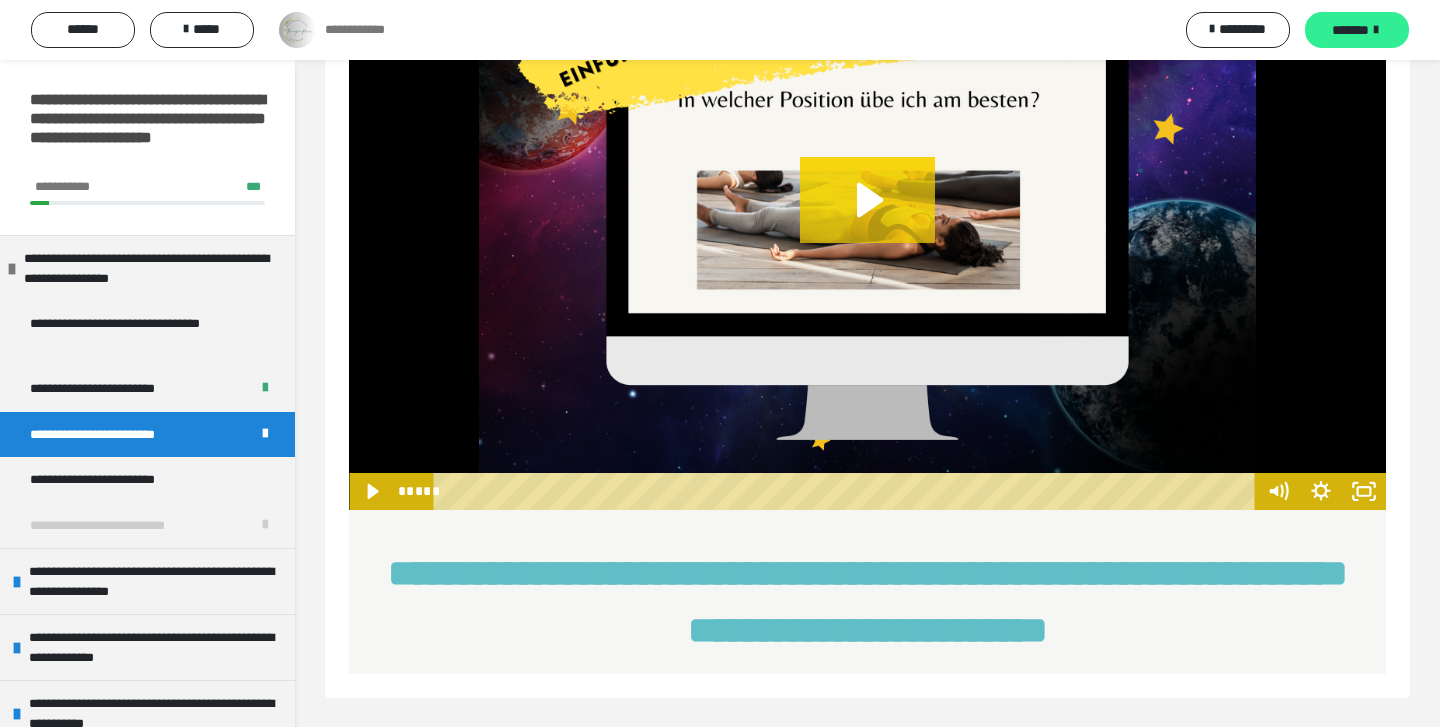 click on "*******" at bounding box center [1350, 30] 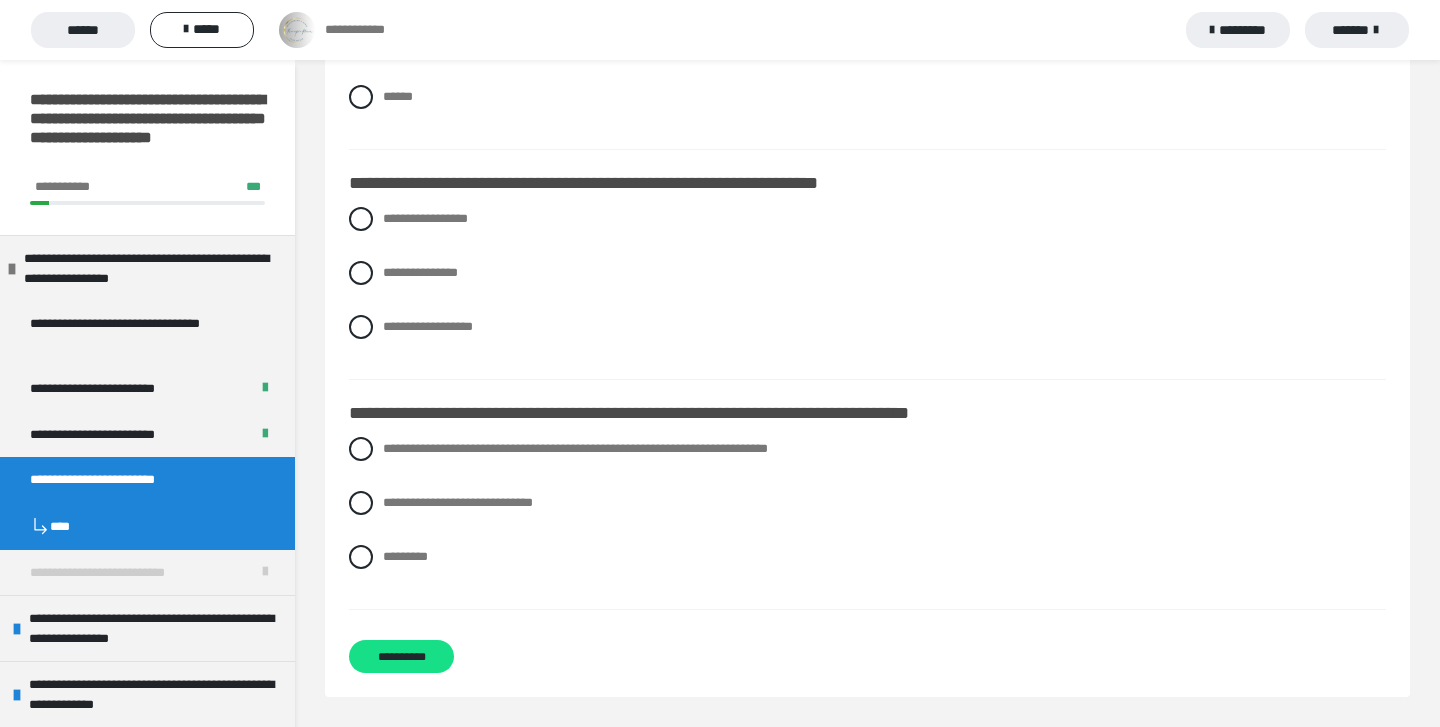 scroll, scrollTop: 0, scrollLeft: 0, axis: both 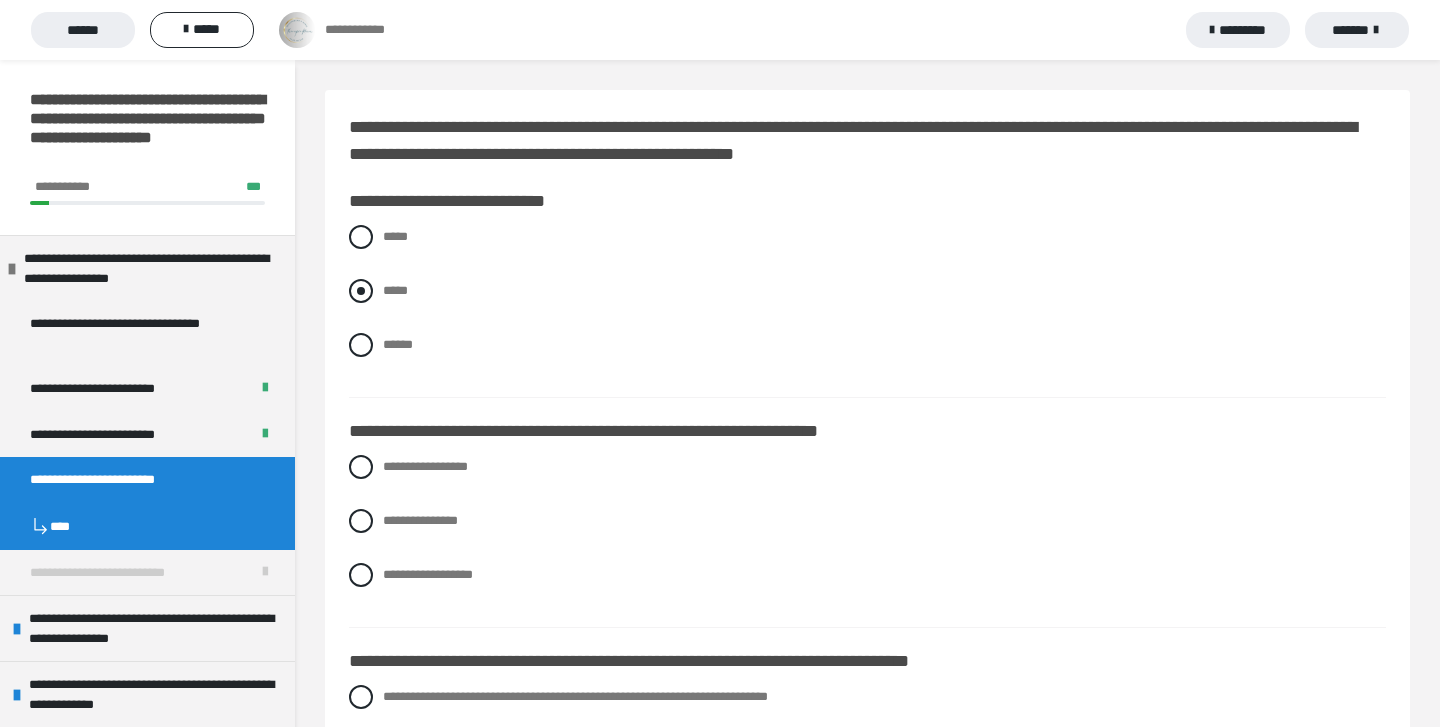 click at bounding box center [361, 291] 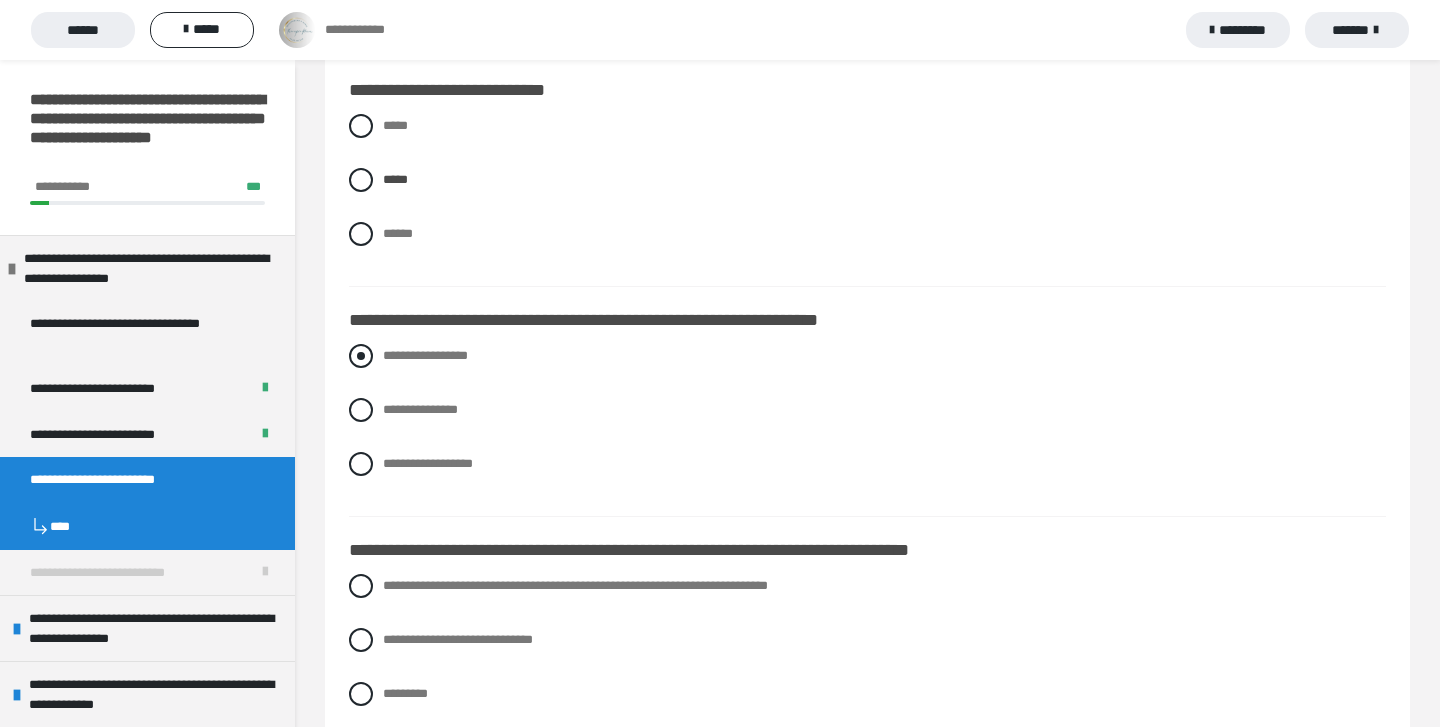 scroll, scrollTop: 123, scrollLeft: 0, axis: vertical 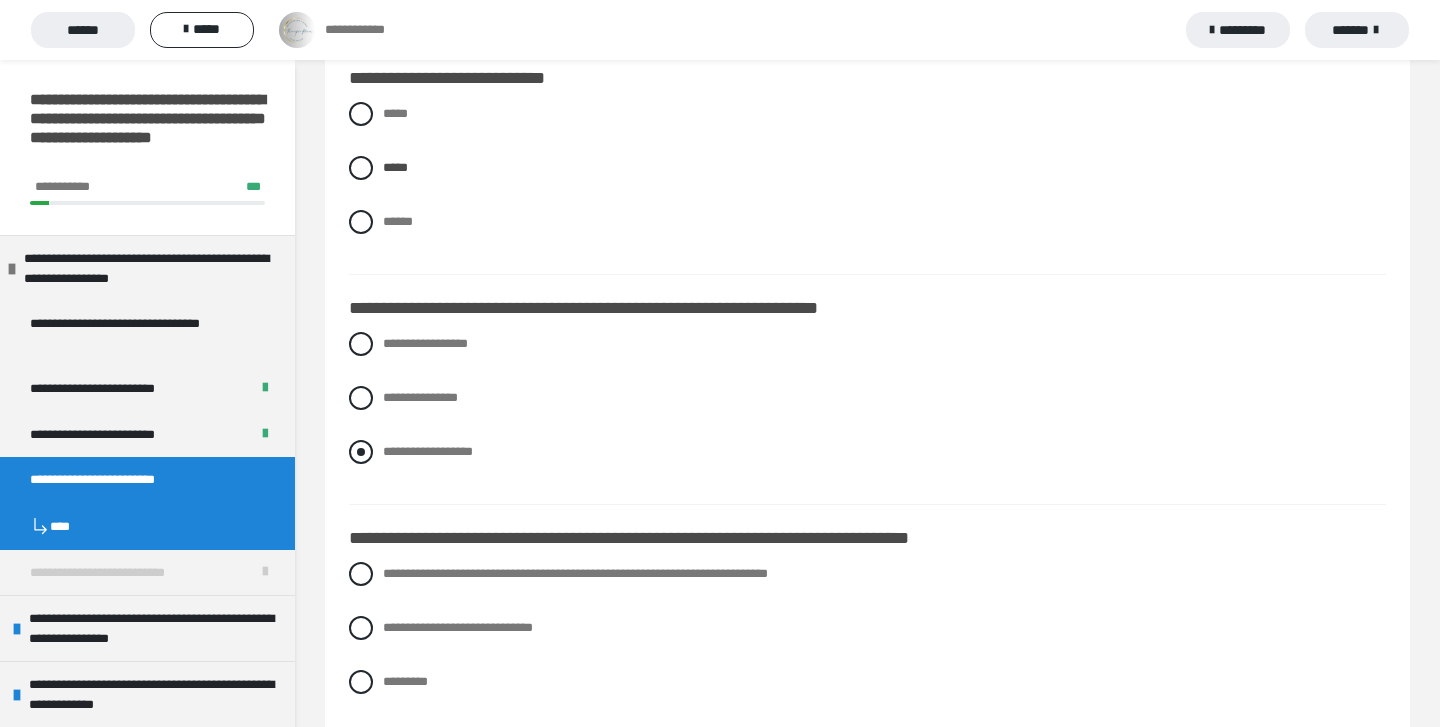 click at bounding box center (361, 452) 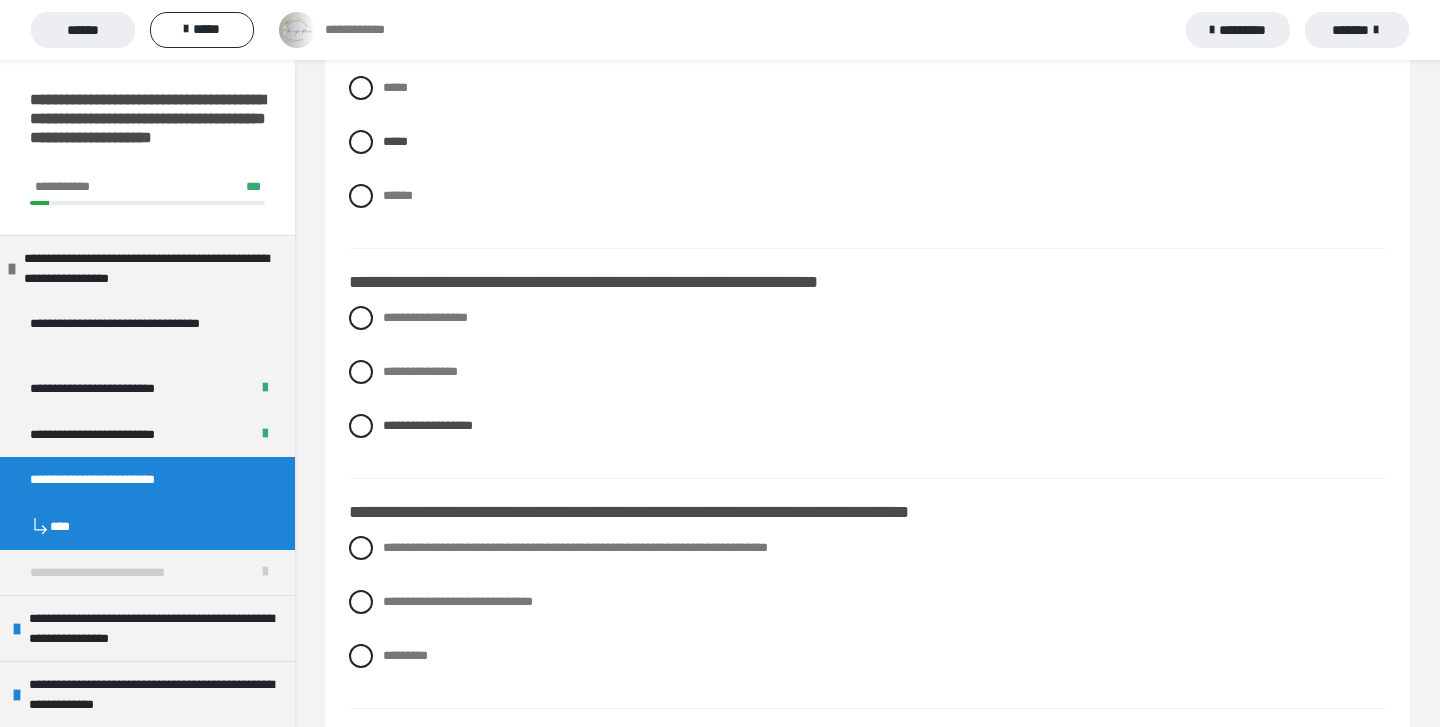 scroll, scrollTop: 211, scrollLeft: 0, axis: vertical 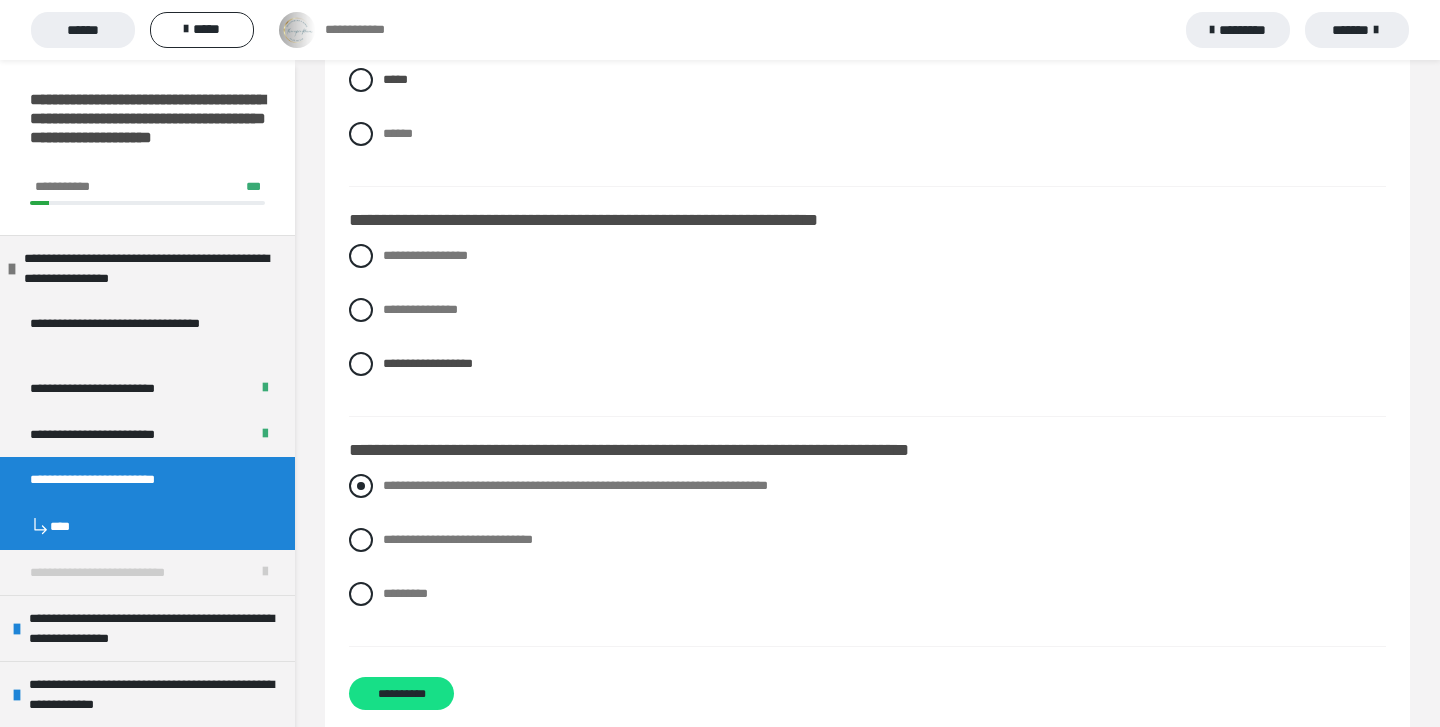 click at bounding box center (361, 486) 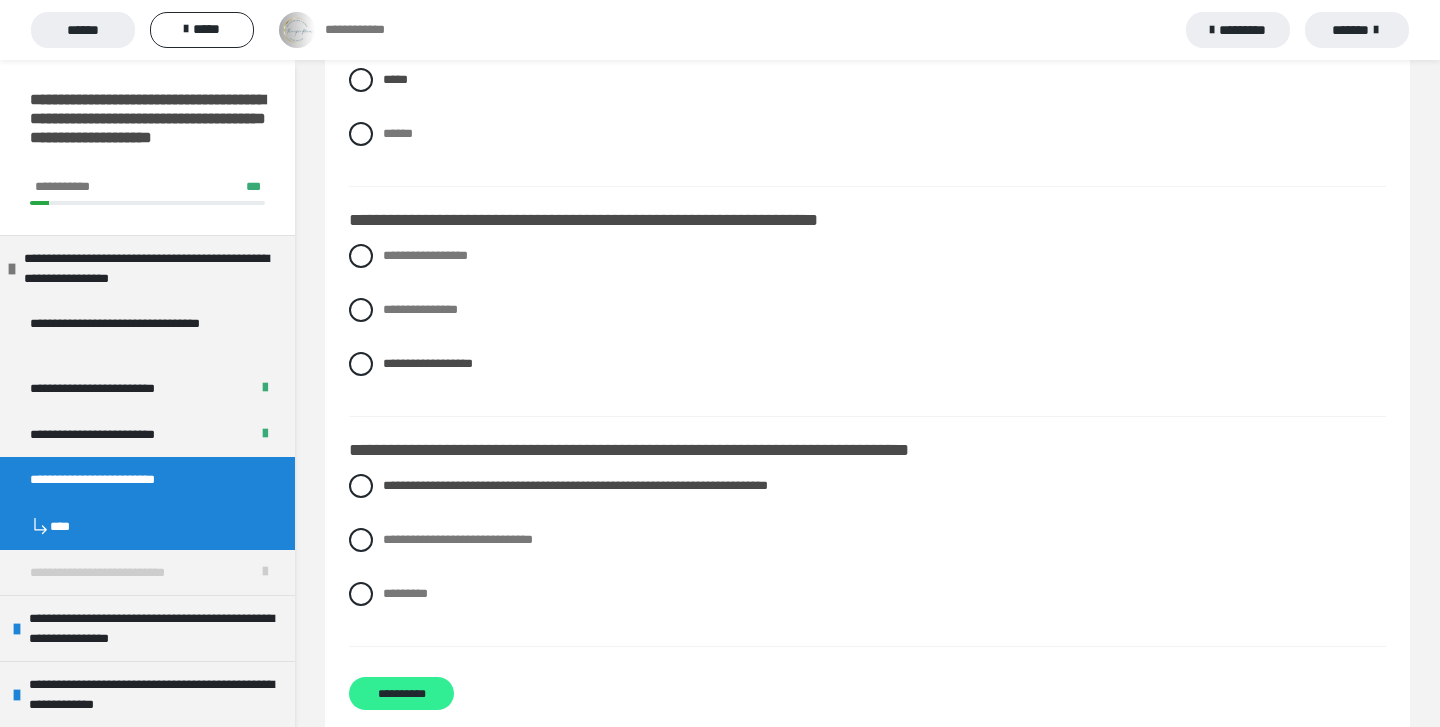 click on "**********" at bounding box center (401, 693) 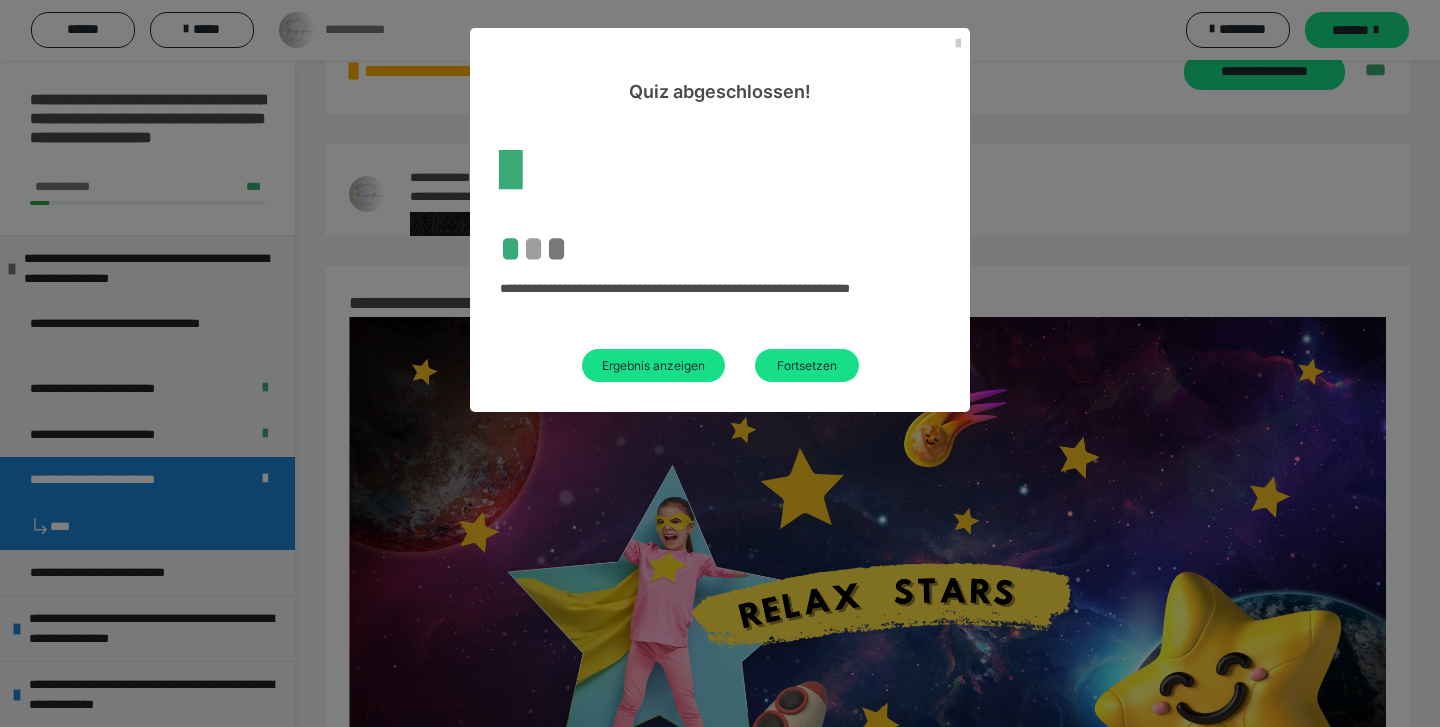 scroll, scrollTop: 211, scrollLeft: 0, axis: vertical 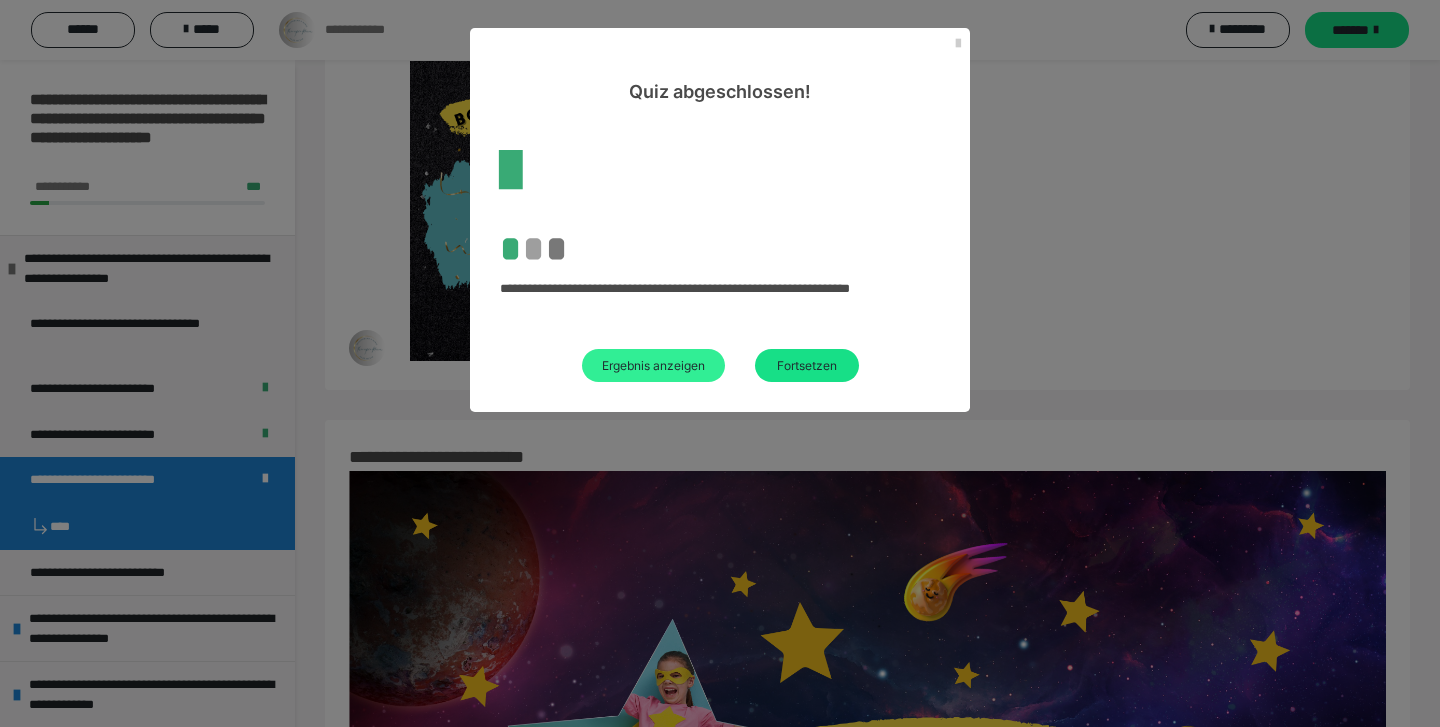 click on "Ergebnis anzeigen" at bounding box center [653, 365] 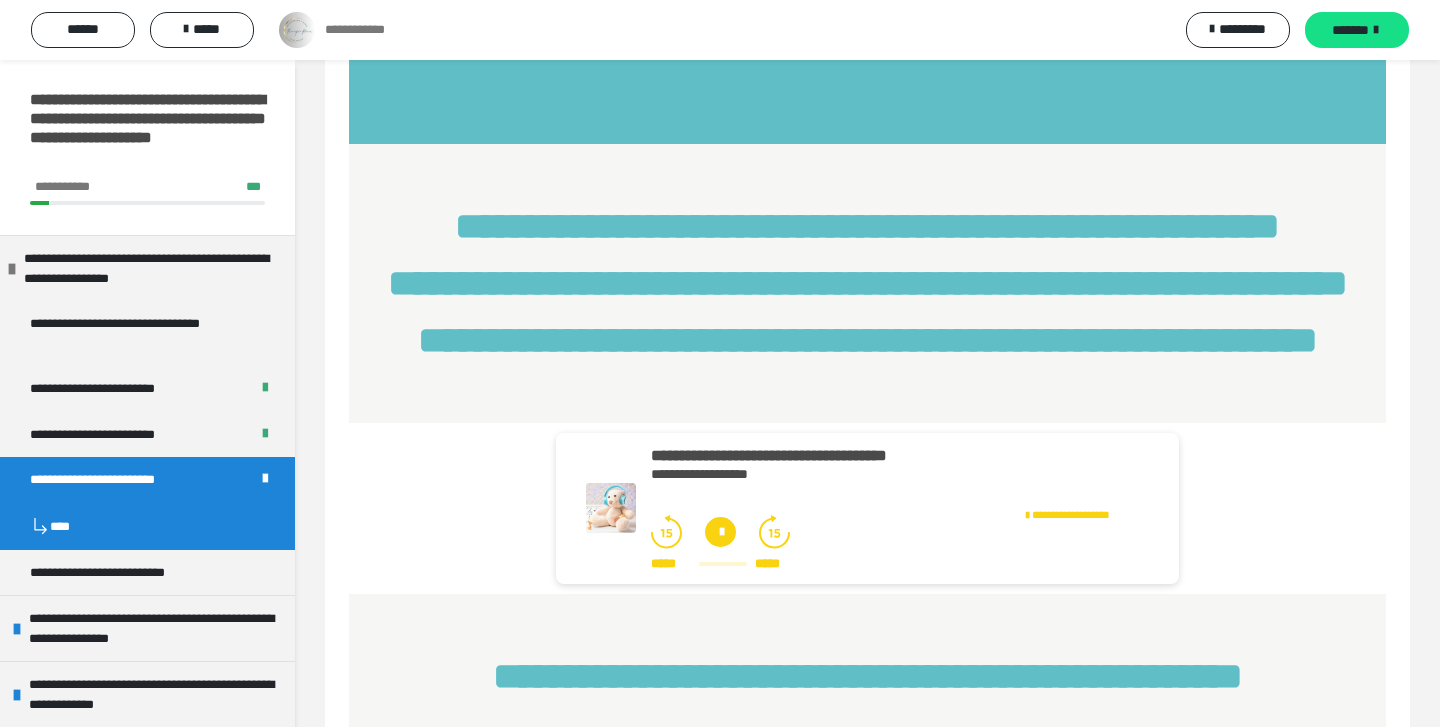 scroll, scrollTop: 1527, scrollLeft: 0, axis: vertical 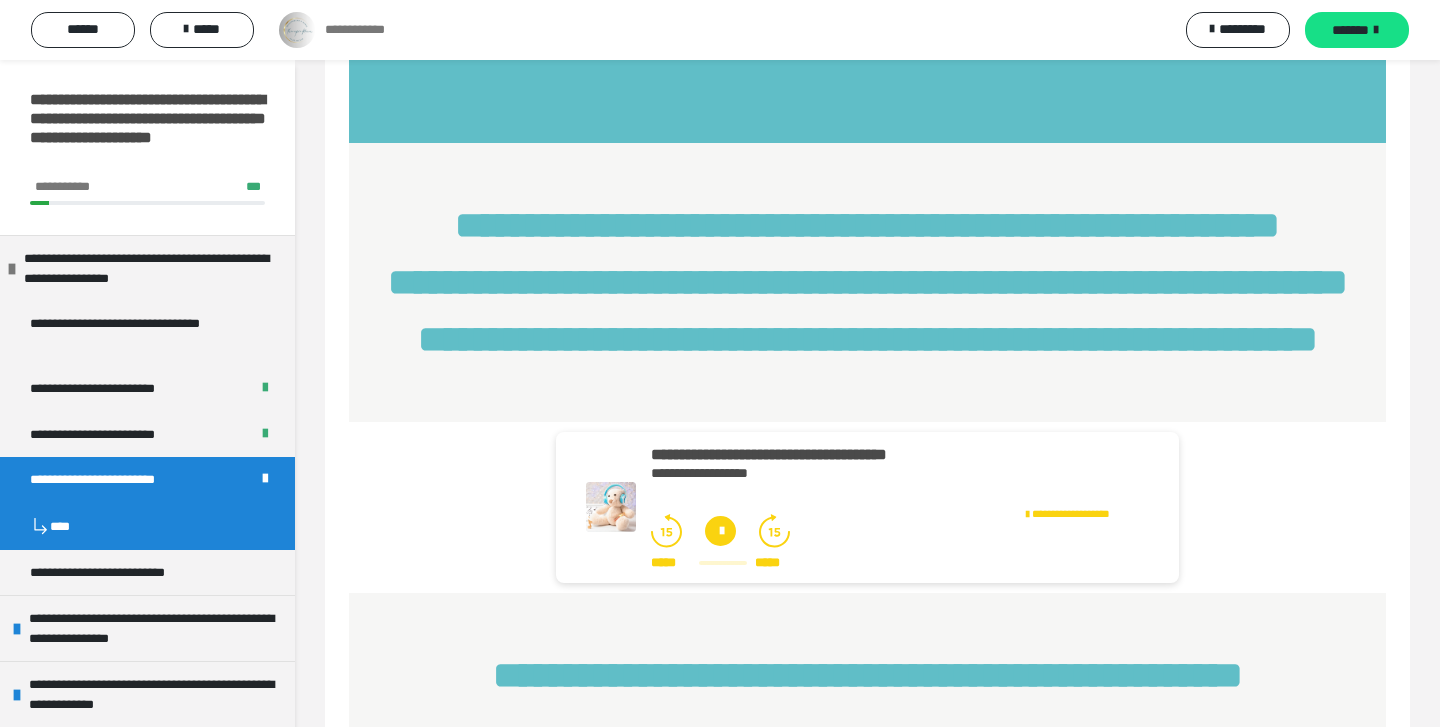 click at bounding box center (720, 531) 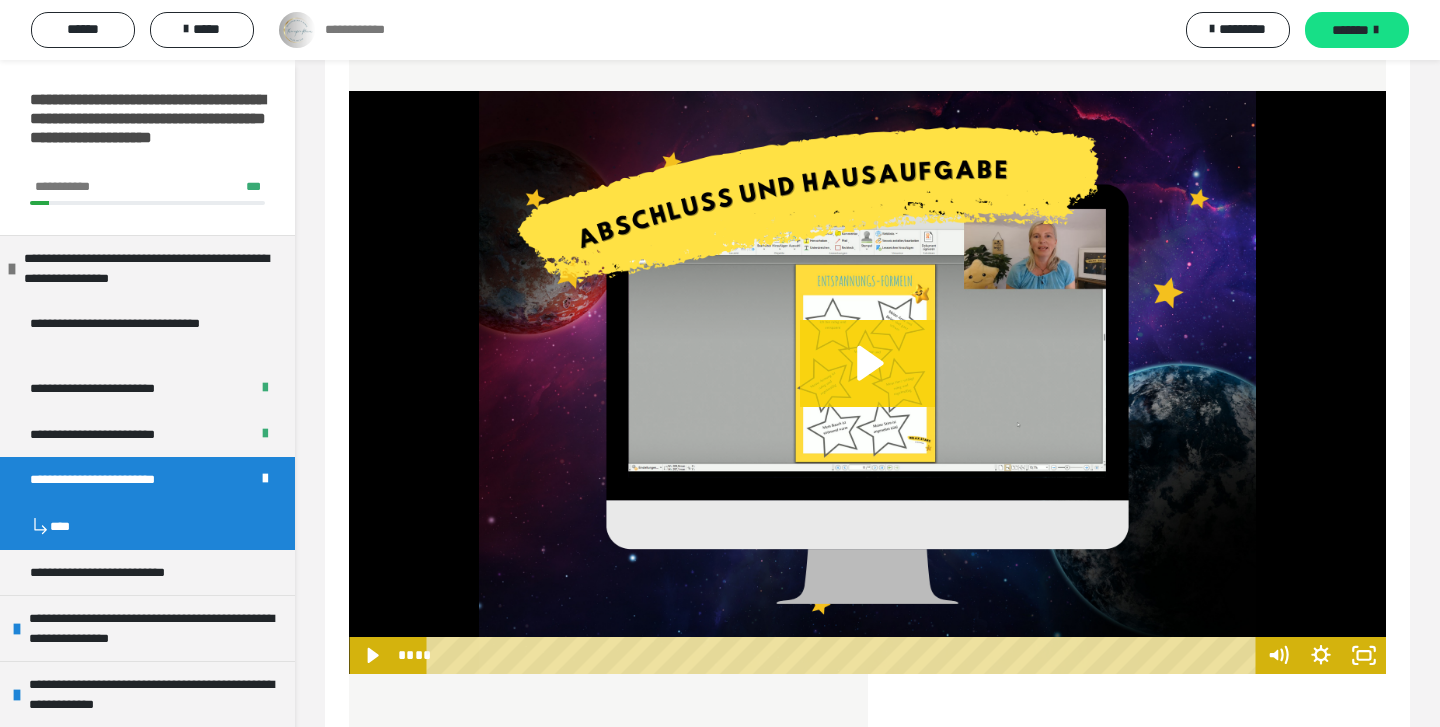 scroll, scrollTop: 2277, scrollLeft: 0, axis: vertical 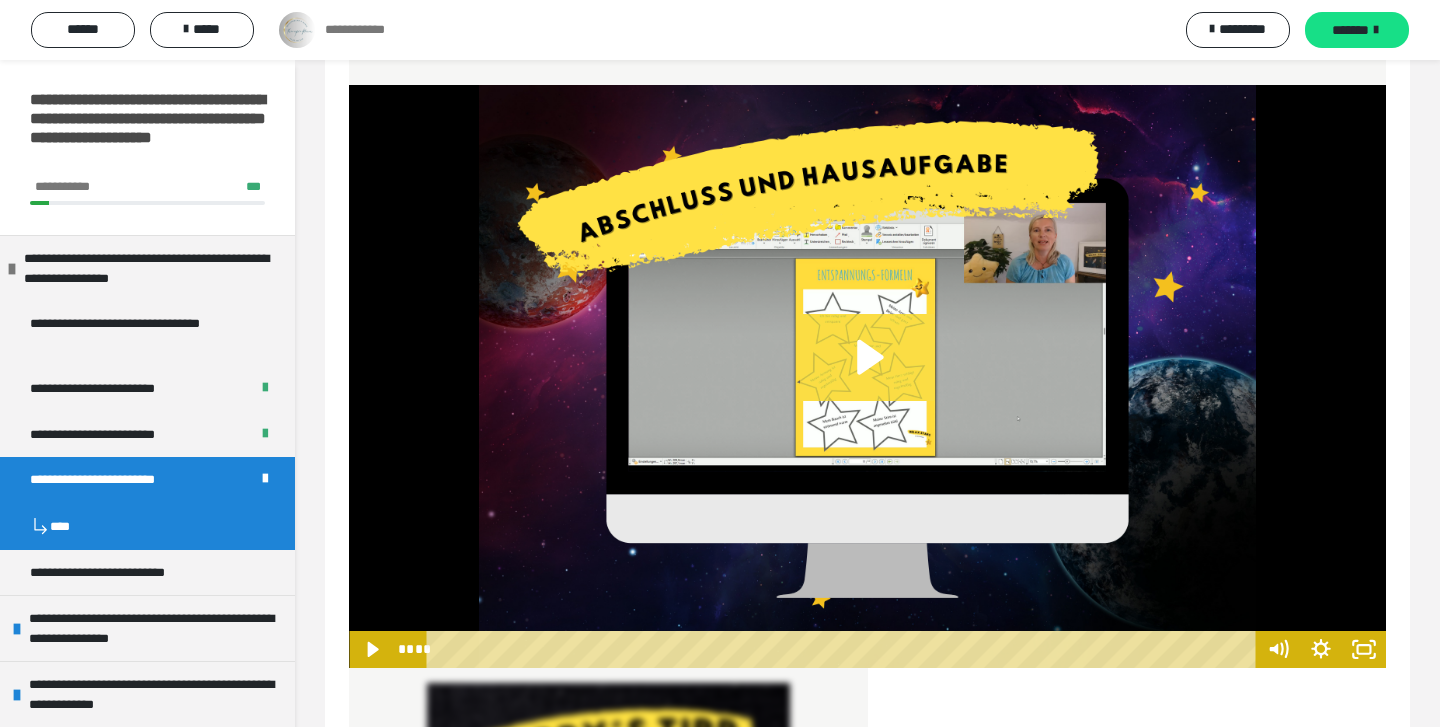 click 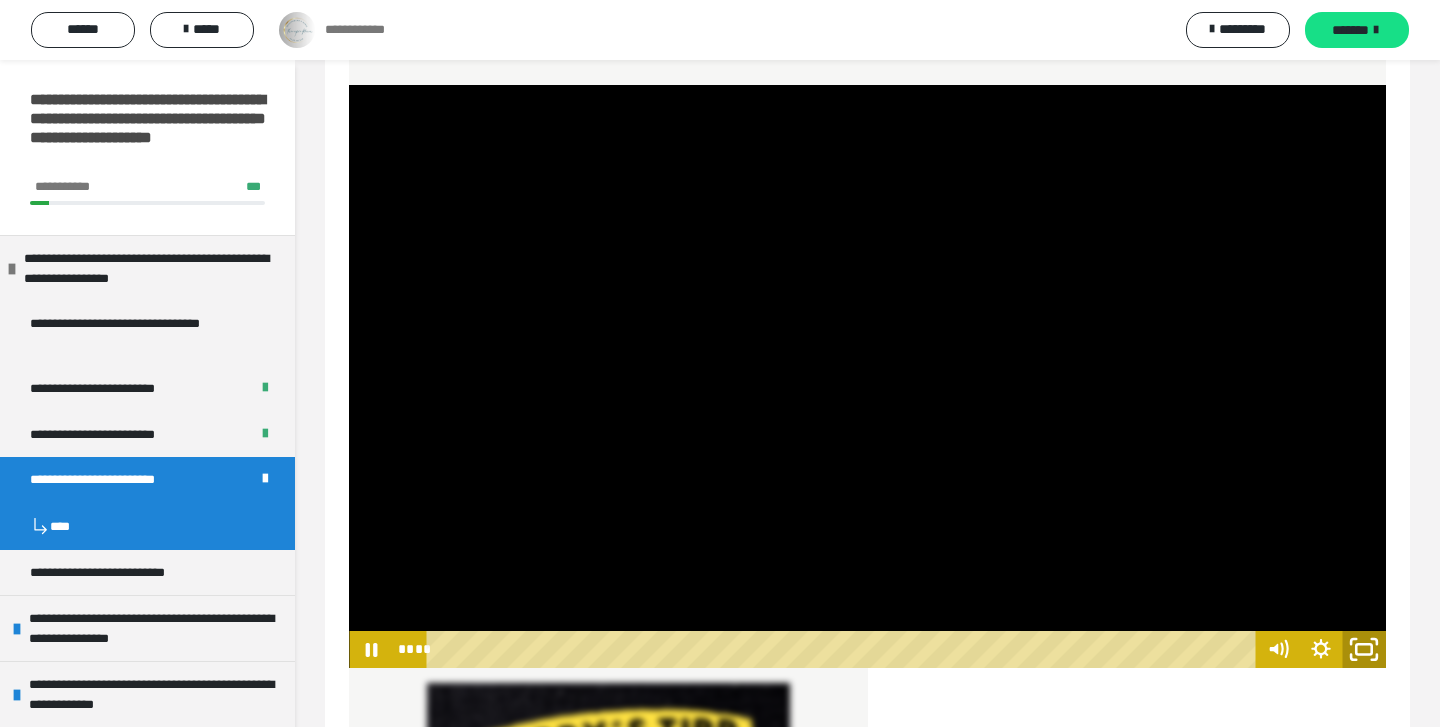 click 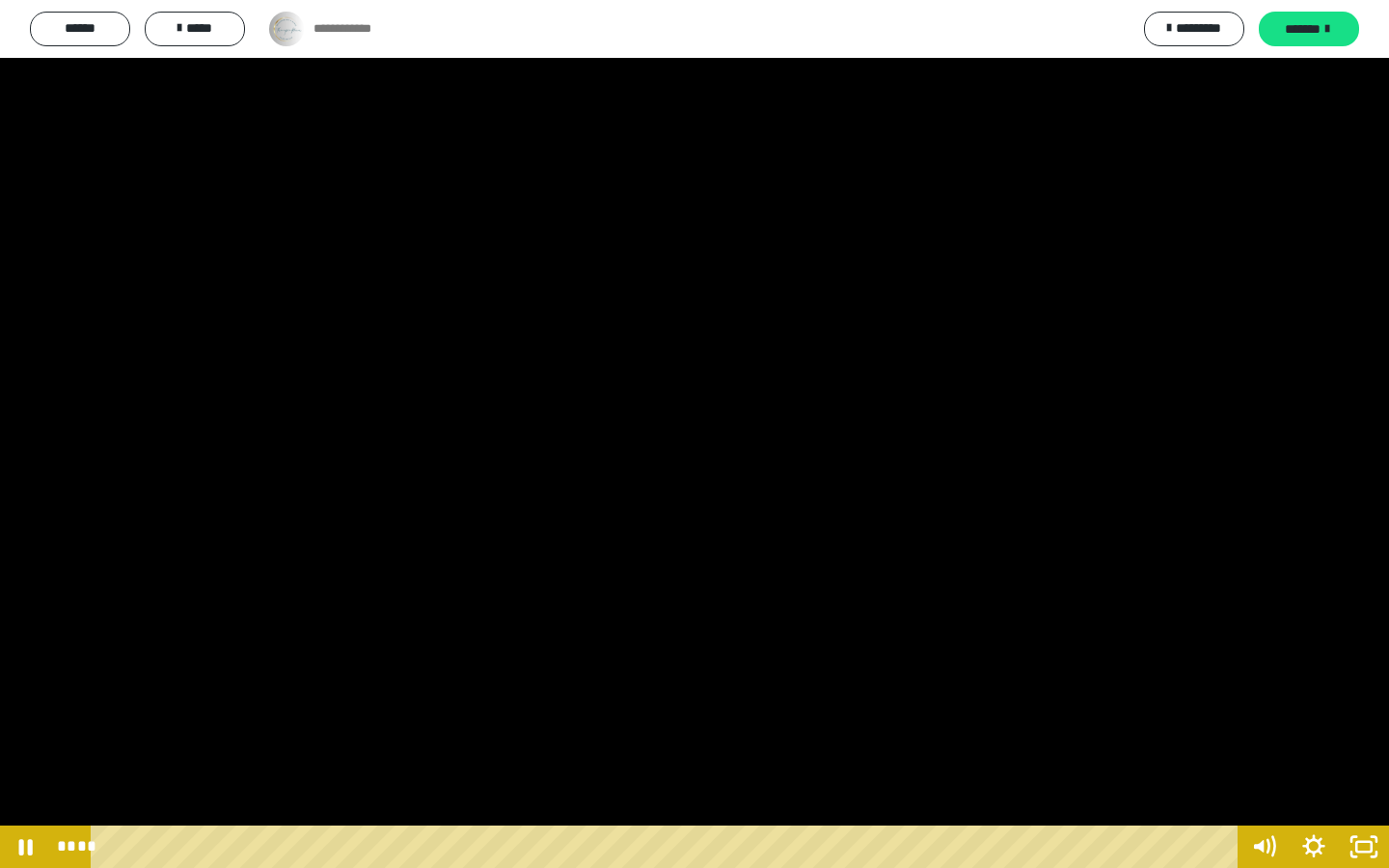 click at bounding box center [694, 434] 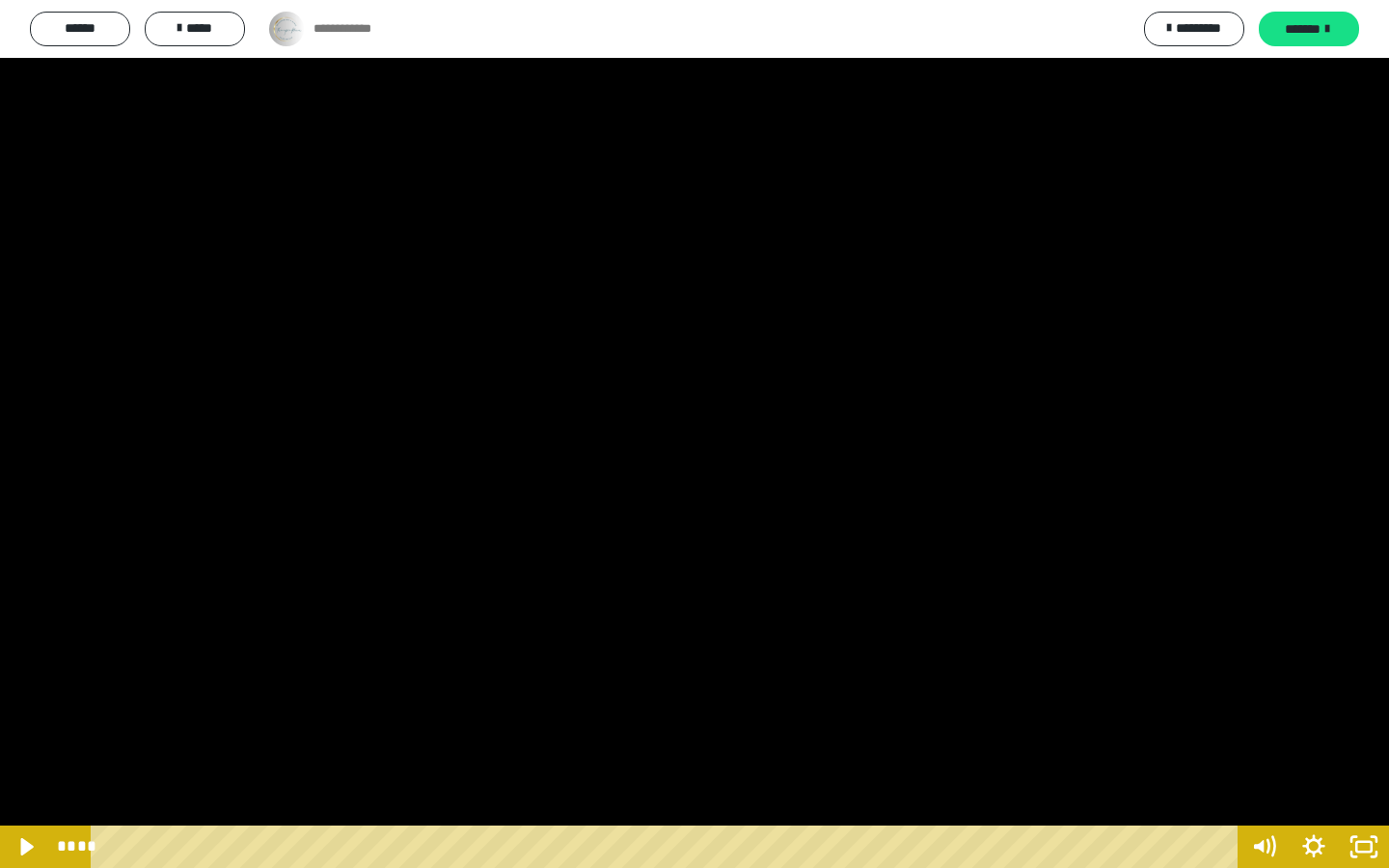 click at bounding box center [694, 434] 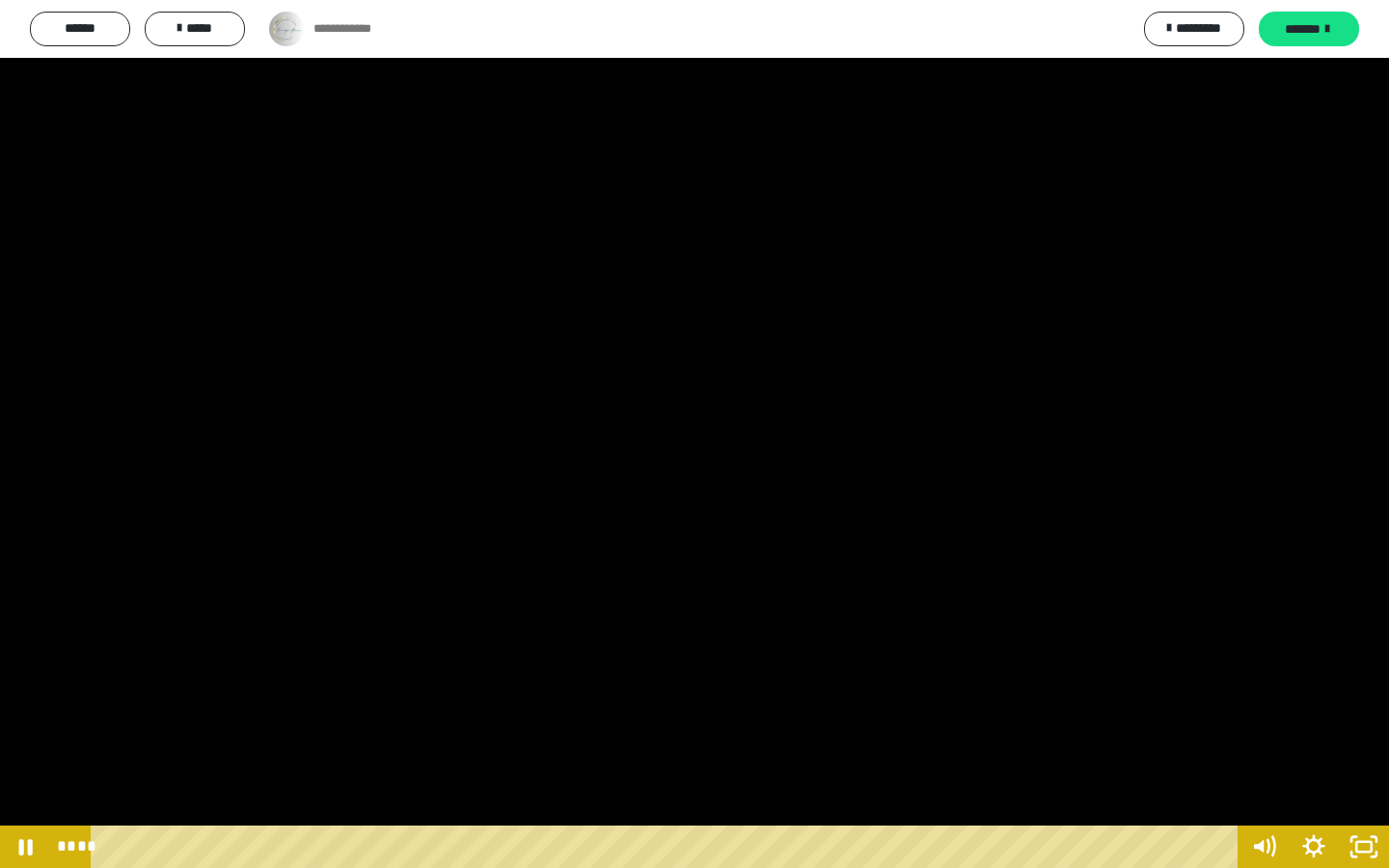 click at bounding box center [694, 434] 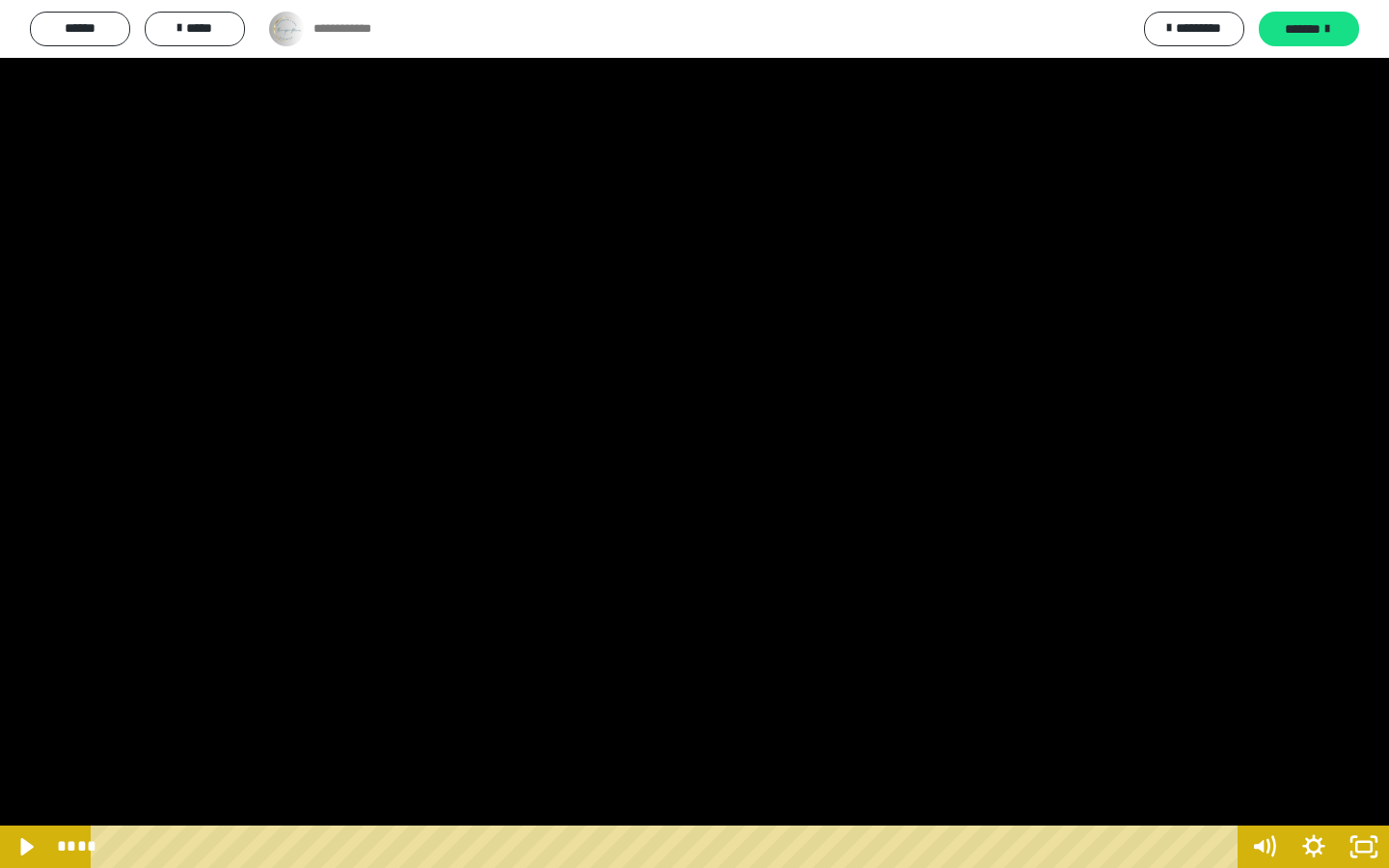 click at bounding box center [694, 434] 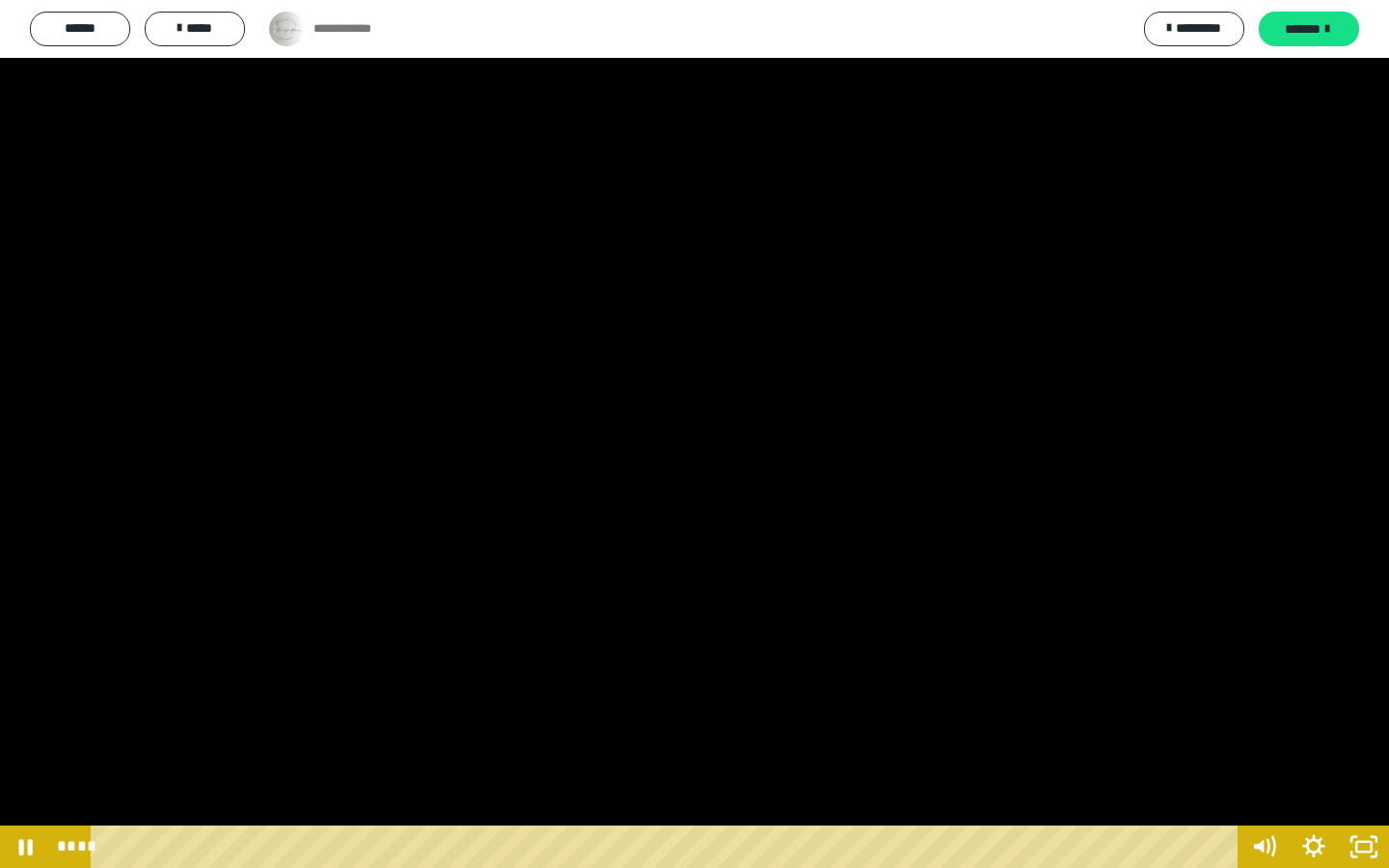 click at bounding box center [694, 434] 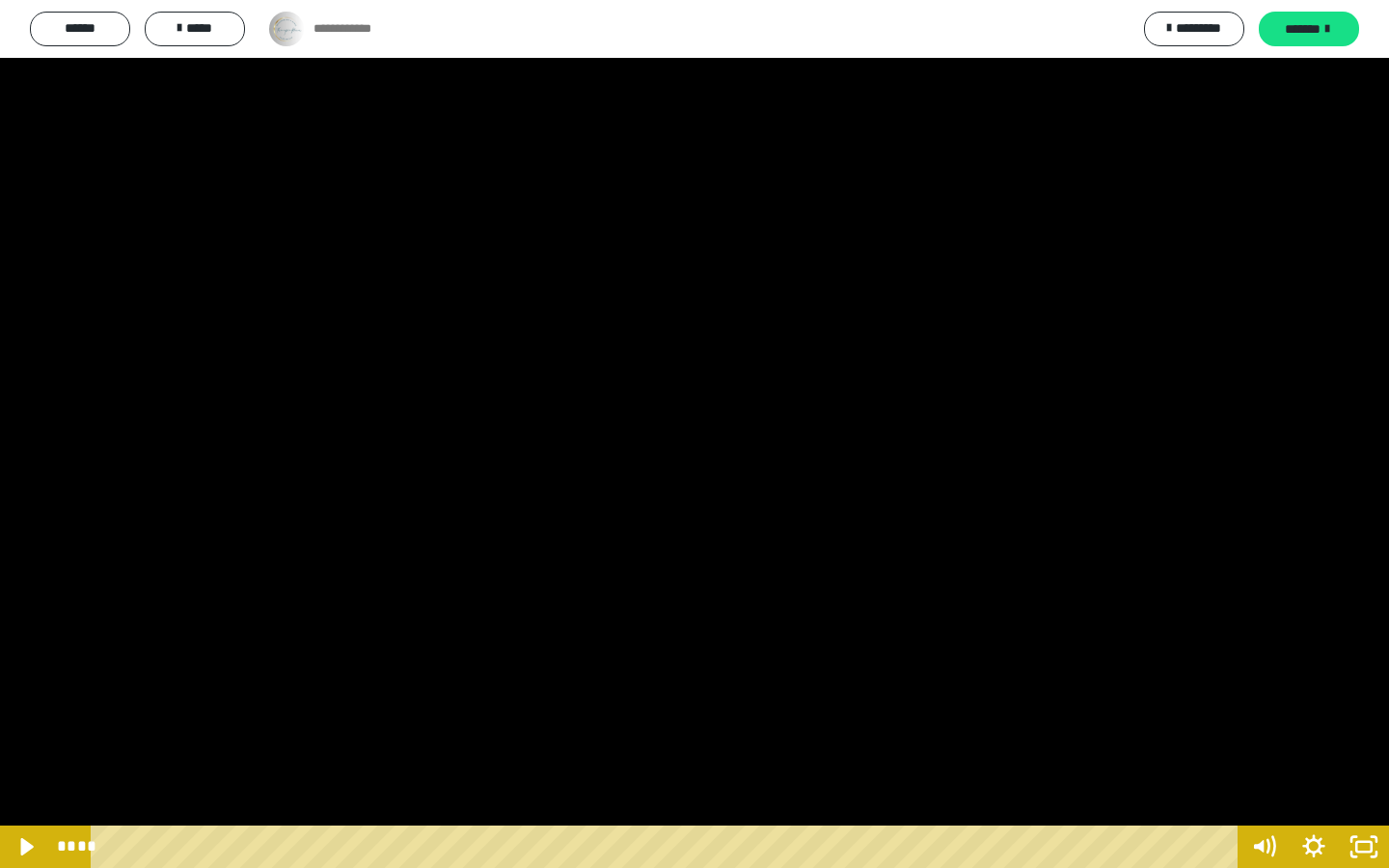 click at bounding box center (694, 434) 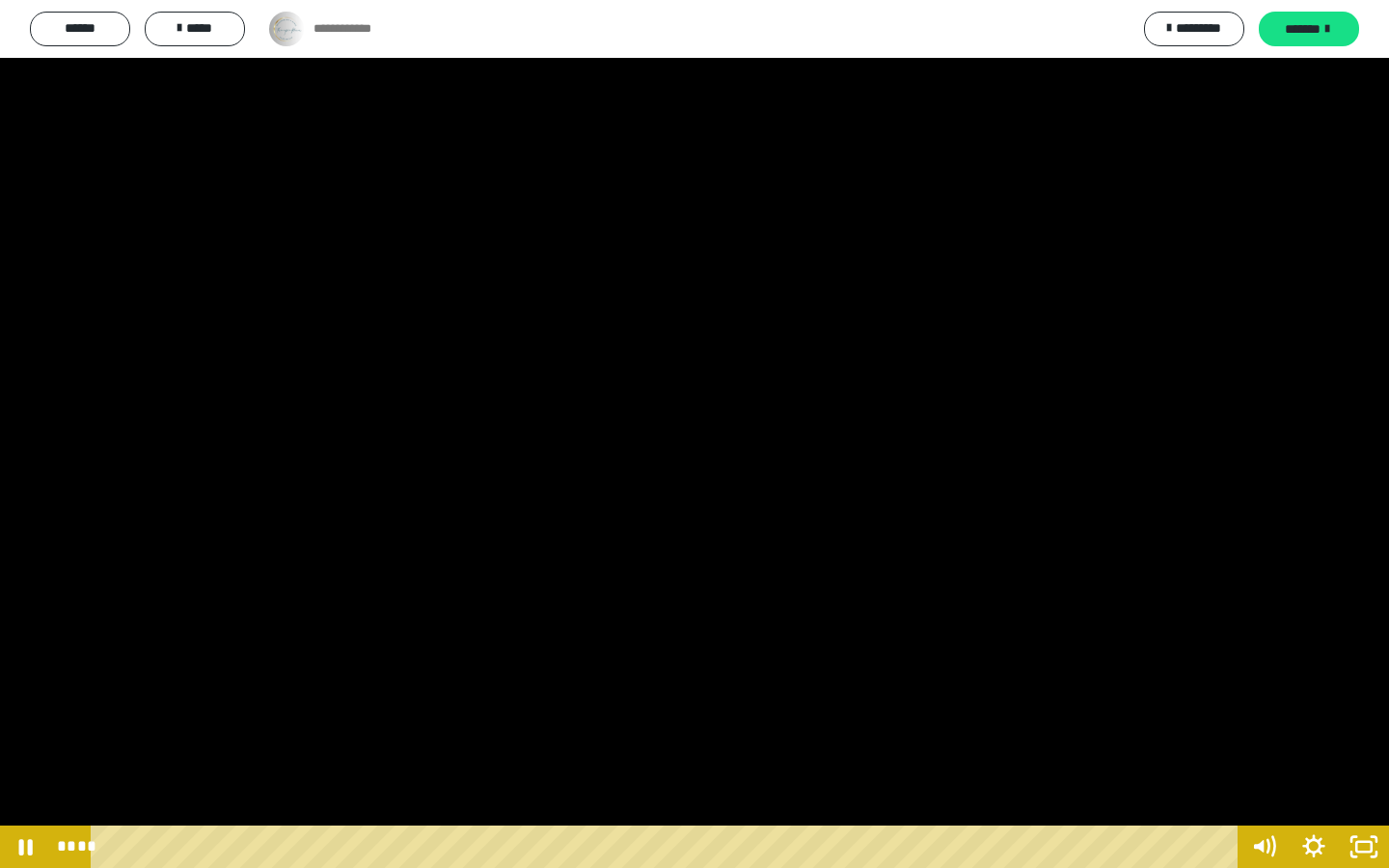 click at bounding box center (694, 434) 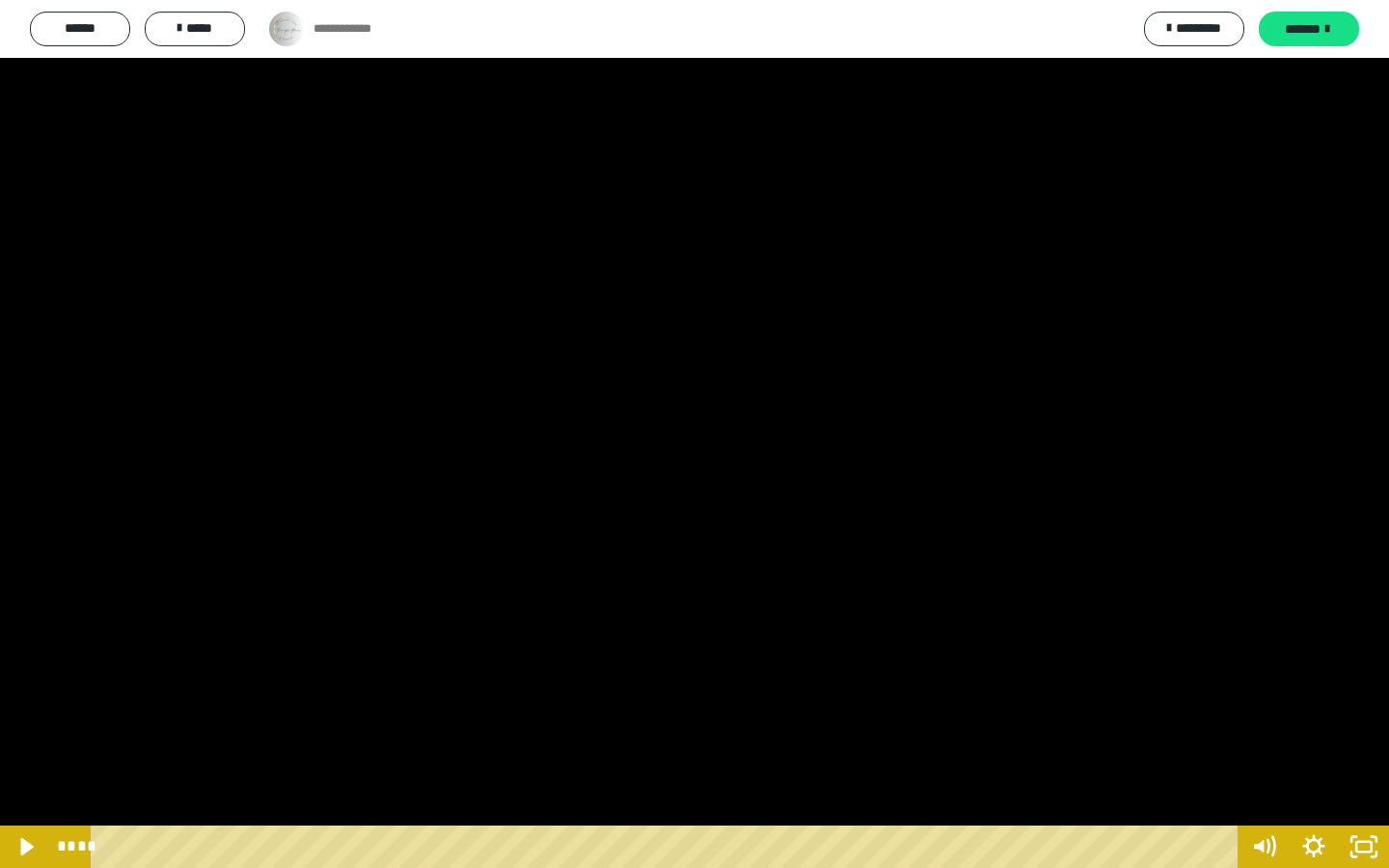 click at bounding box center [694, 434] 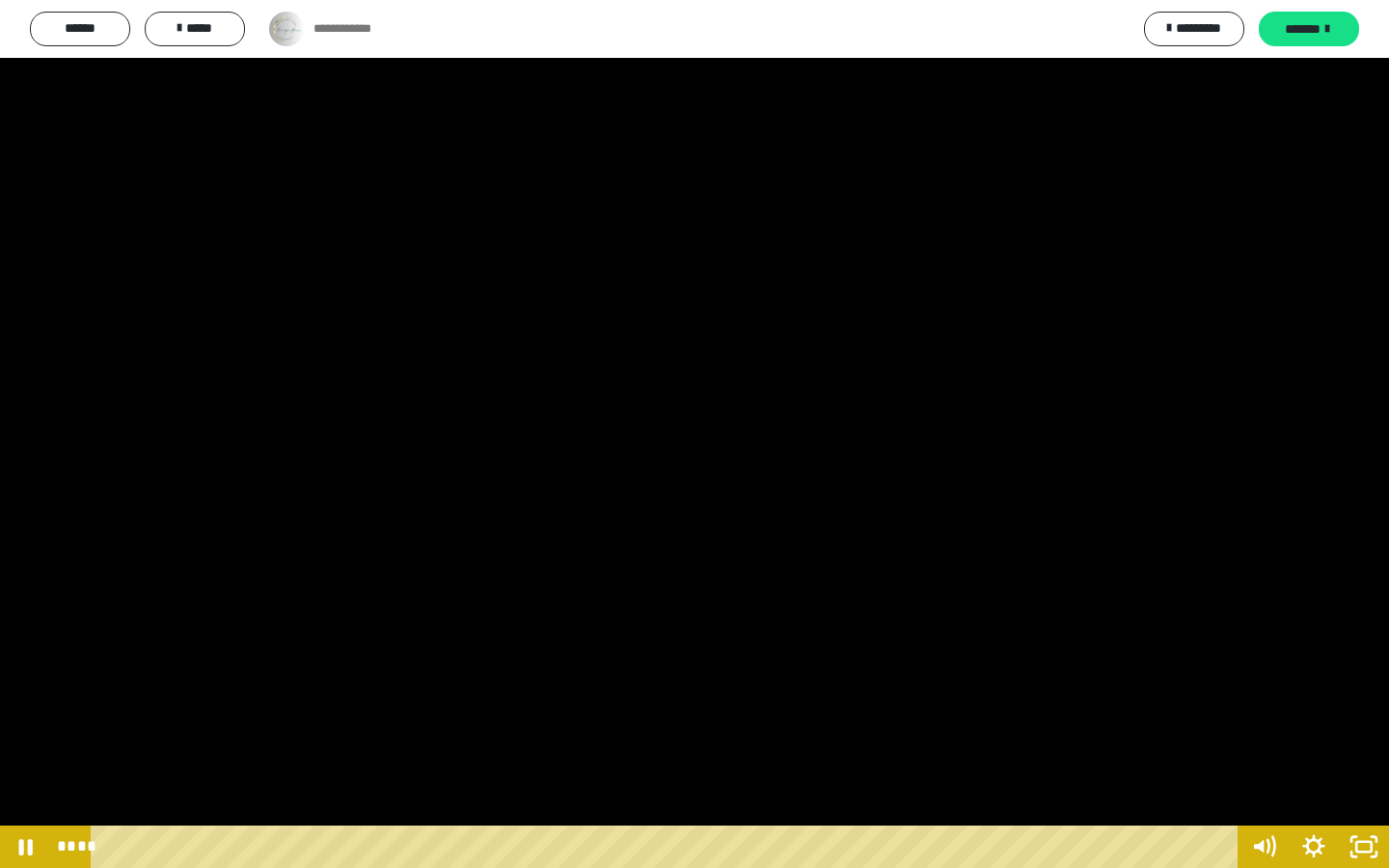 click at bounding box center [694, 434] 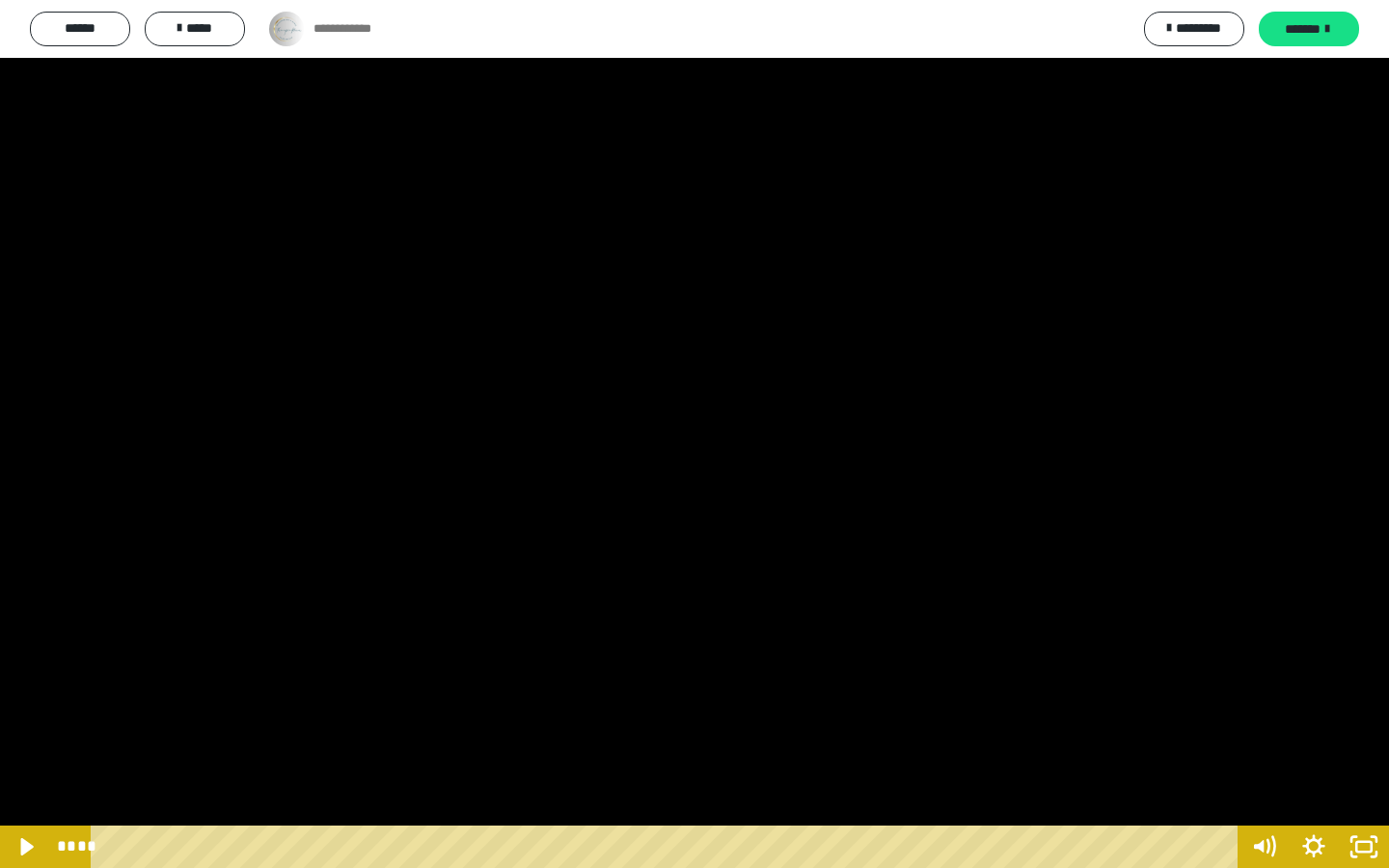 click at bounding box center [694, 434] 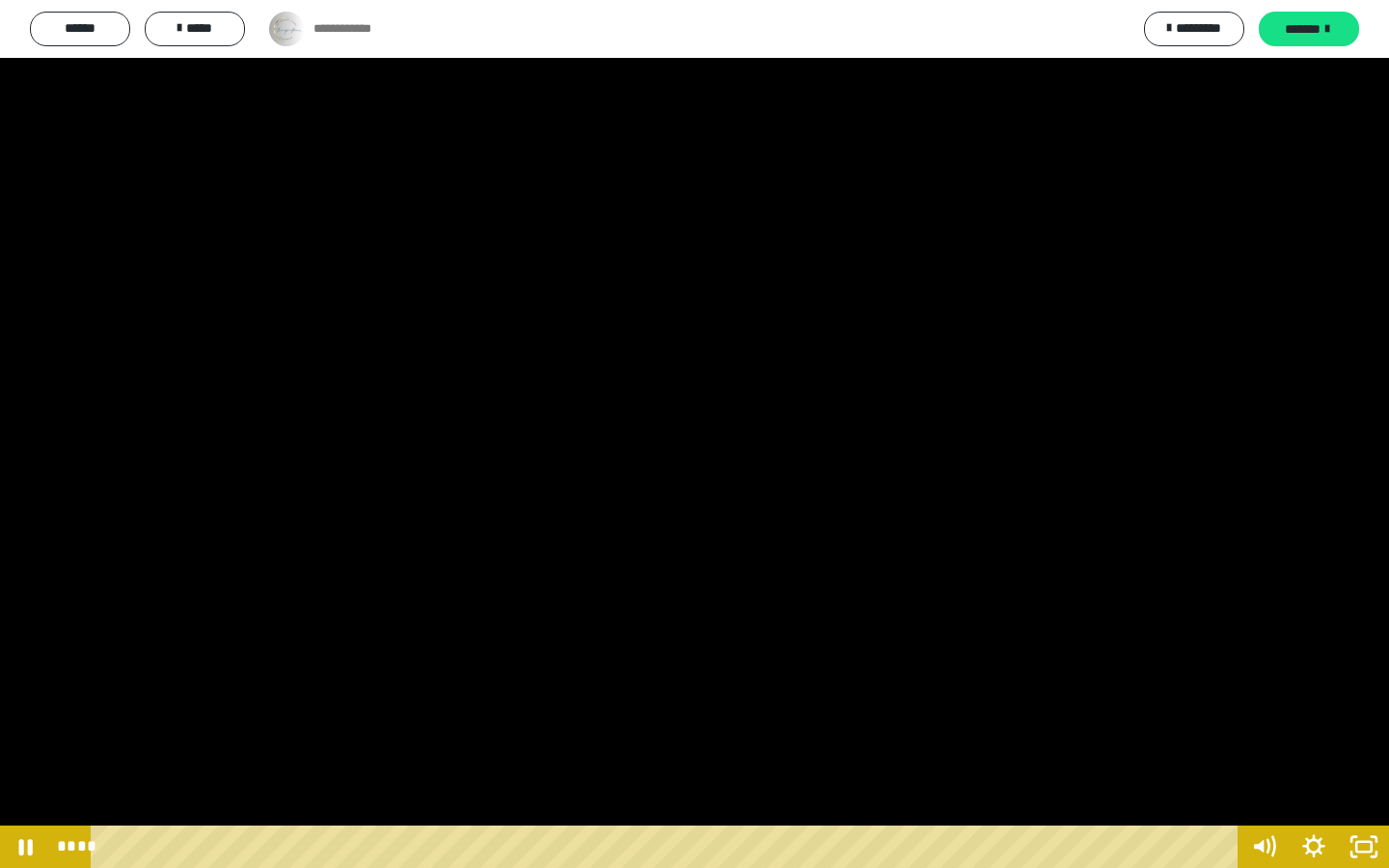 click at bounding box center (694, 434) 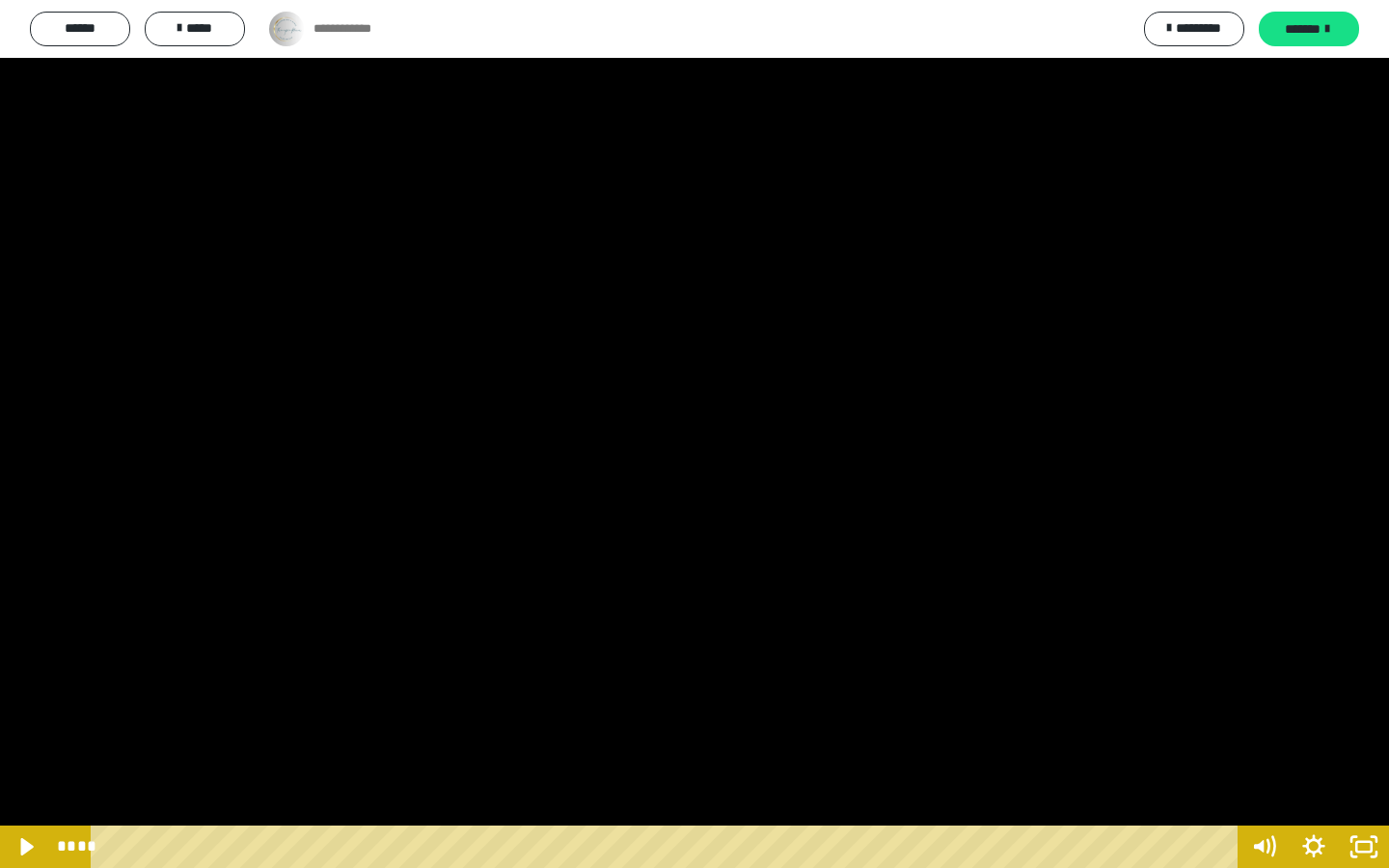 click at bounding box center [694, 434] 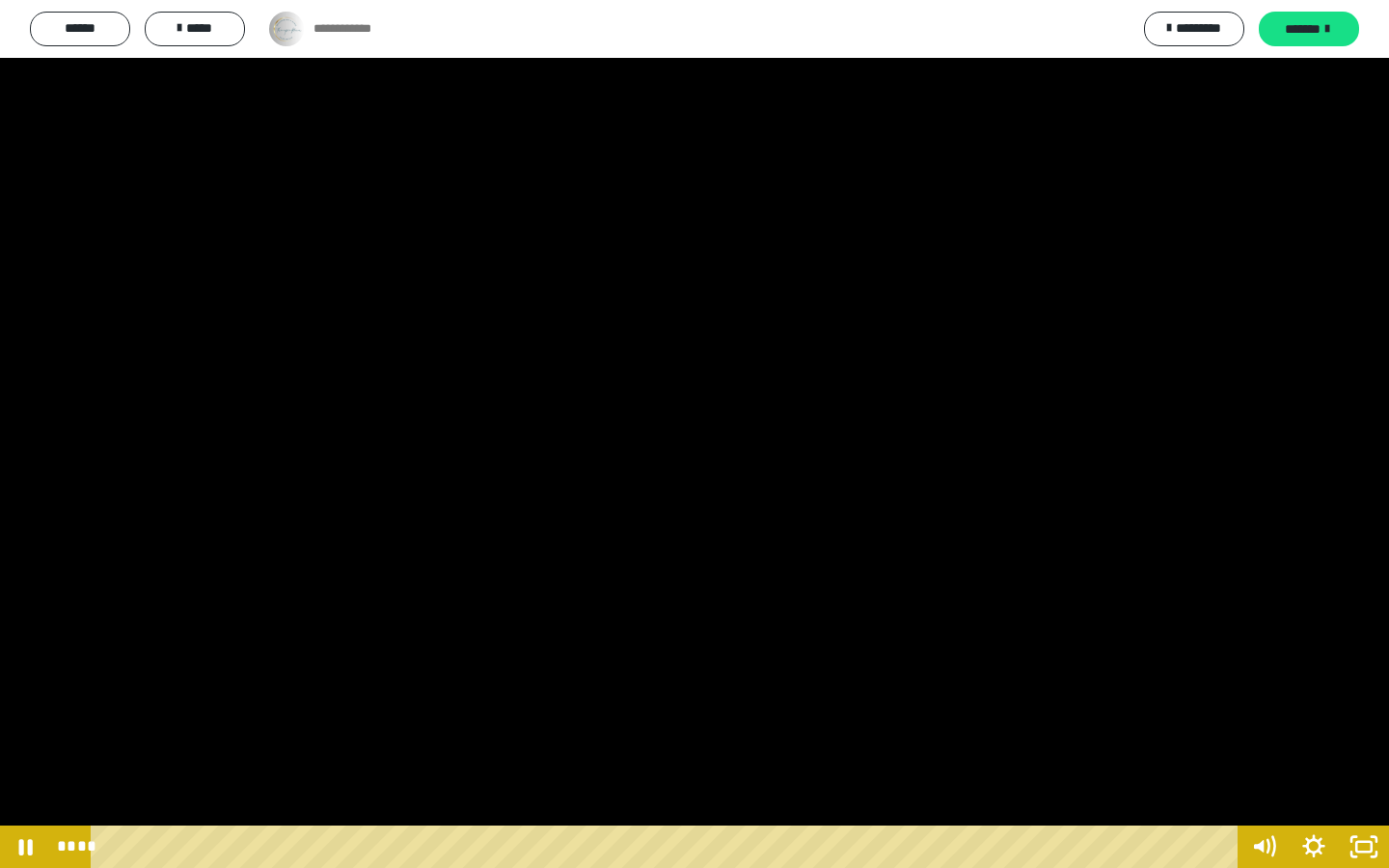 click at bounding box center [694, 434] 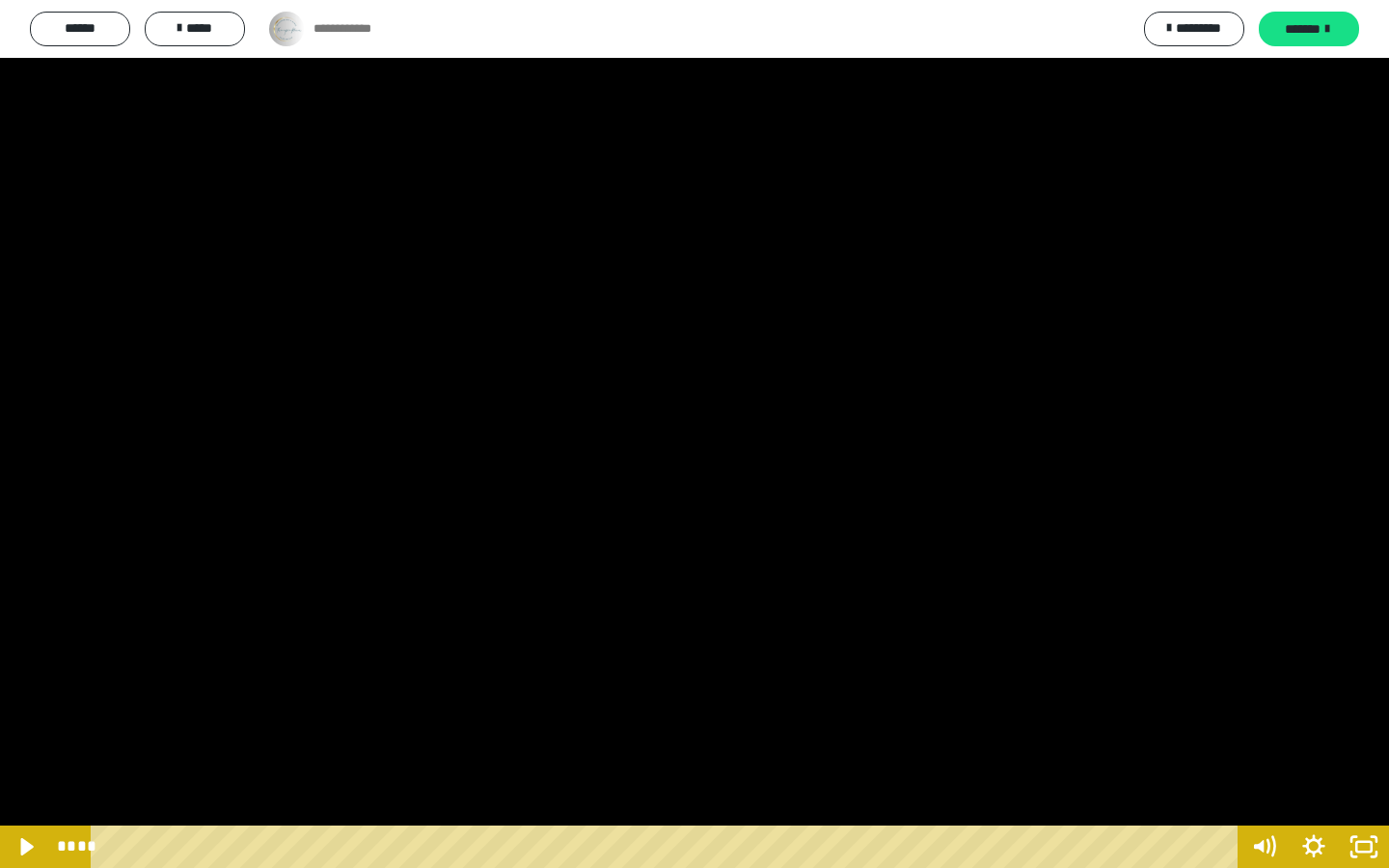 click at bounding box center (694, 434) 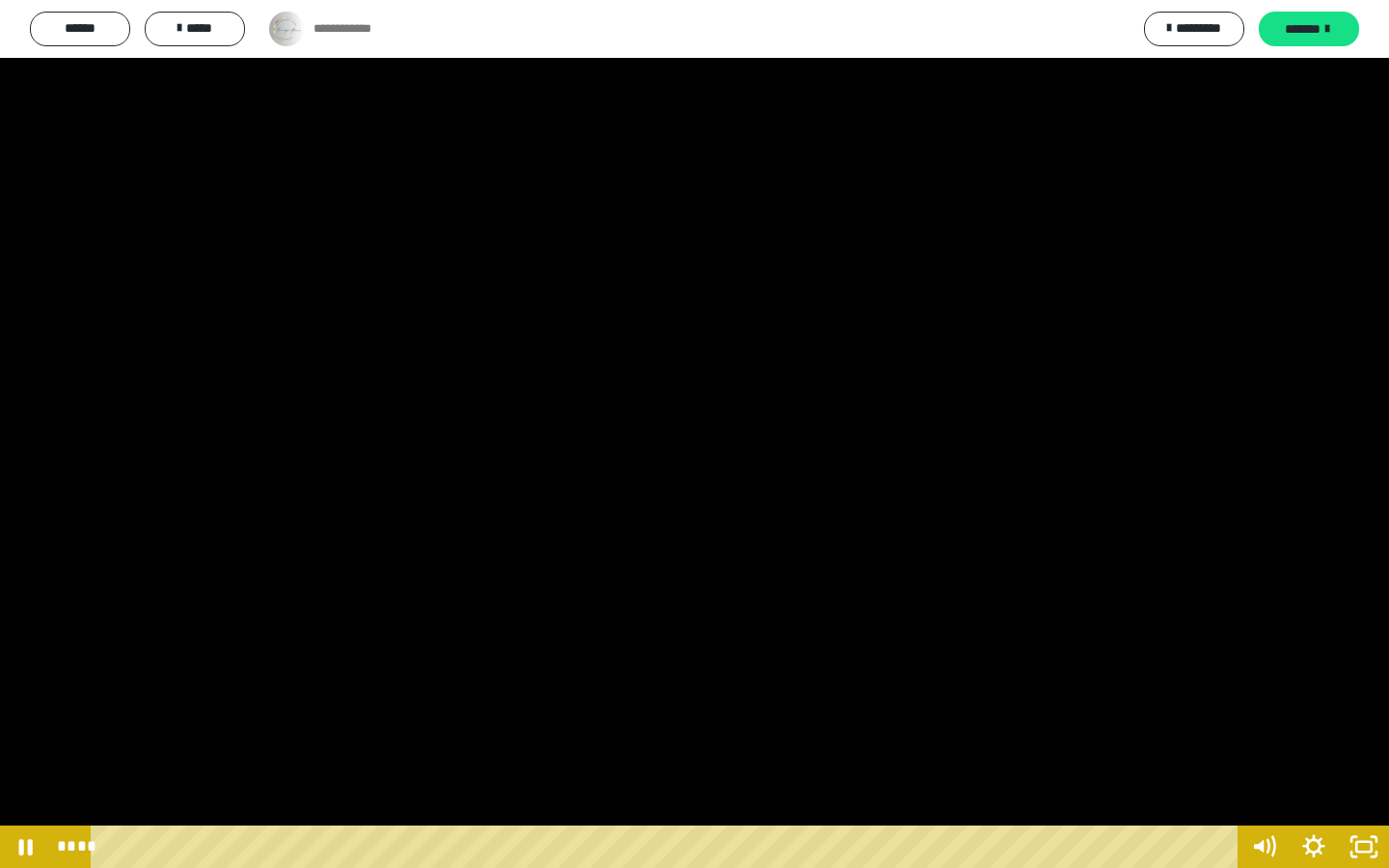 click at bounding box center (694, 434) 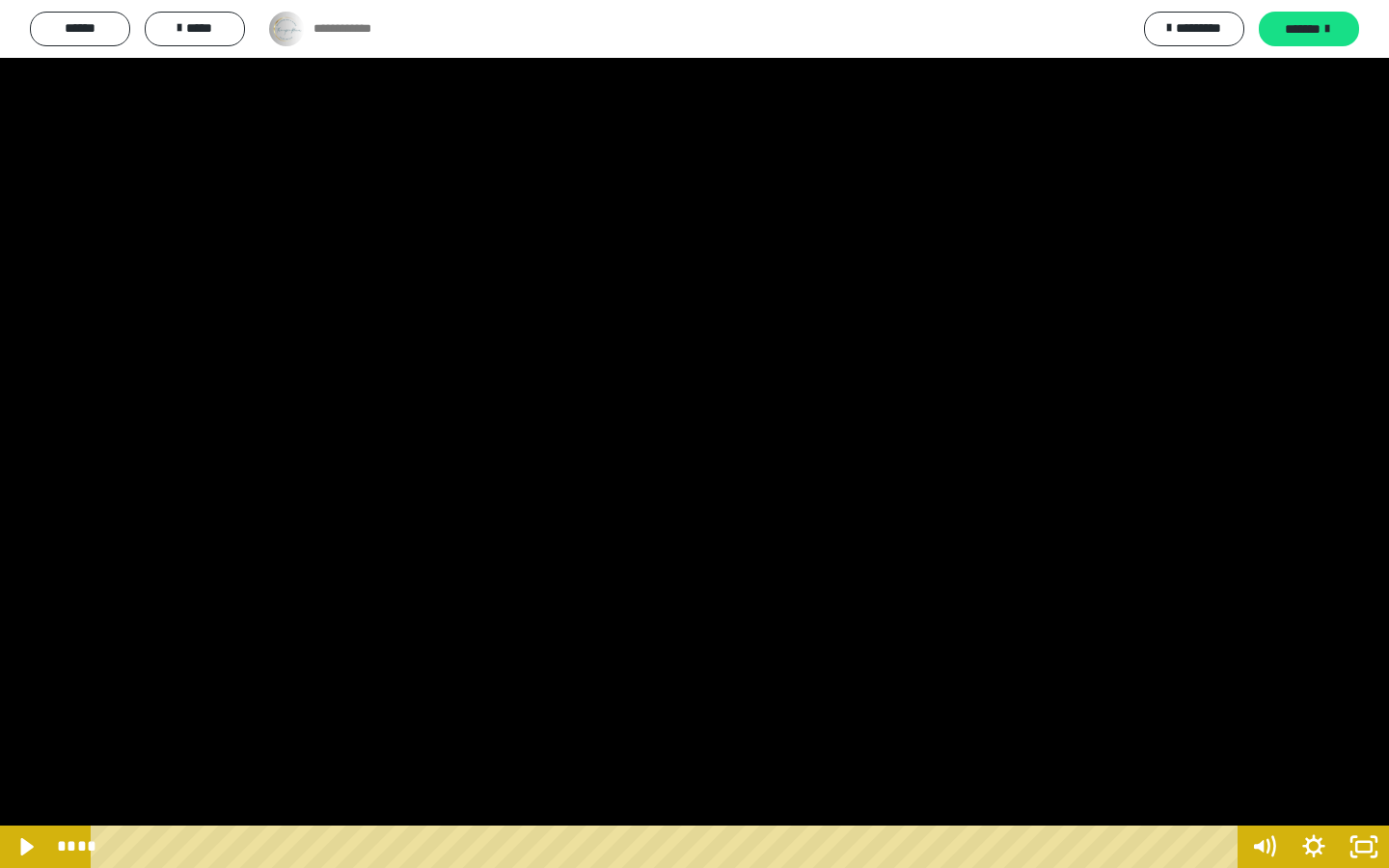 click at bounding box center [694, 434] 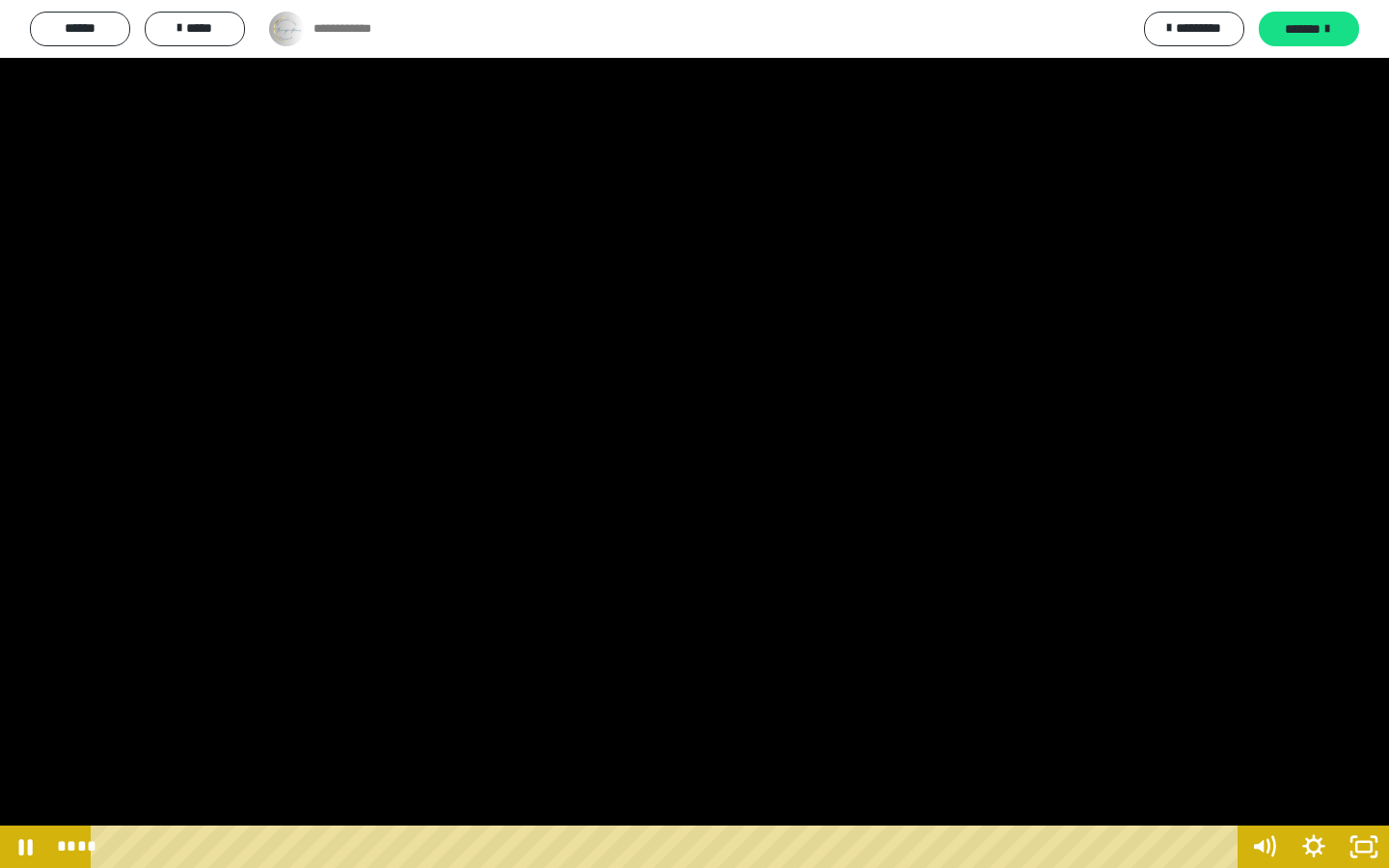 click at bounding box center [694, 434] 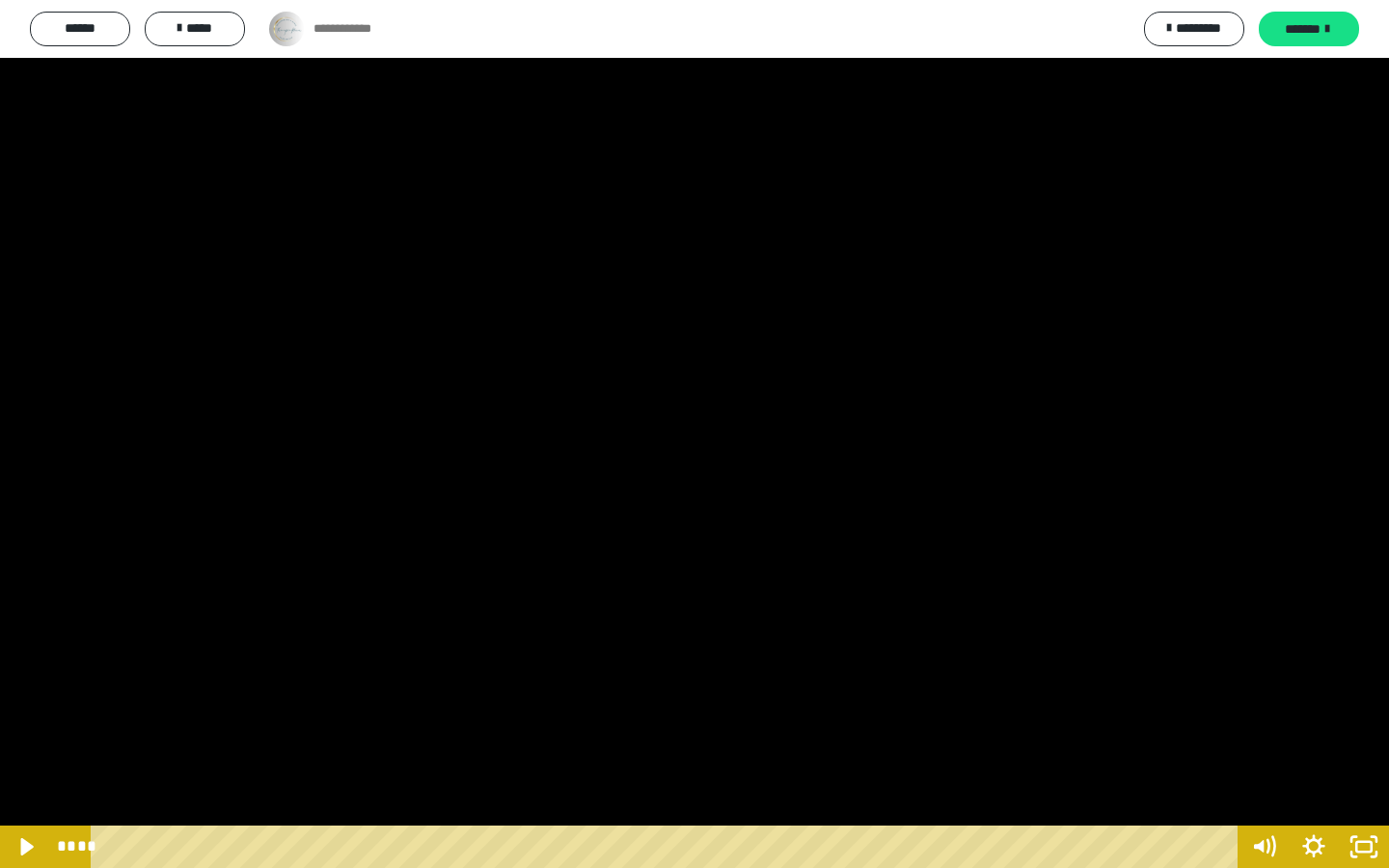 click at bounding box center [694, 434] 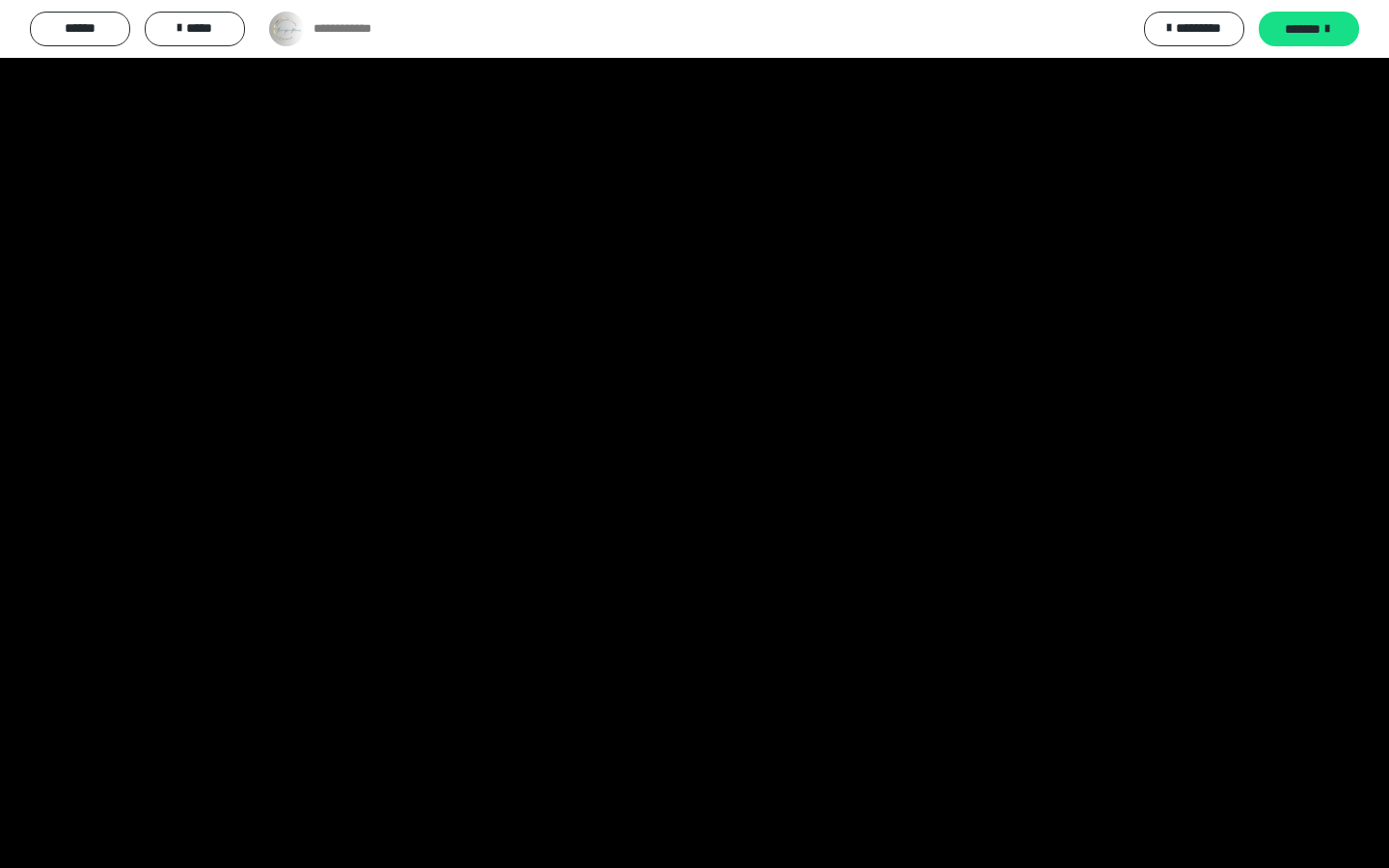 click at bounding box center (694, 434) 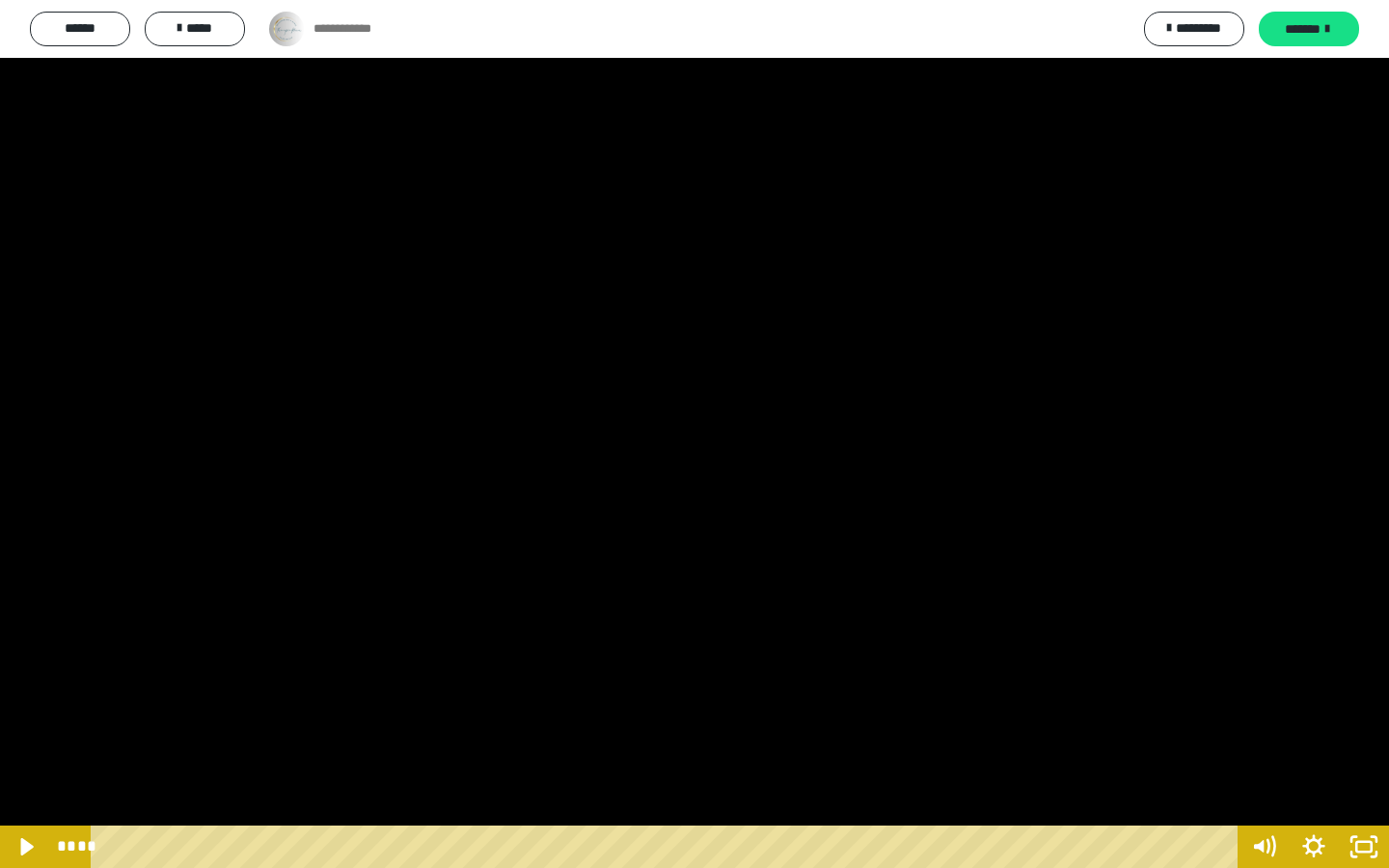 click at bounding box center (694, 434) 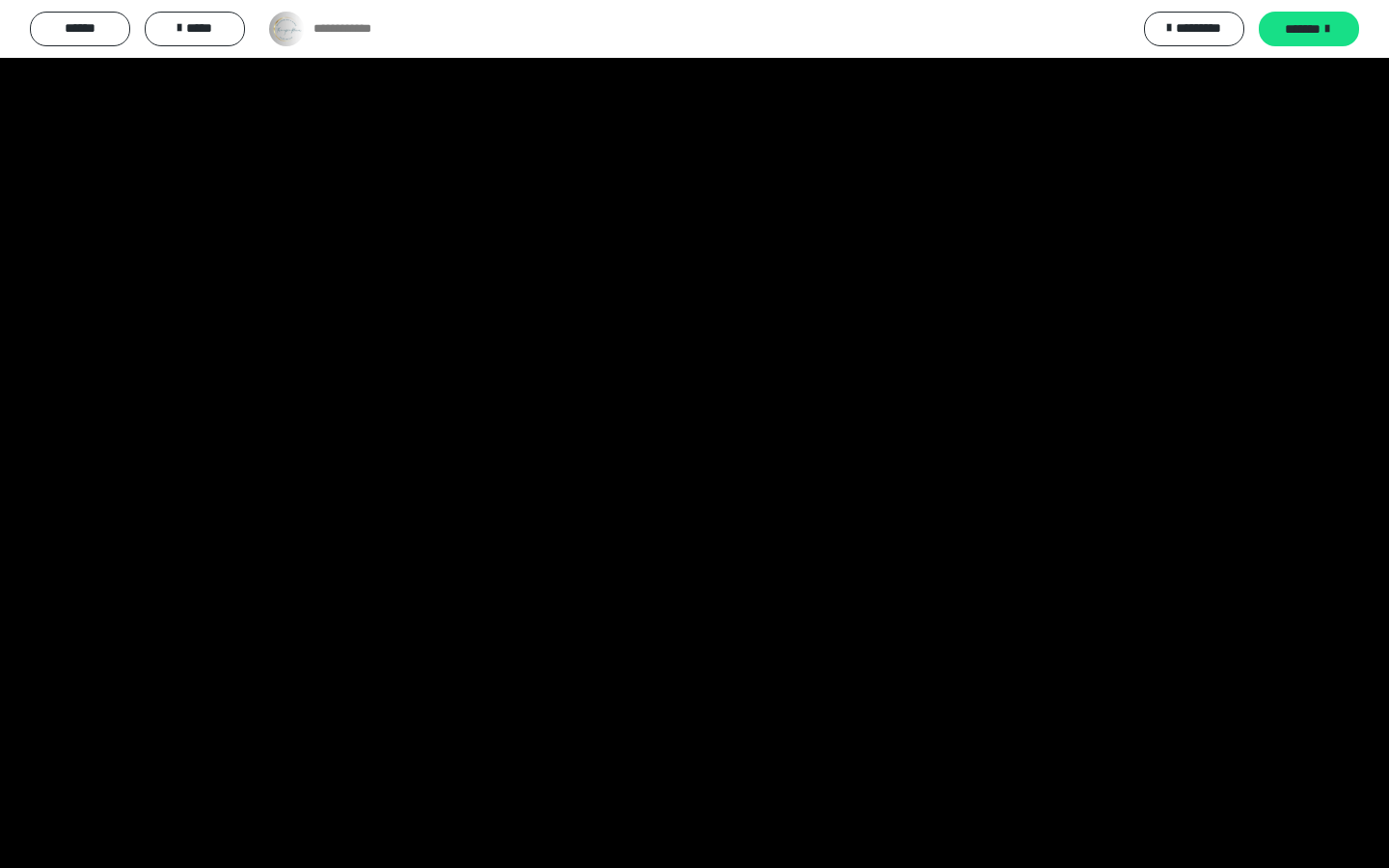 click at bounding box center (694, 434) 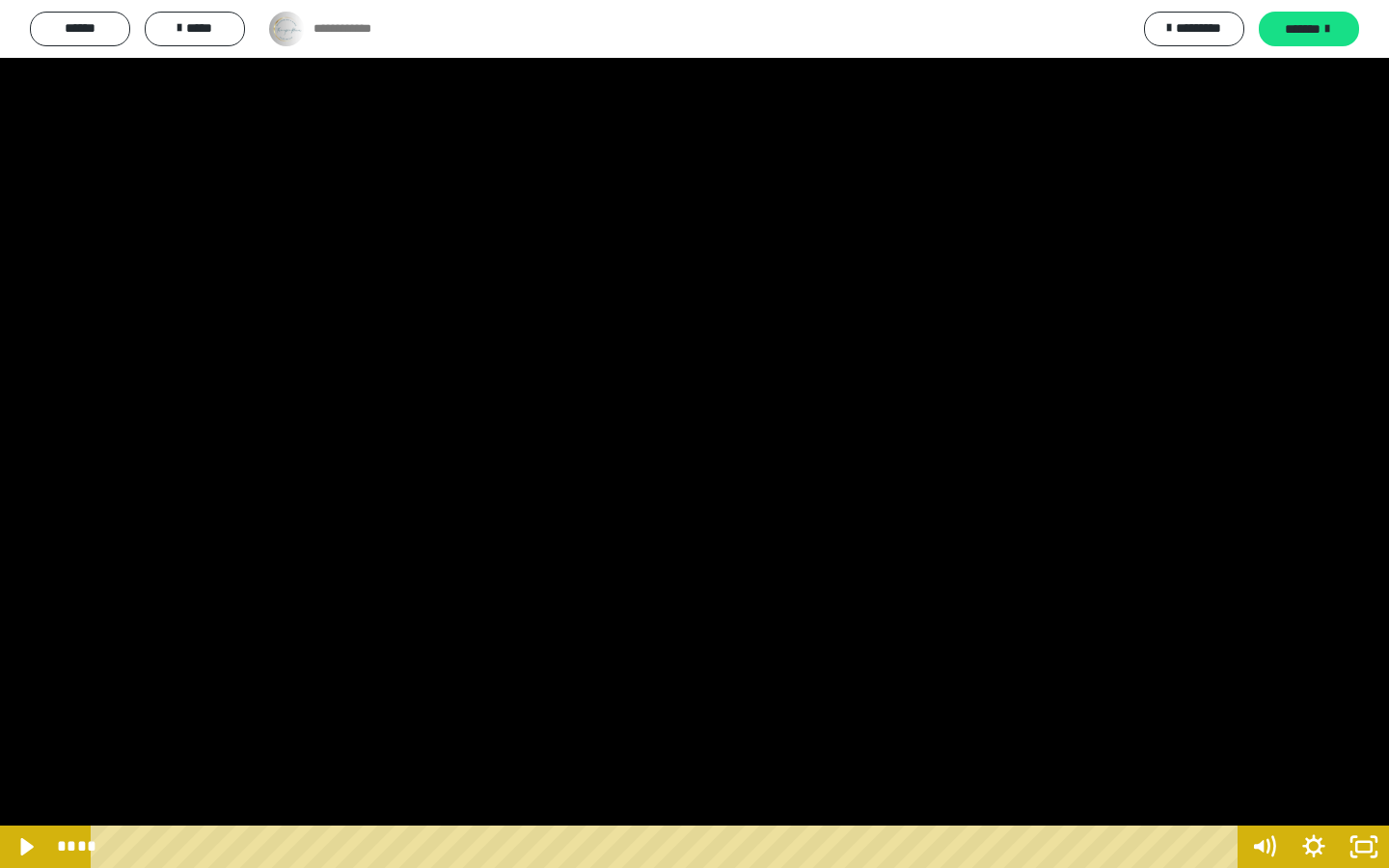 click at bounding box center [694, 434] 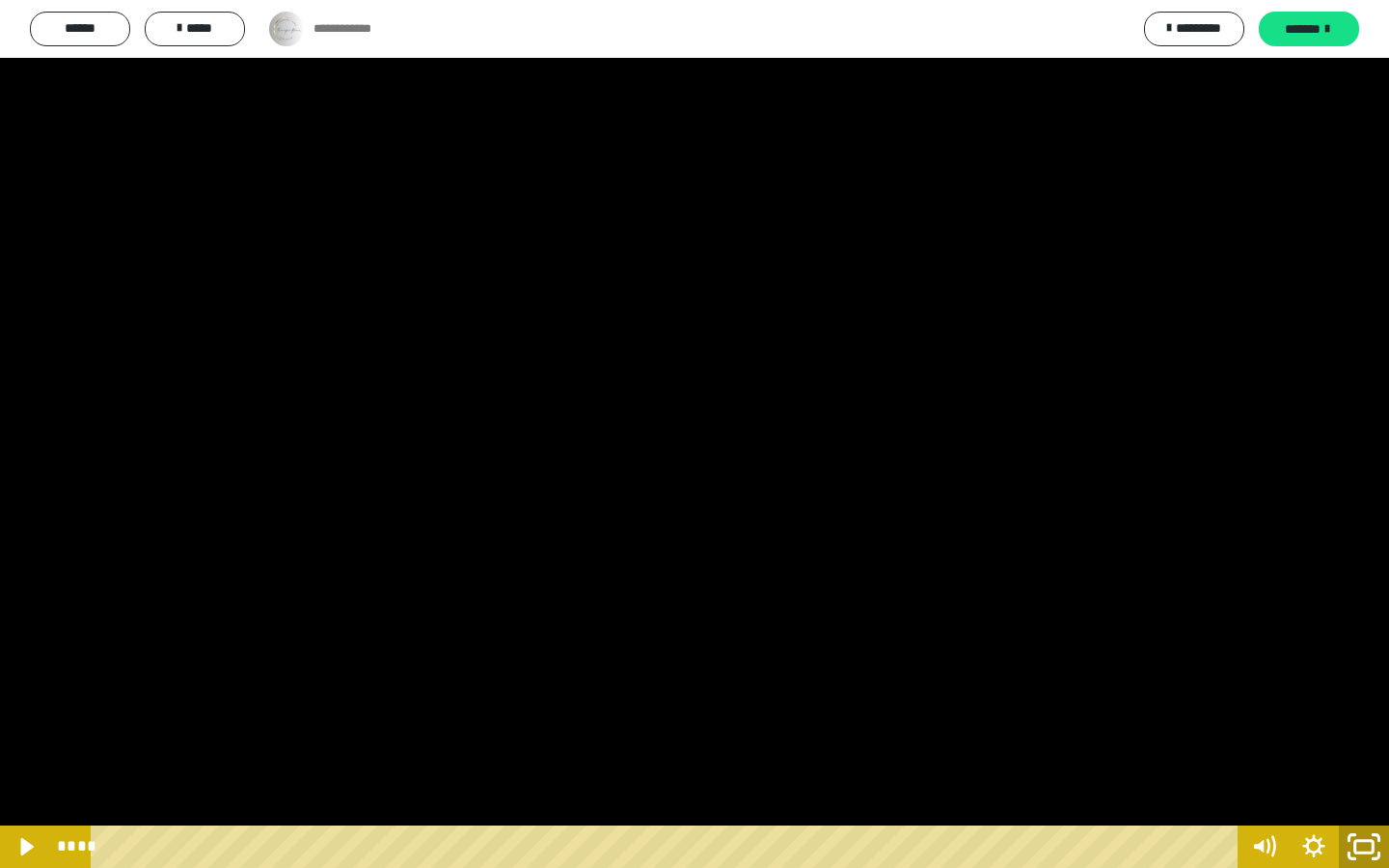 click 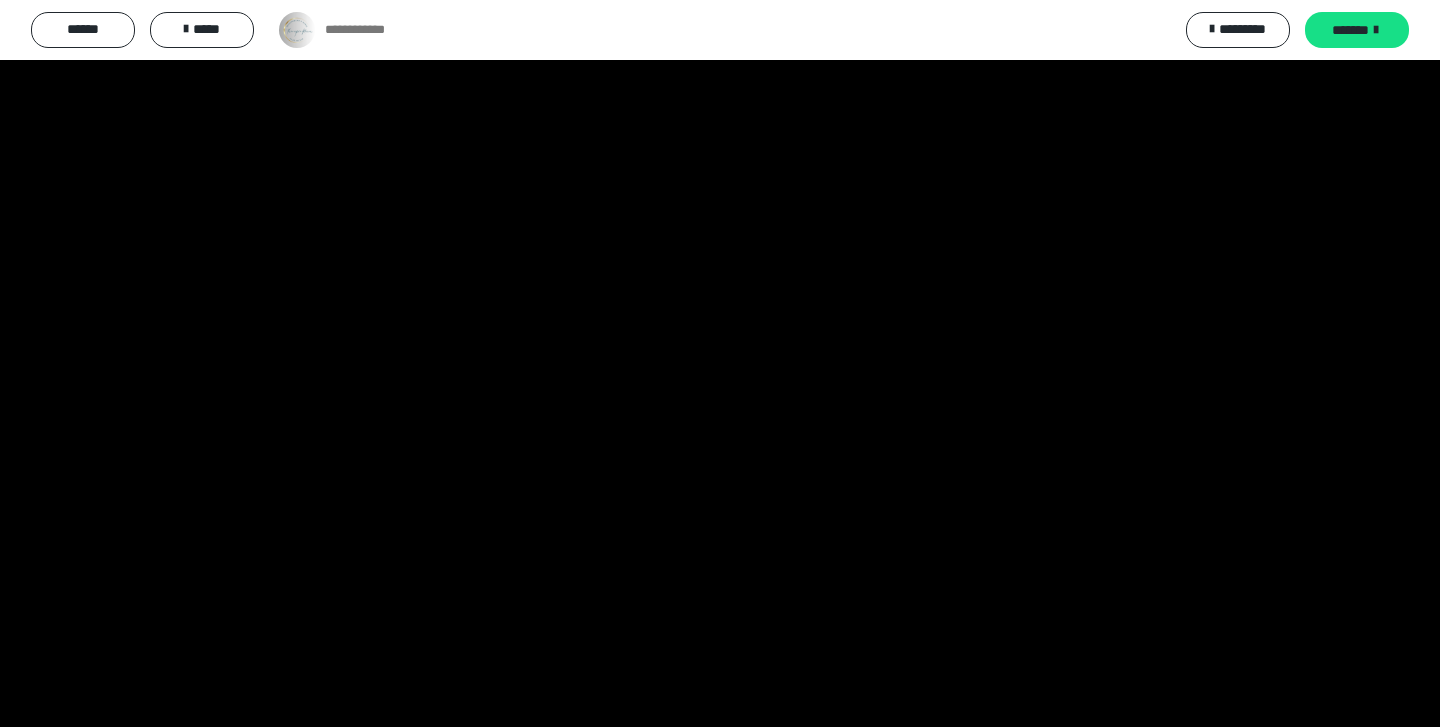scroll, scrollTop: 2948, scrollLeft: 0, axis: vertical 